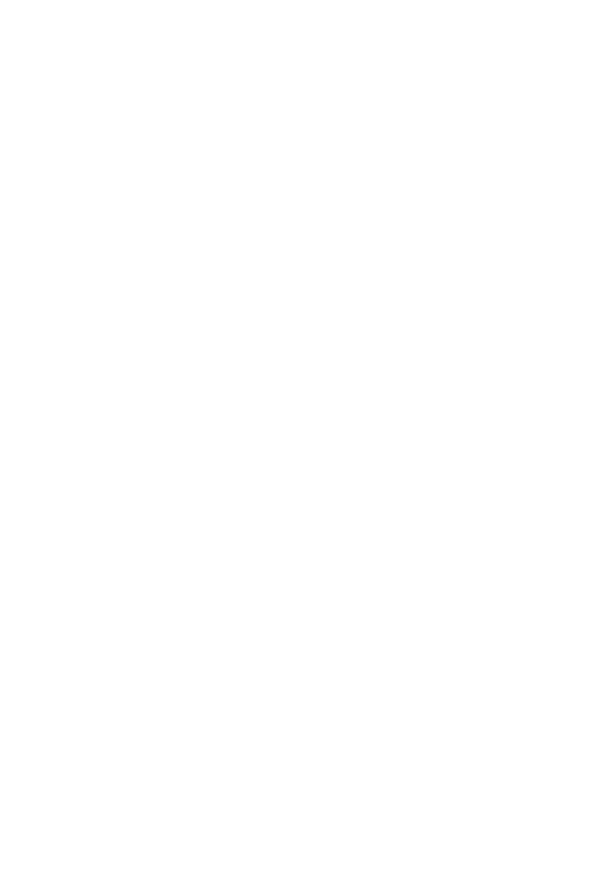 scroll, scrollTop: 0, scrollLeft: 0, axis: both 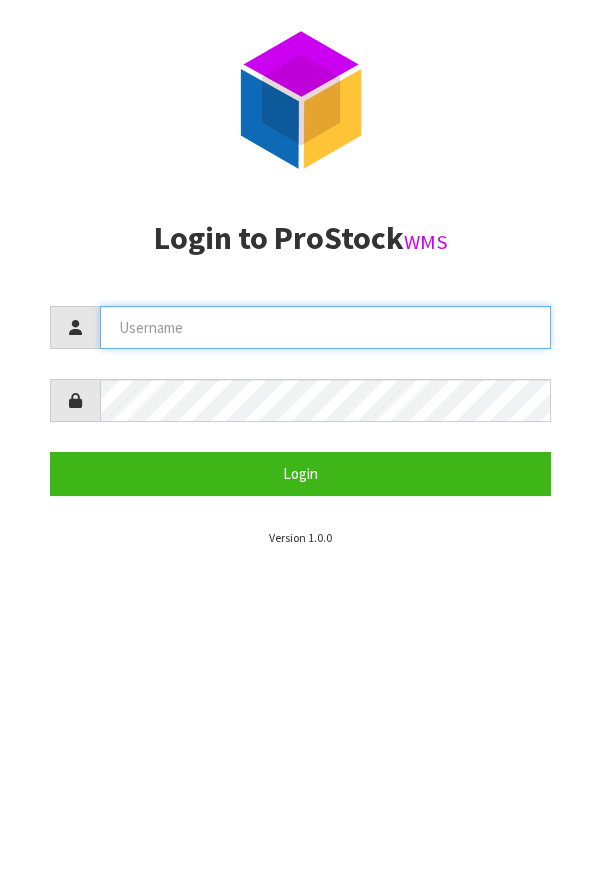 click at bounding box center [325, 327] 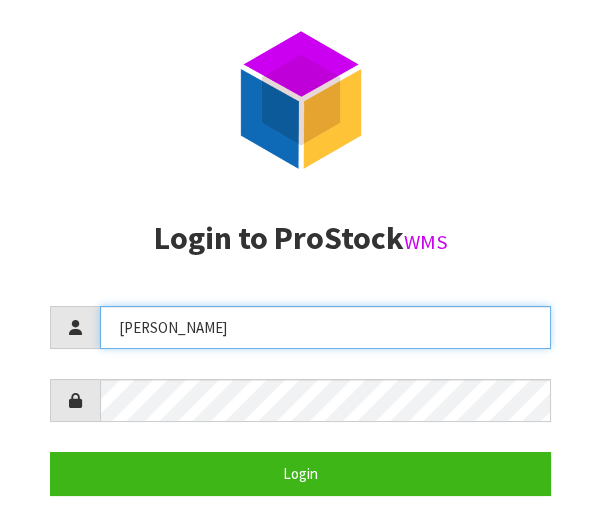 type on "[PERSON_NAME]" 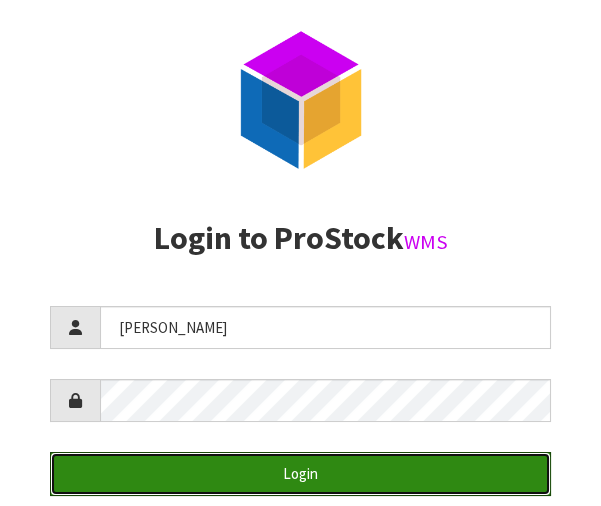 click on "Login" at bounding box center (300, 473) 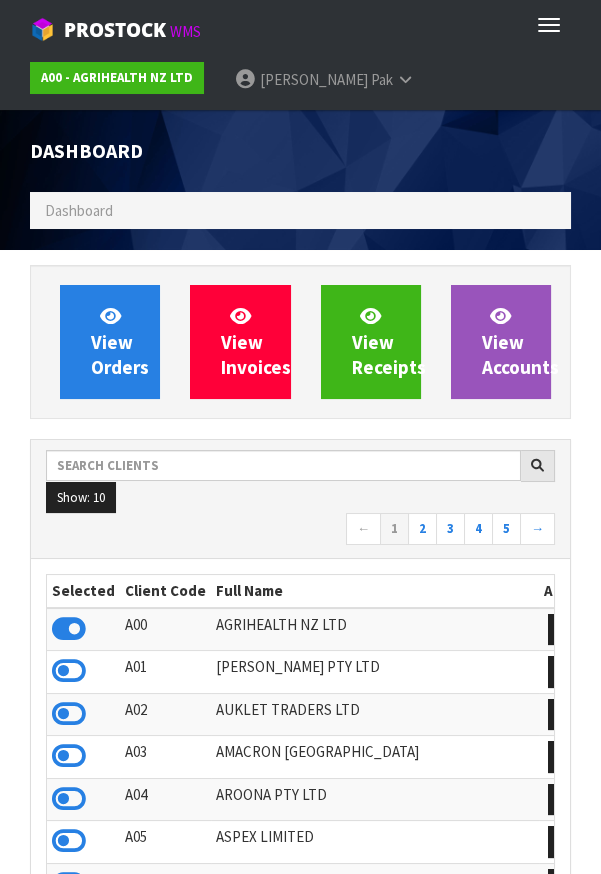 scroll, scrollTop: 998425, scrollLeft: 999429, axis: both 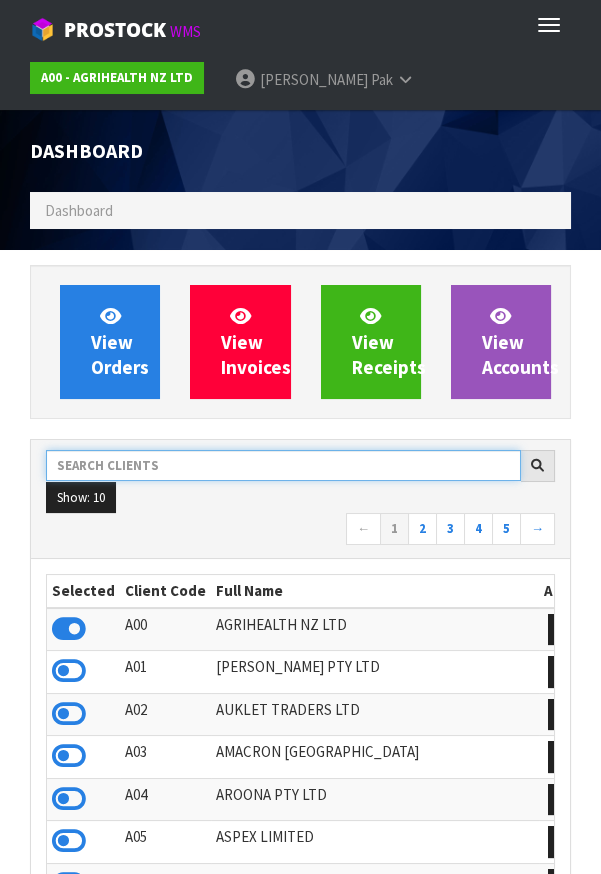click at bounding box center (283, 465) 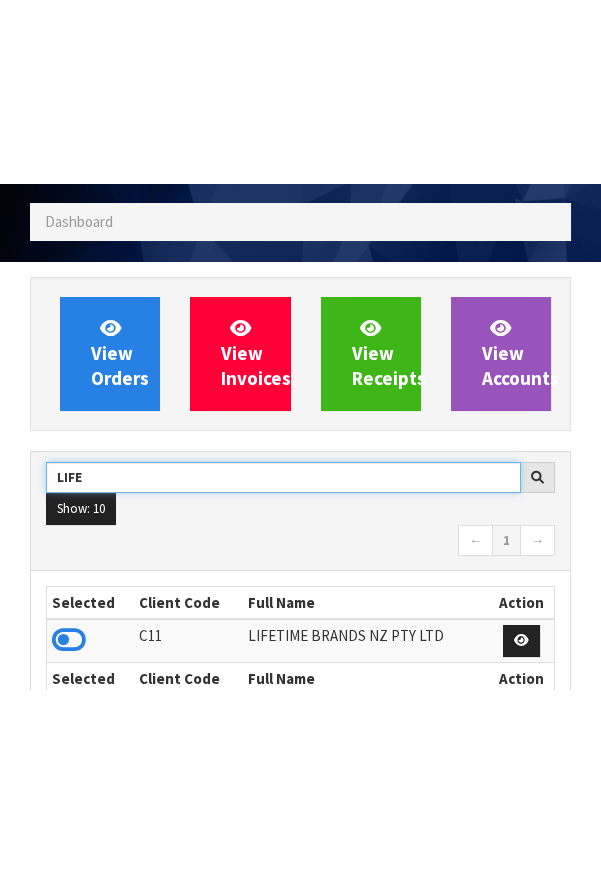 scroll, scrollTop: 168, scrollLeft: 0, axis: vertical 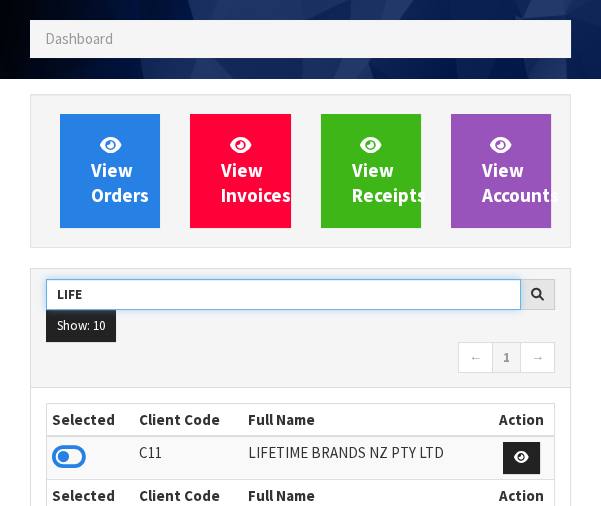 type on "LIFE" 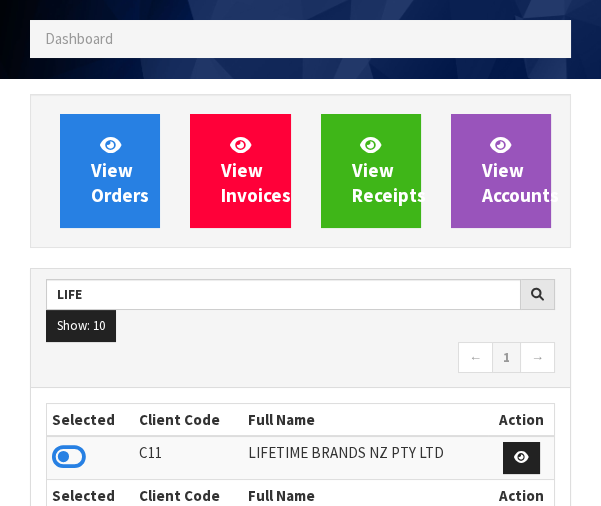 click at bounding box center [69, 457] 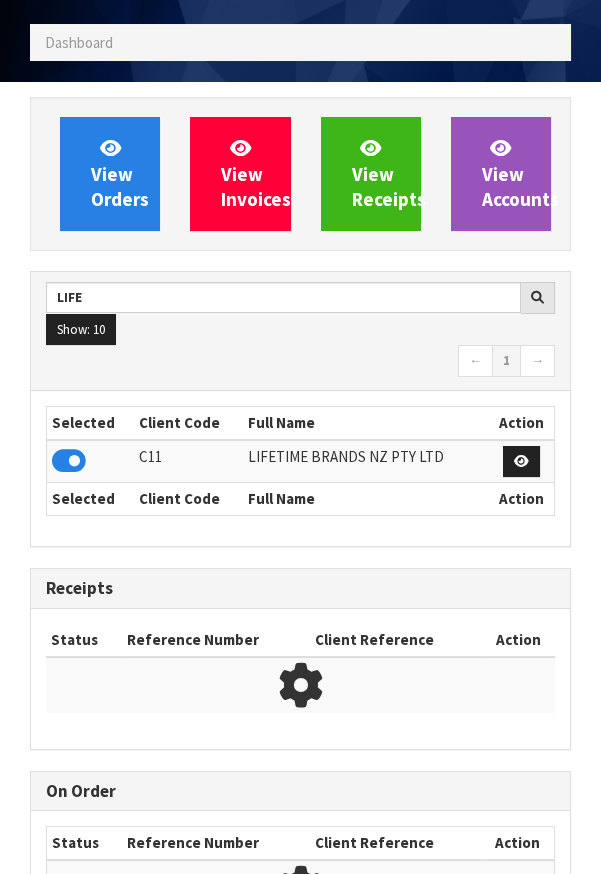 scroll, scrollTop: 1308, scrollLeft: 570, axis: both 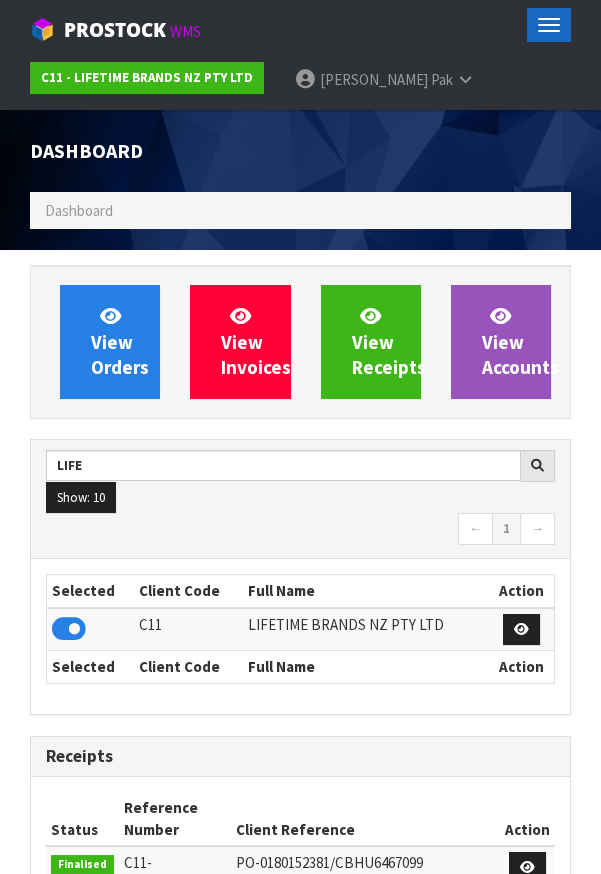 click at bounding box center [549, 31] 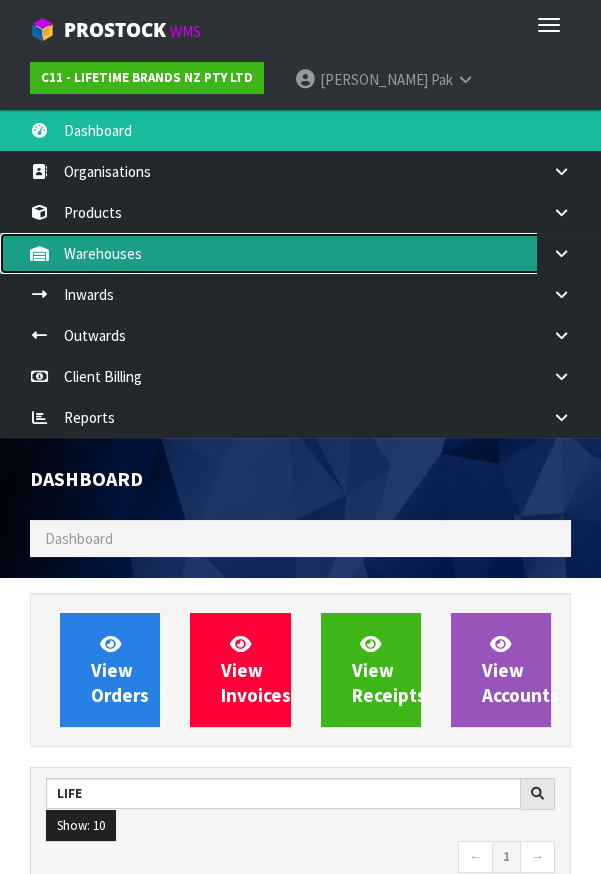 click on "Warehouses" at bounding box center [300, 253] 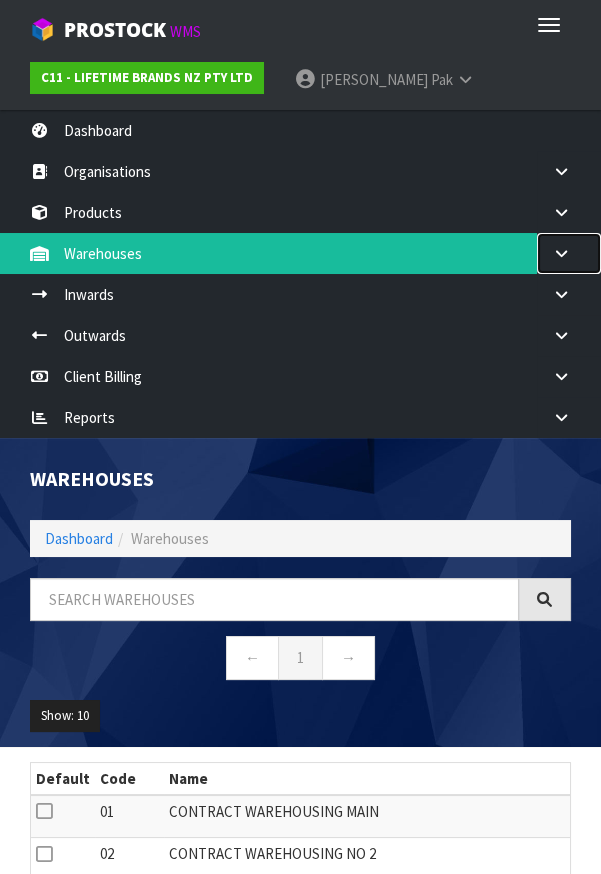 click at bounding box center [569, 253] 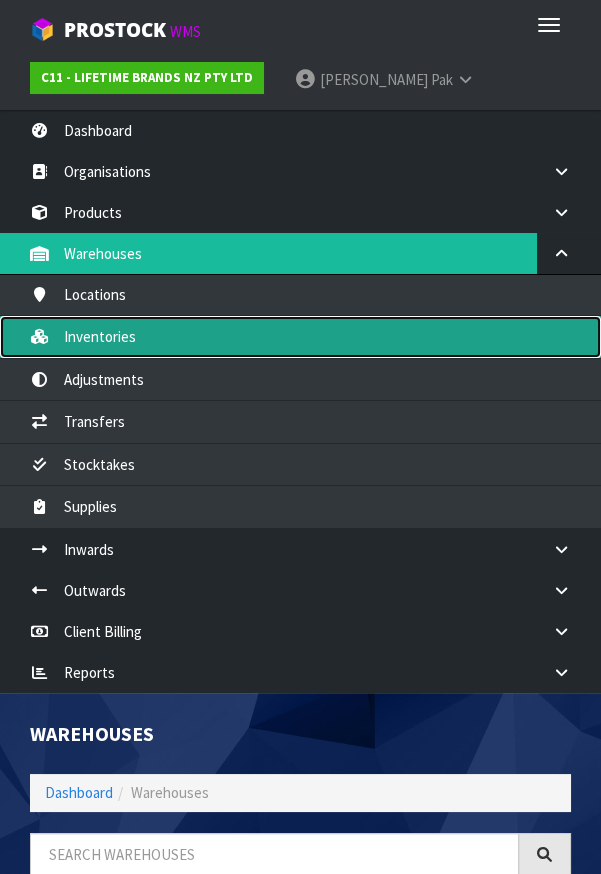 click on "Inventories" at bounding box center (300, 336) 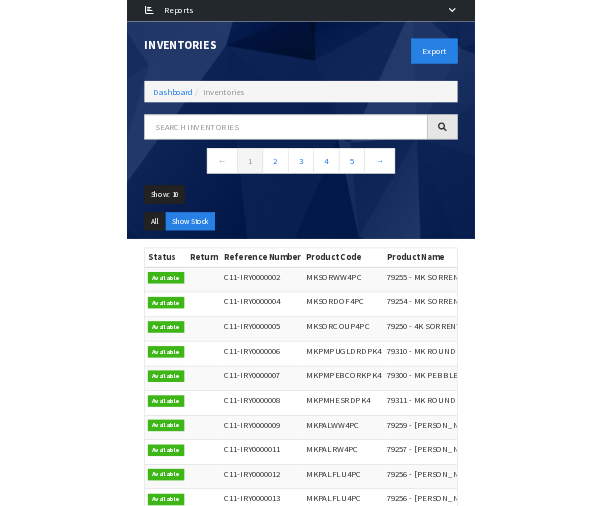 scroll, scrollTop: 657, scrollLeft: 0, axis: vertical 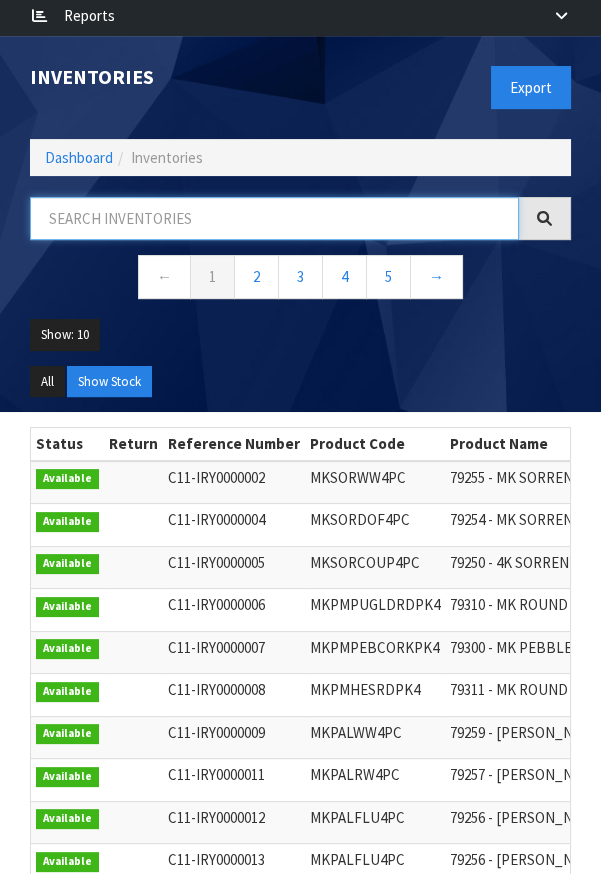 click at bounding box center (274, 218) 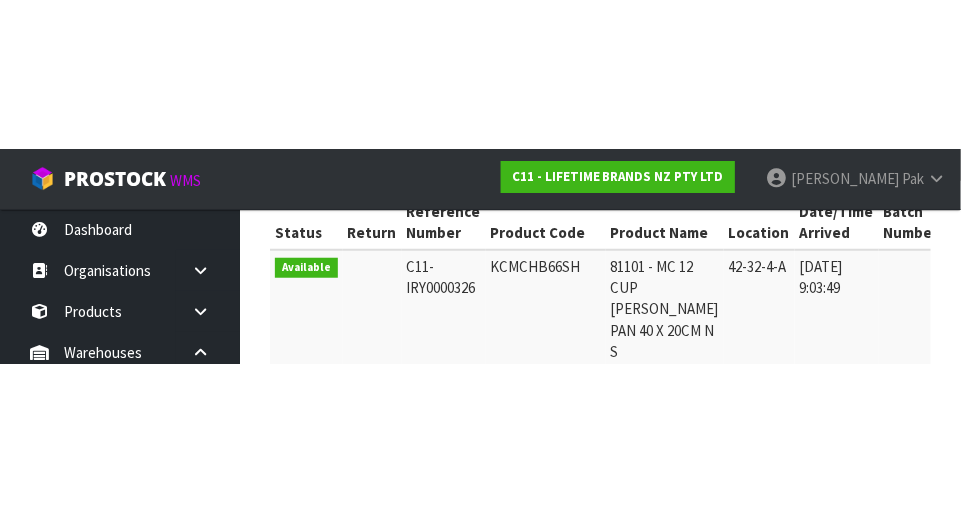 scroll, scrollTop: 406, scrollLeft: 0, axis: vertical 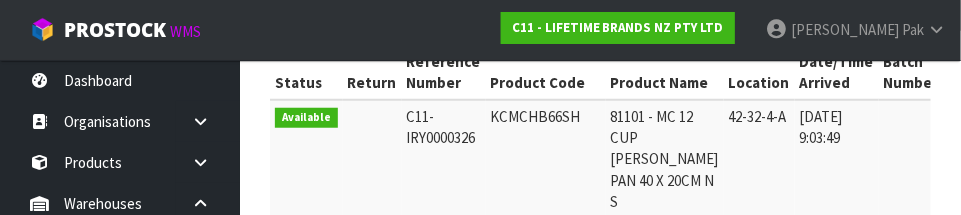 type on "42-32-4-A" 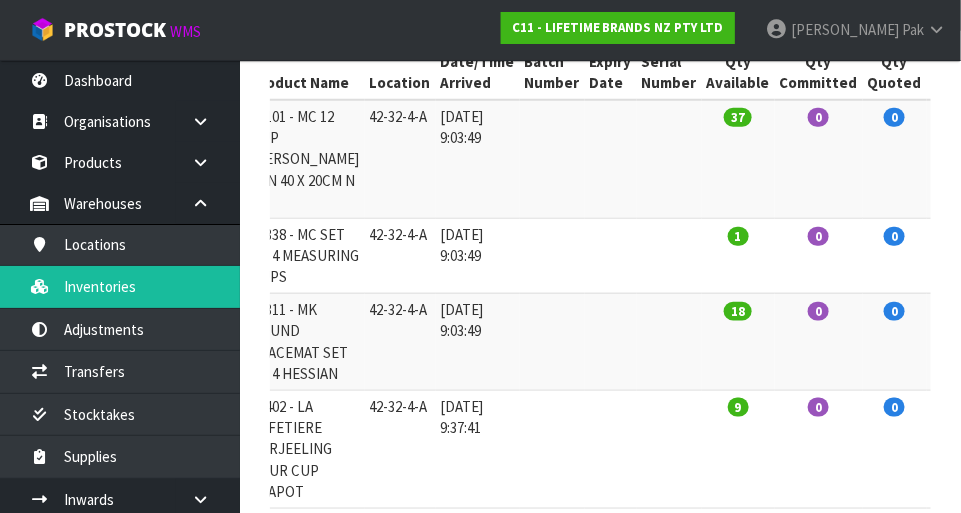 scroll, scrollTop: 0, scrollLeft: 428, axis: horizontal 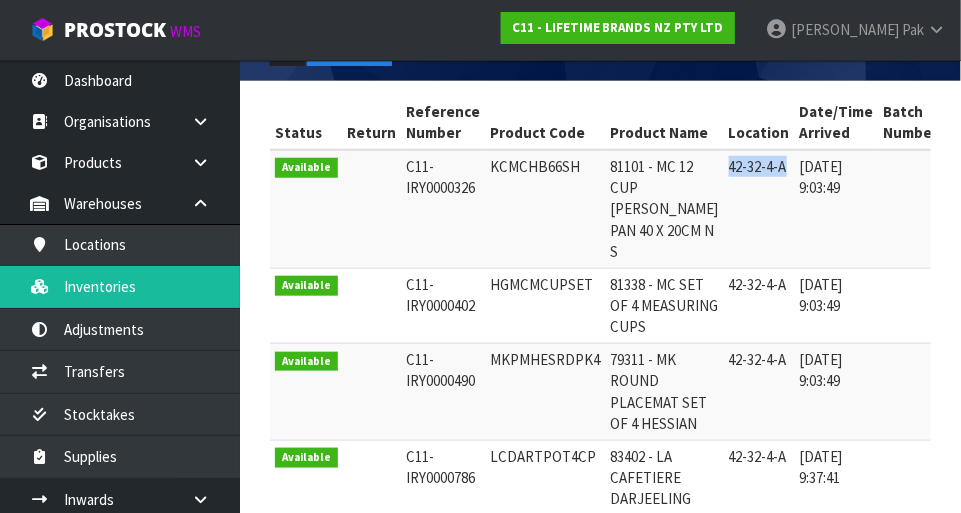copy on "42-32-4-A" 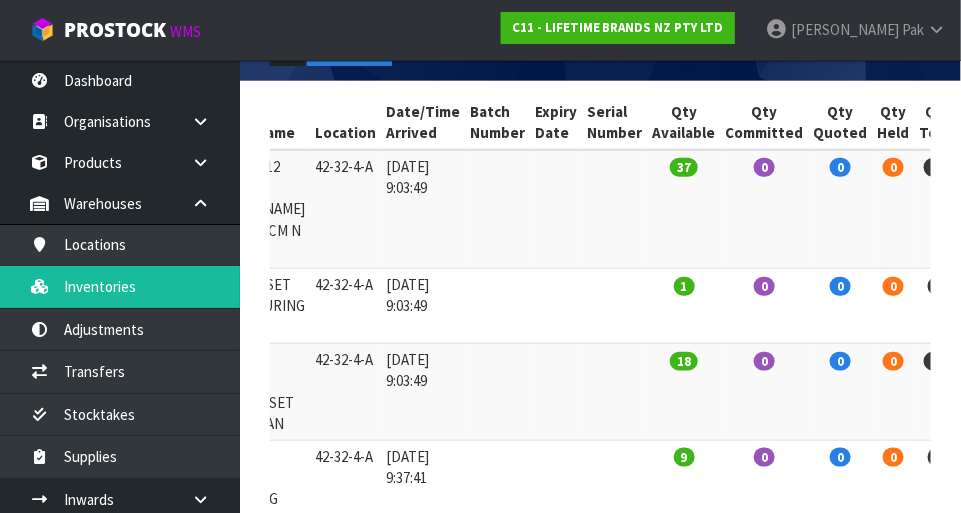 scroll, scrollTop: 0, scrollLeft: 428, axis: horizontal 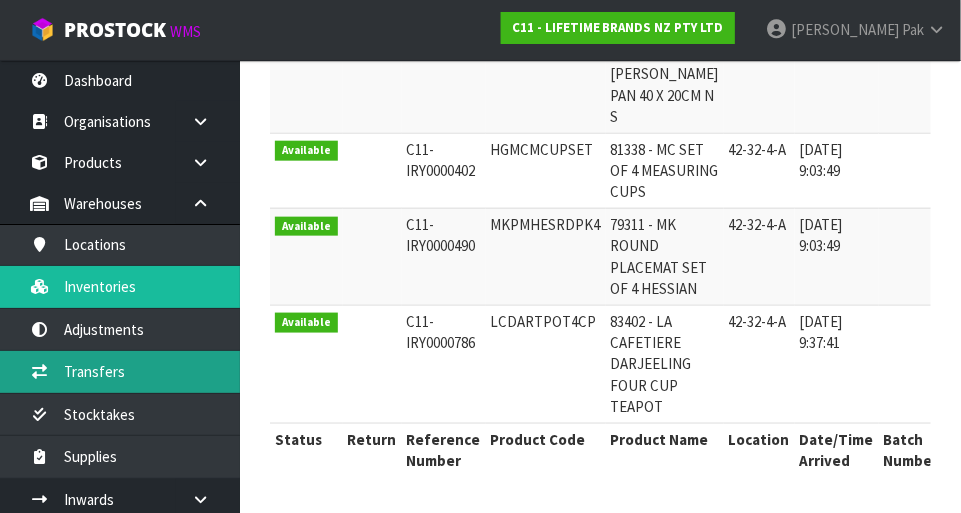 click on "Transfers" at bounding box center (120, 371) 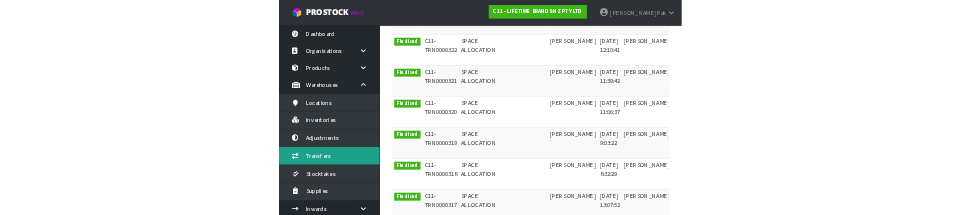 scroll, scrollTop: 0, scrollLeft: 0, axis: both 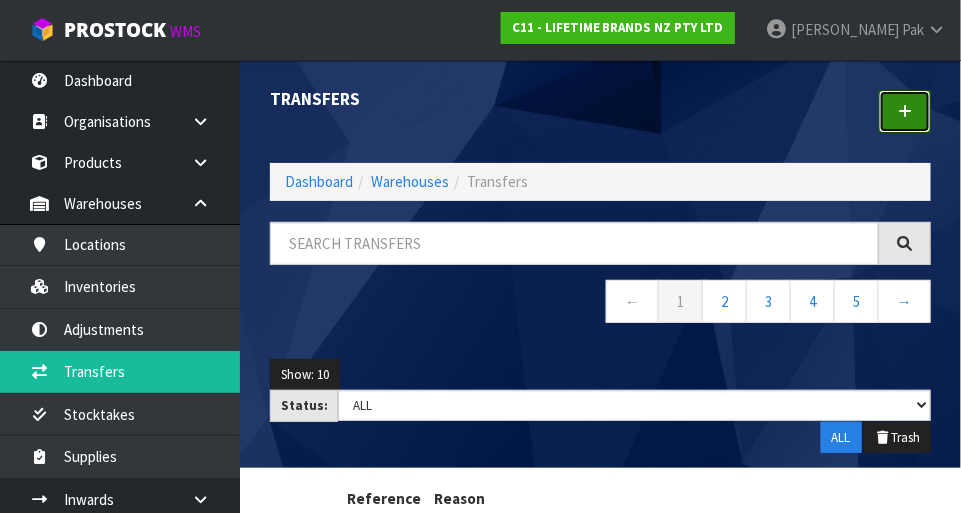 click at bounding box center [905, 111] 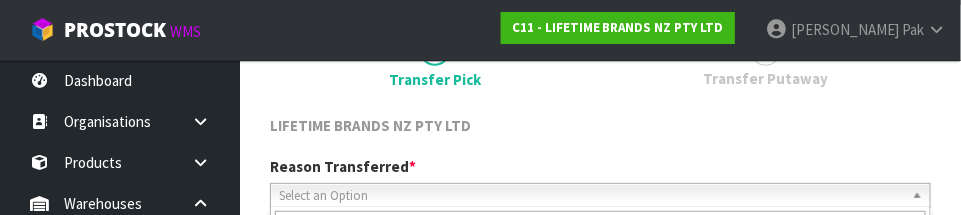 scroll, scrollTop: 296, scrollLeft: 0, axis: vertical 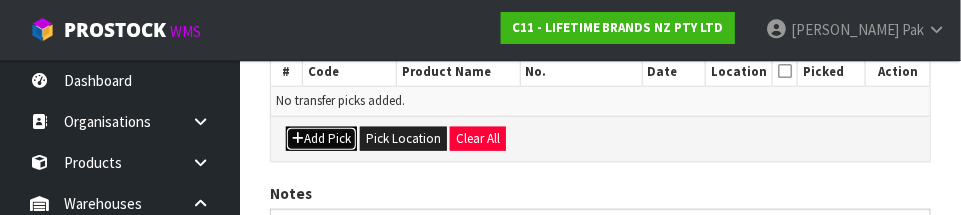 click on "Add Pick" at bounding box center [321, 139] 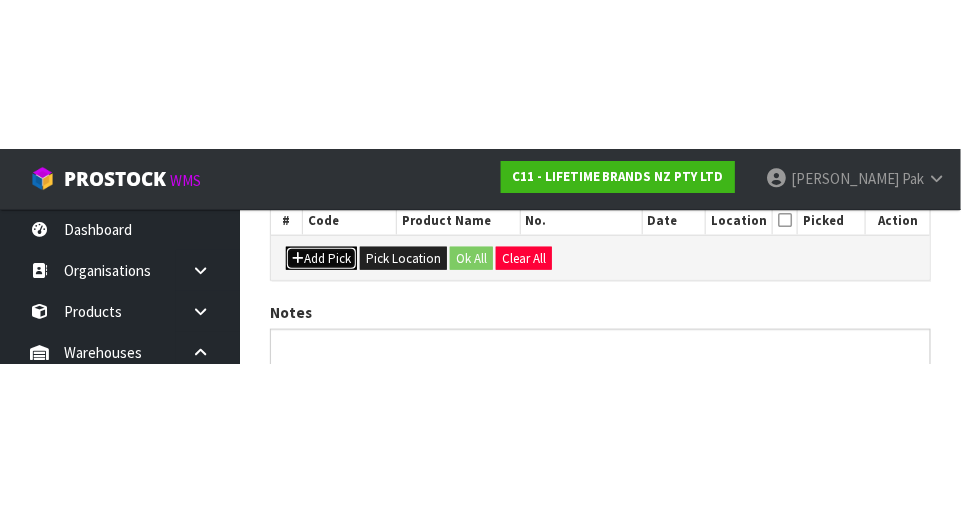 scroll, scrollTop: 450, scrollLeft: 0, axis: vertical 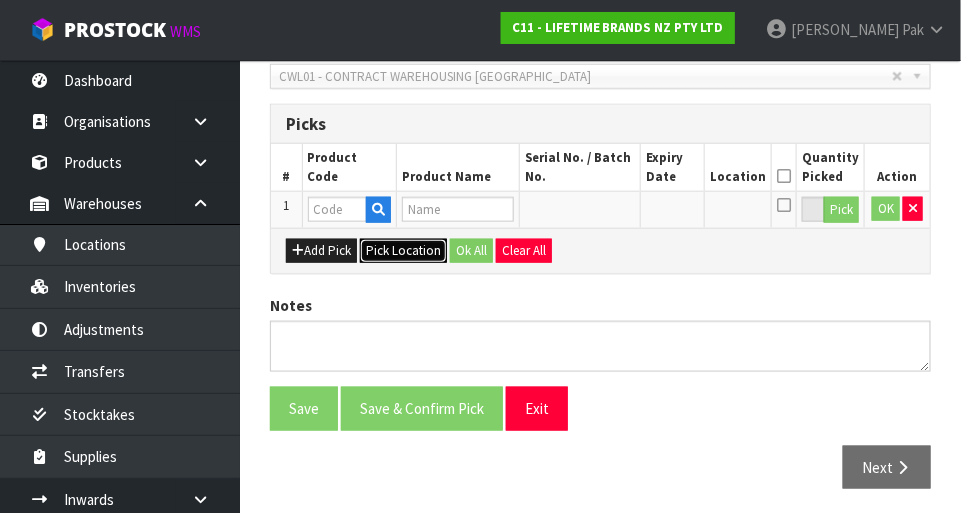 click on "Pick Location" at bounding box center [403, 251] 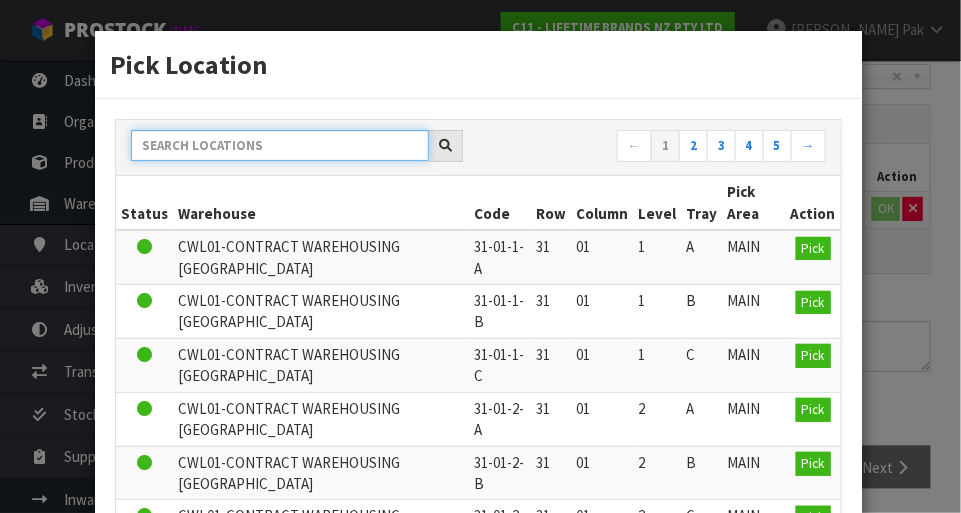click at bounding box center (280, 145) 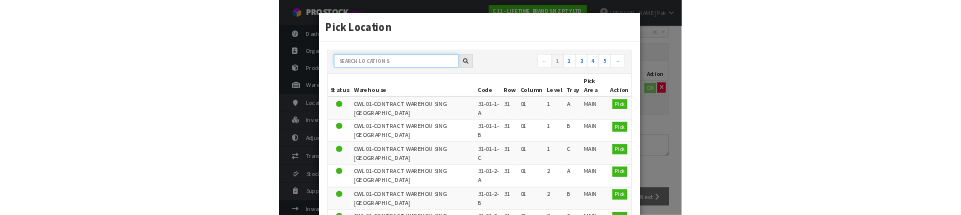 scroll, scrollTop: 440, scrollLeft: 0, axis: vertical 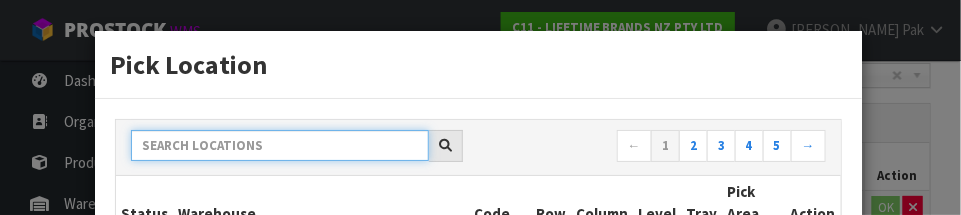 paste on "42-32-4-A" 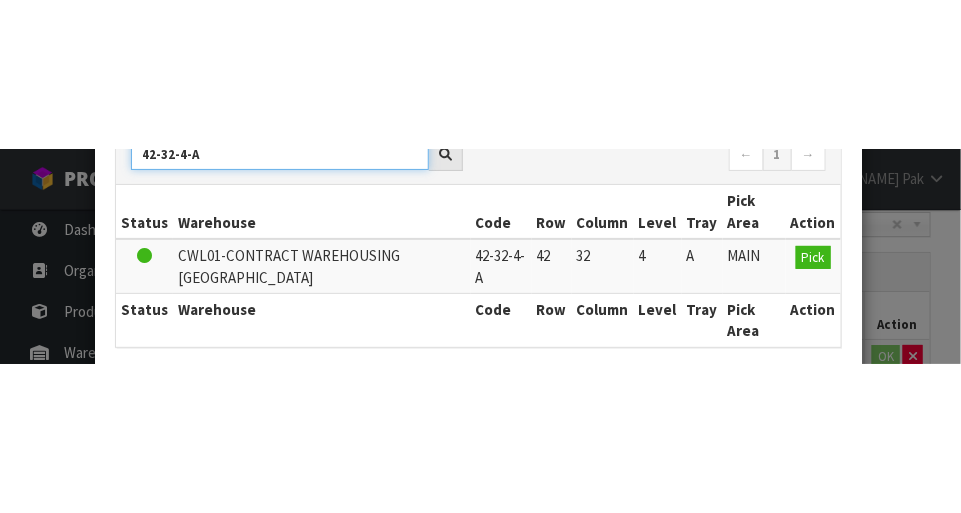 scroll, scrollTop: 141, scrollLeft: 0, axis: vertical 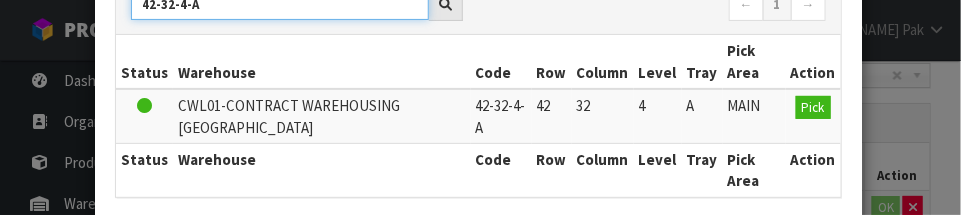 type on "42-32-4-A" 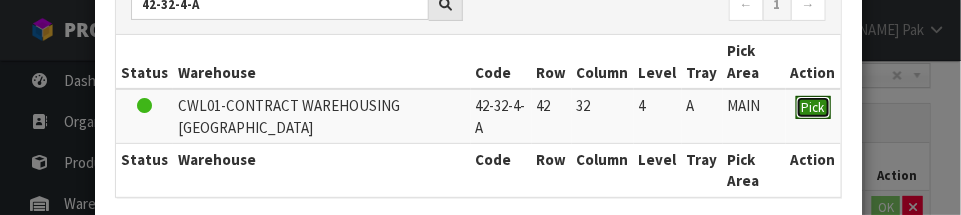 click on "Pick" at bounding box center [813, 107] 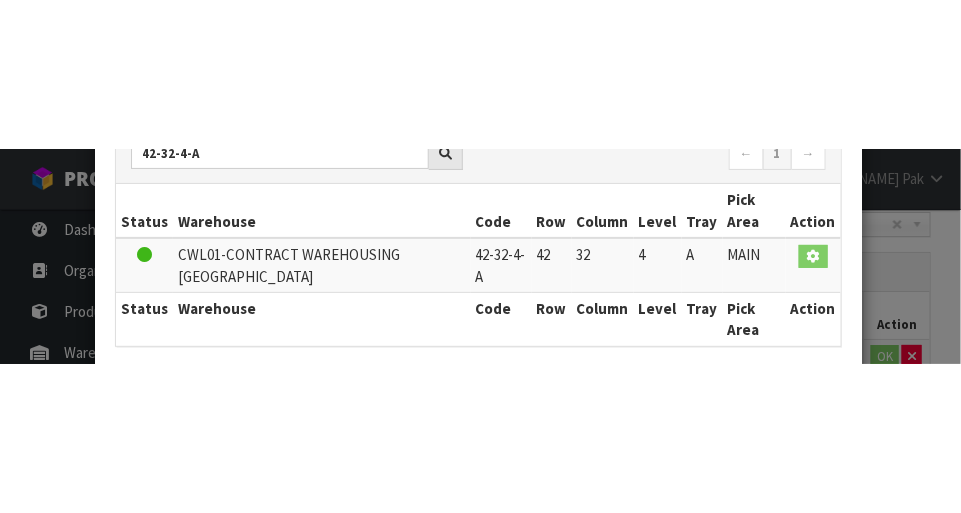 scroll, scrollTop: 0, scrollLeft: 0, axis: both 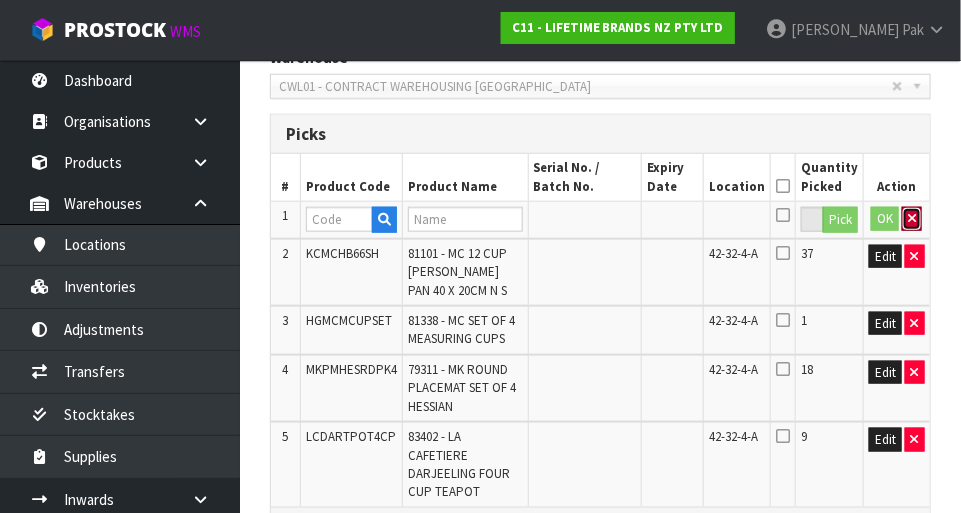 click at bounding box center [912, 218] 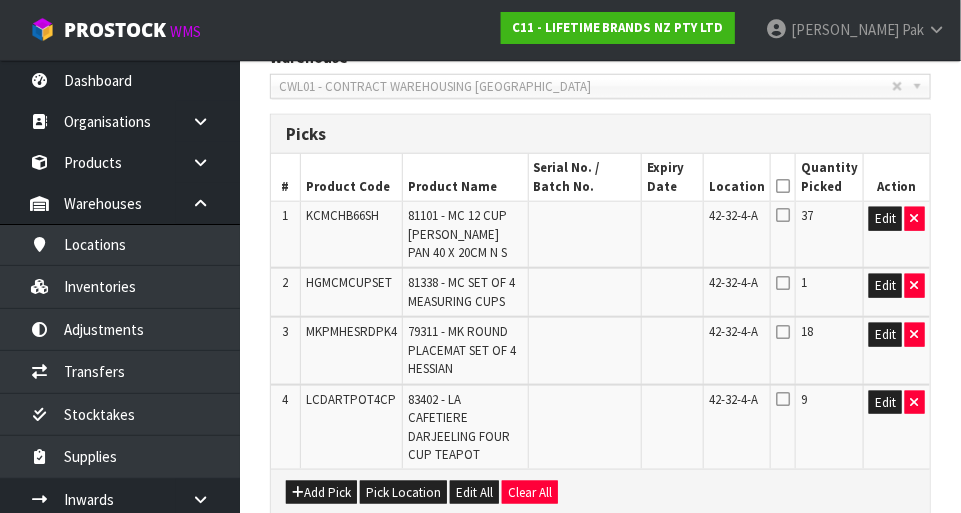 click at bounding box center (783, 186) 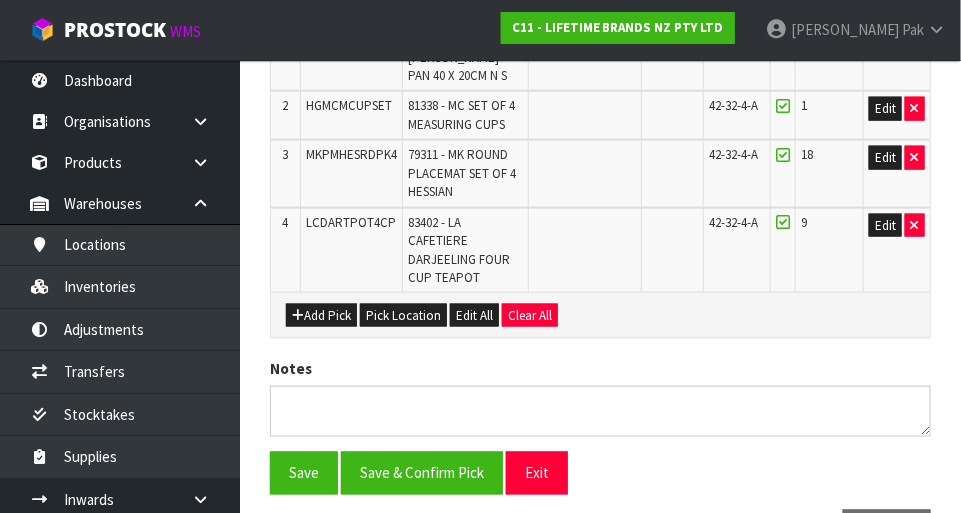 scroll, scrollTop: 616, scrollLeft: 0, axis: vertical 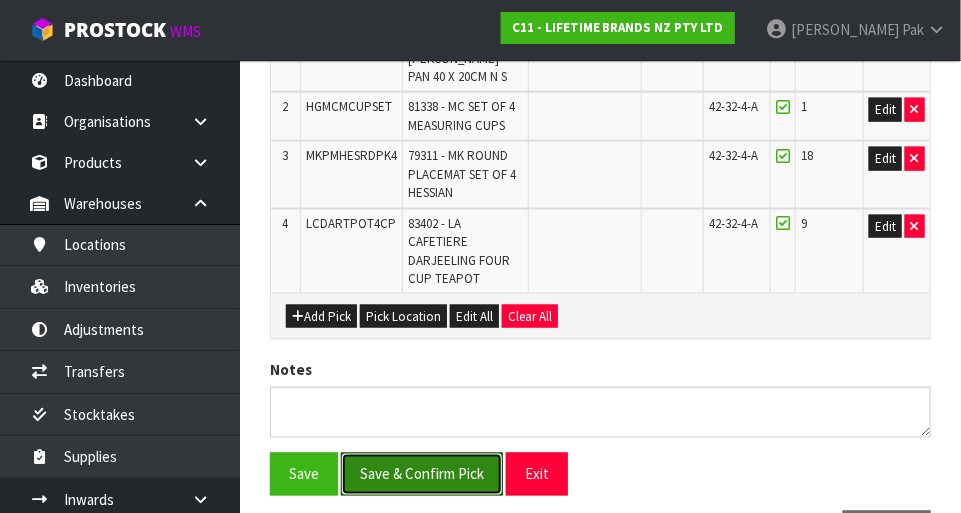 click on "Save & Confirm Pick" at bounding box center (422, 474) 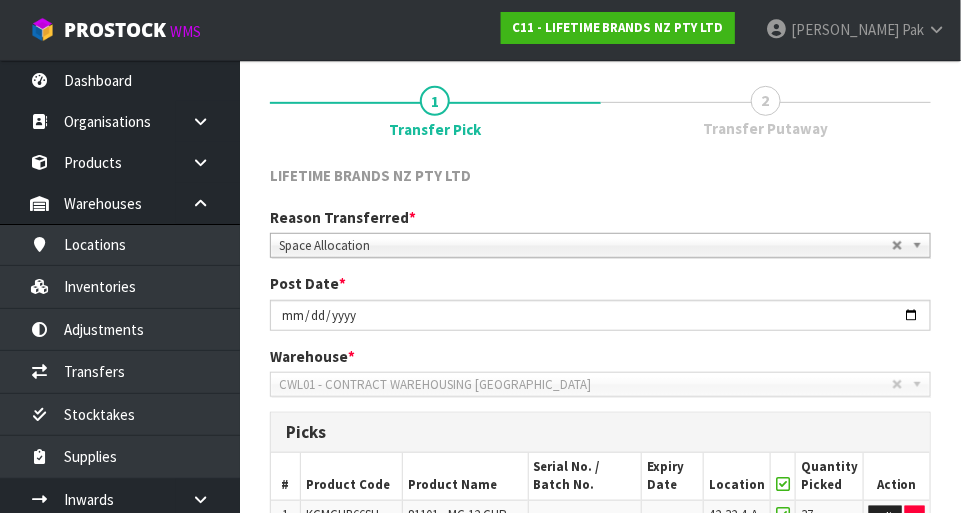 scroll, scrollTop: 754, scrollLeft: 0, axis: vertical 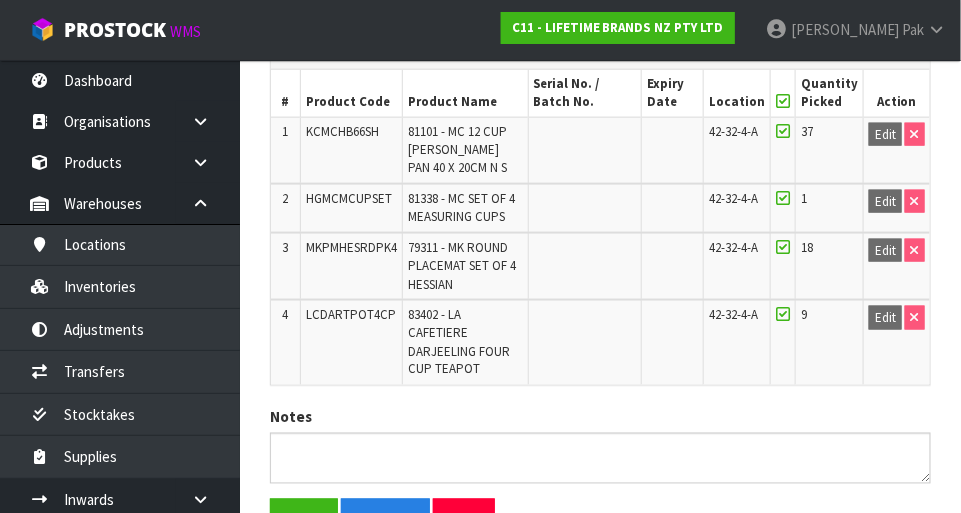click at bounding box center (783, 314) 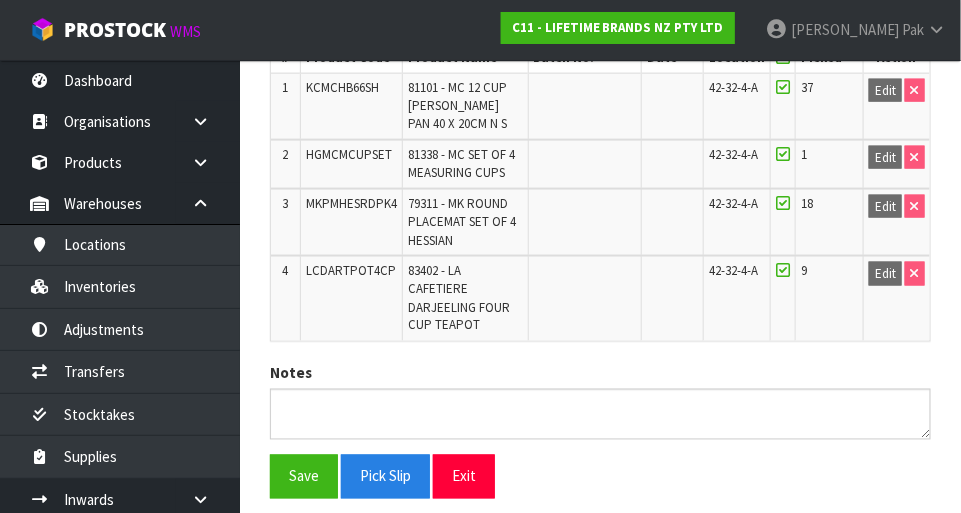 scroll, scrollTop: 636, scrollLeft: 0, axis: vertical 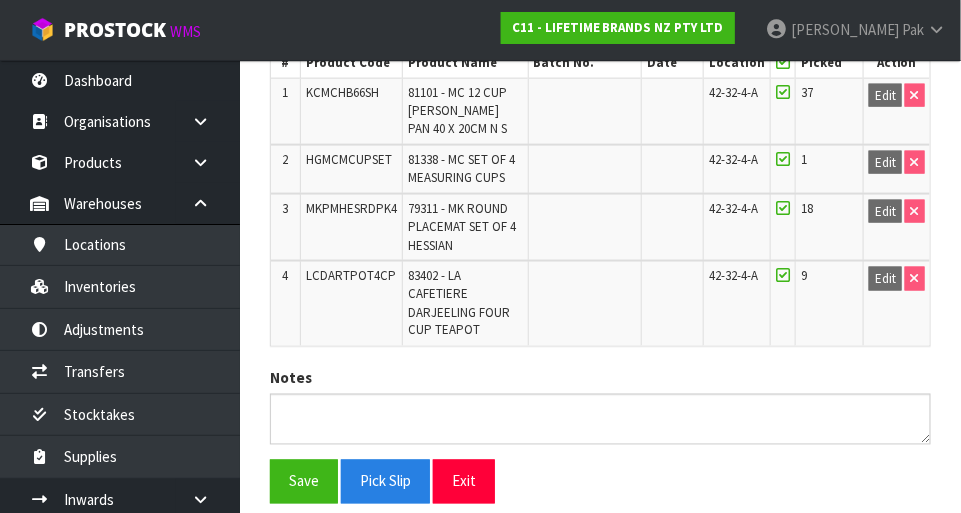click at bounding box center (783, 275) 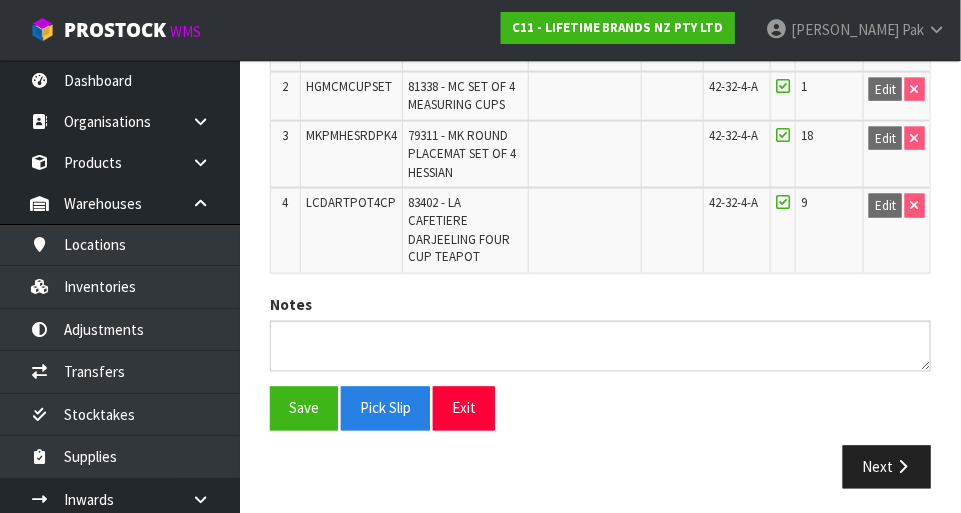 scroll, scrollTop: 710, scrollLeft: 0, axis: vertical 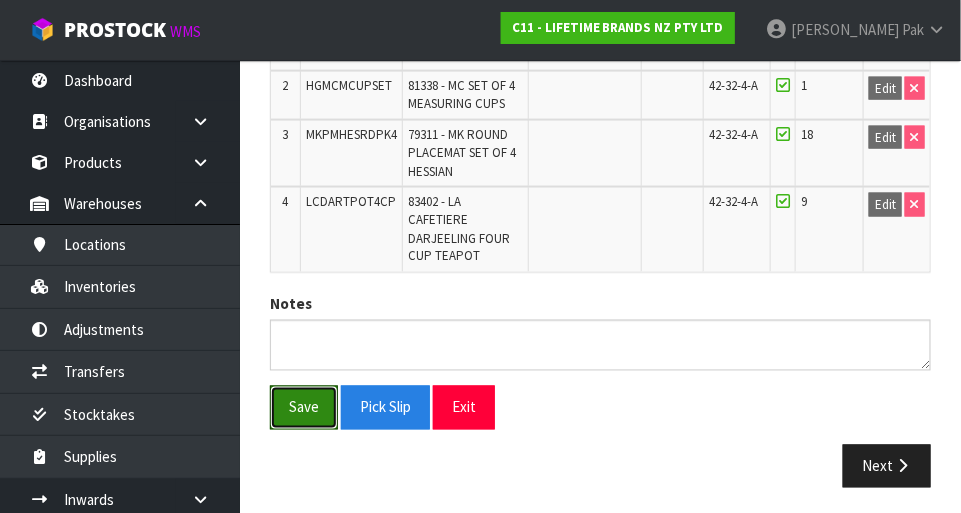 click on "Save" at bounding box center [304, 407] 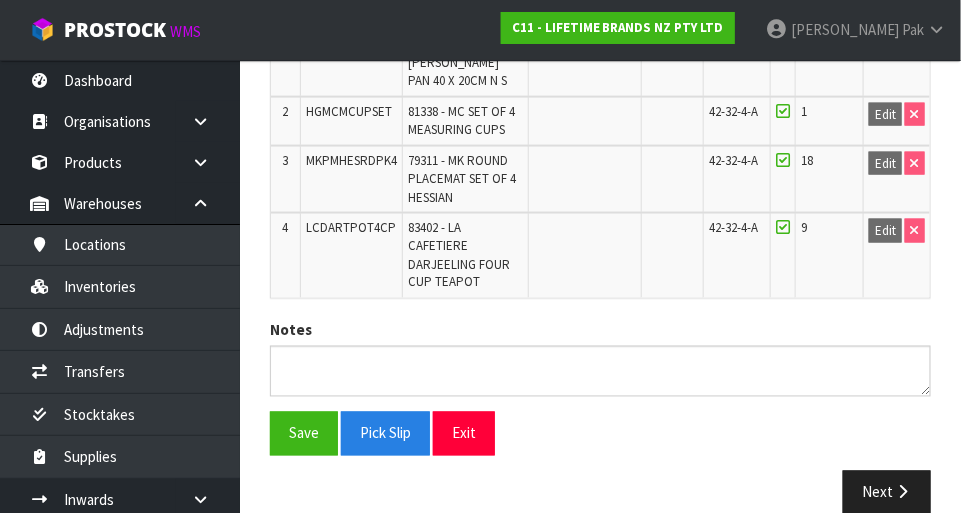 scroll, scrollTop: 692, scrollLeft: 0, axis: vertical 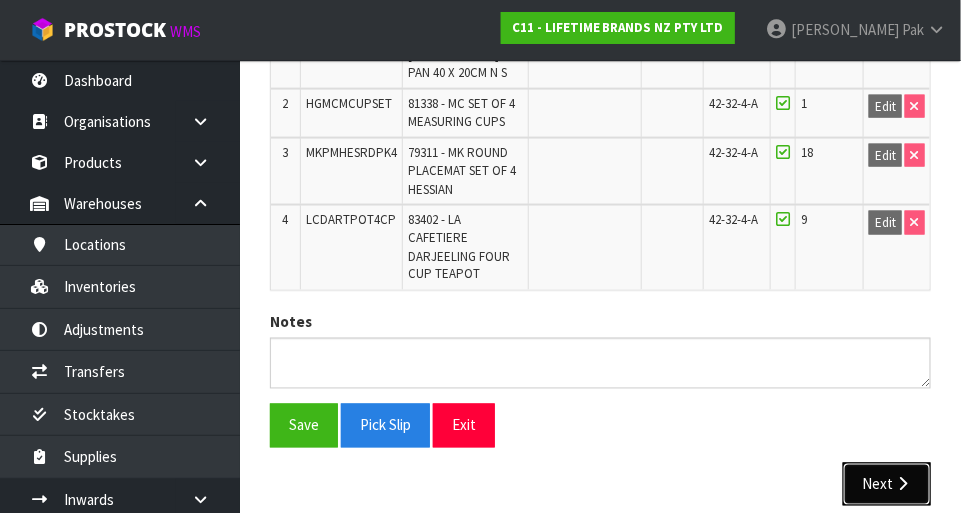 click on "Next" at bounding box center (887, 484) 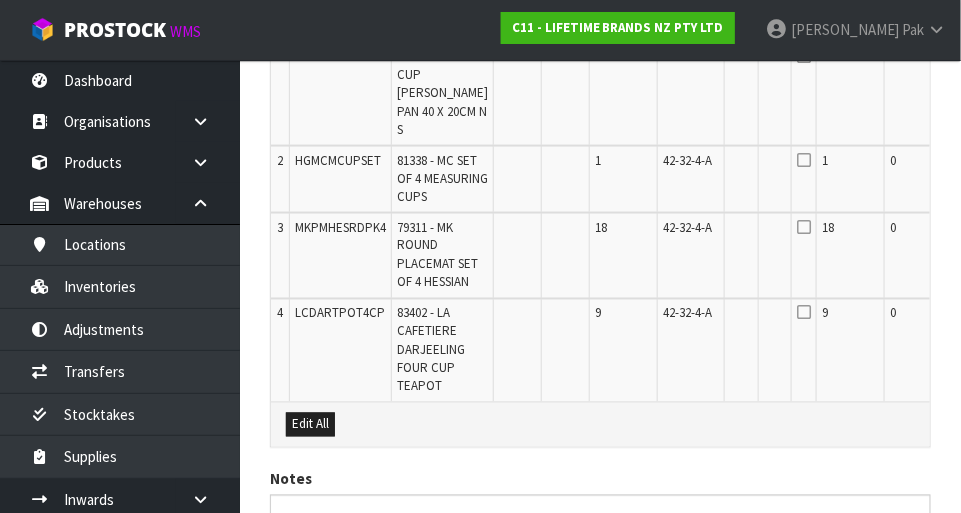 scroll, scrollTop: 716, scrollLeft: 0, axis: vertical 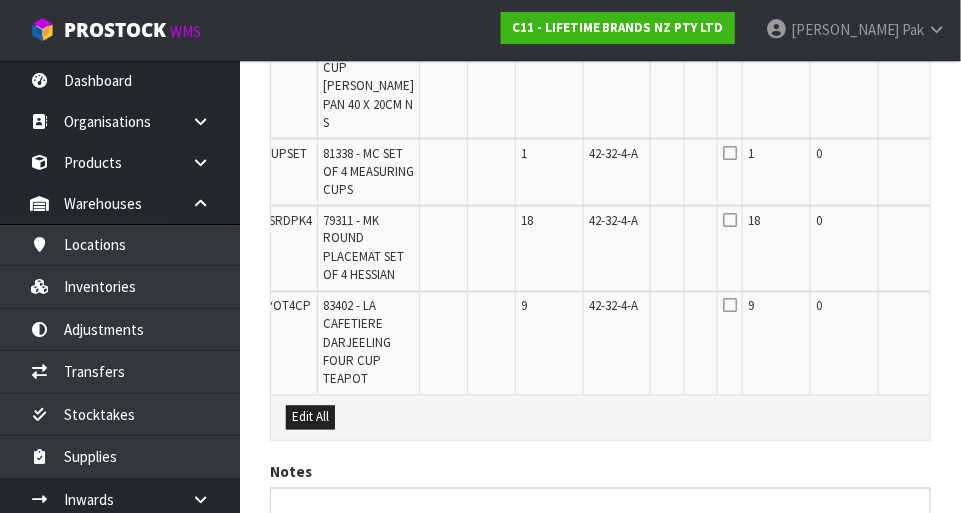 click on "Edit" at bounding box center (956, 310) 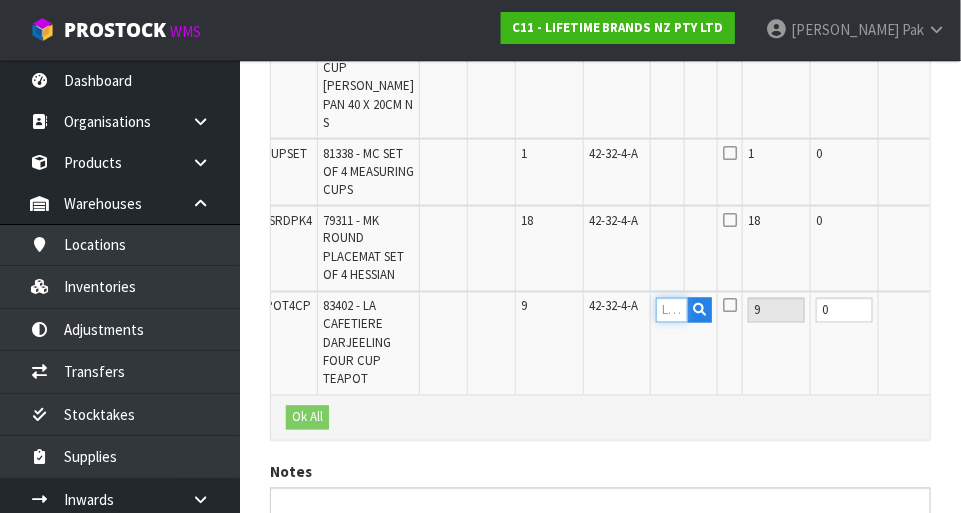 click at bounding box center (672, 310) 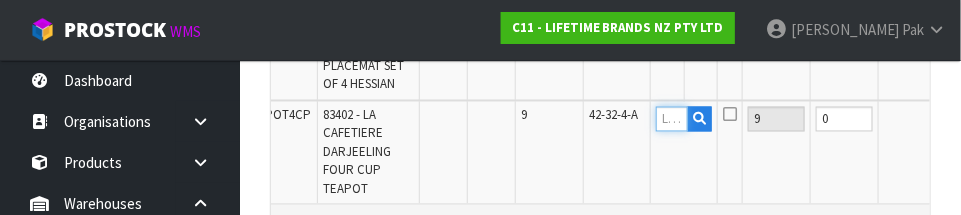 scroll, scrollTop: 942, scrollLeft: 0, axis: vertical 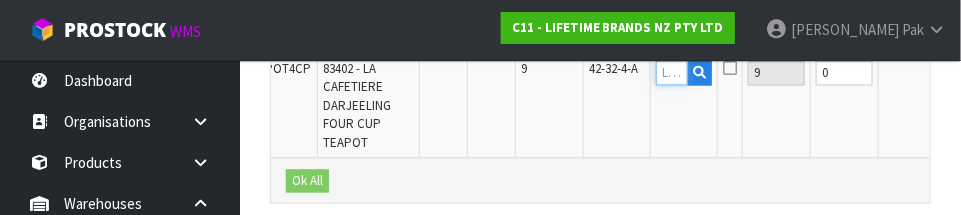 click at bounding box center (672, 73) 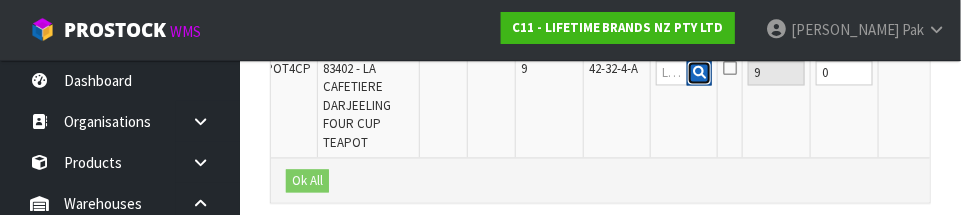 click at bounding box center (699, 74) 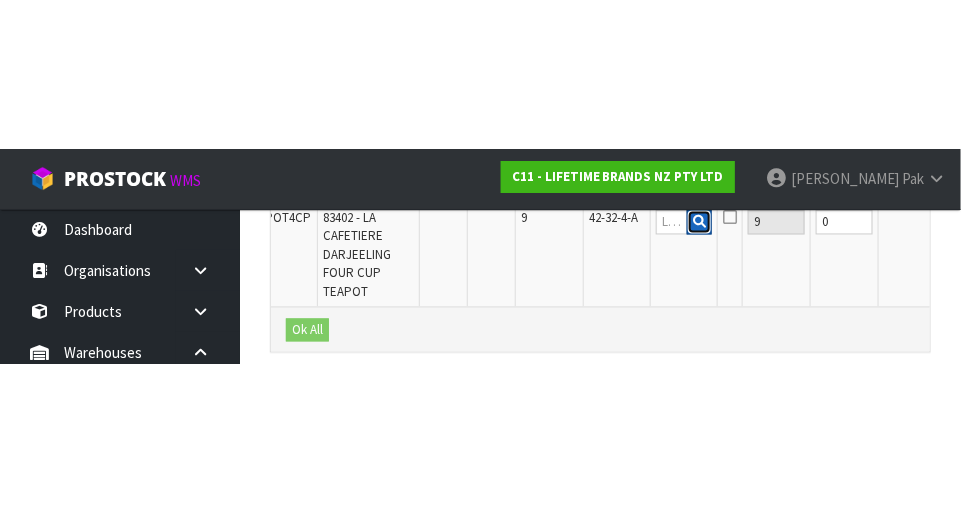 scroll, scrollTop: 920, scrollLeft: 0, axis: vertical 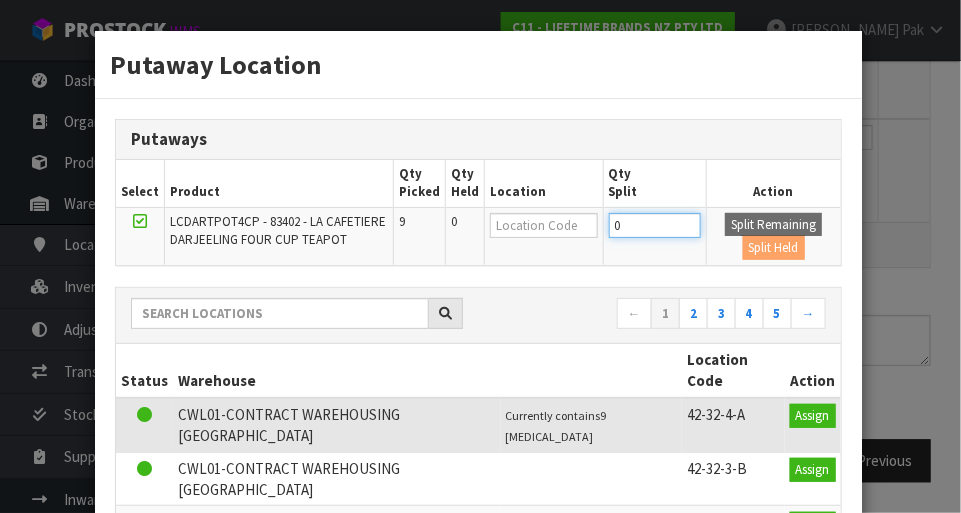 click on "0" at bounding box center (655, 225) 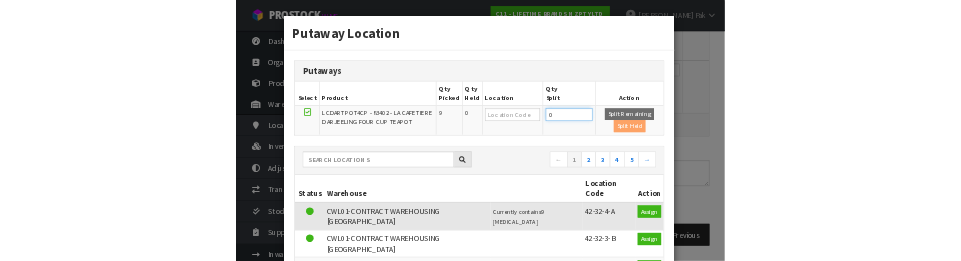 scroll, scrollTop: 910, scrollLeft: 0, axis: vertical 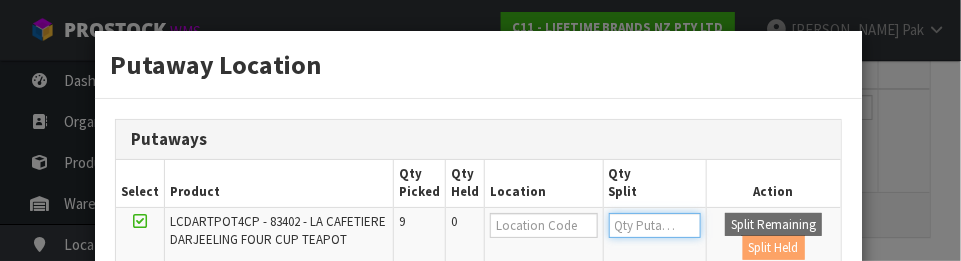 type 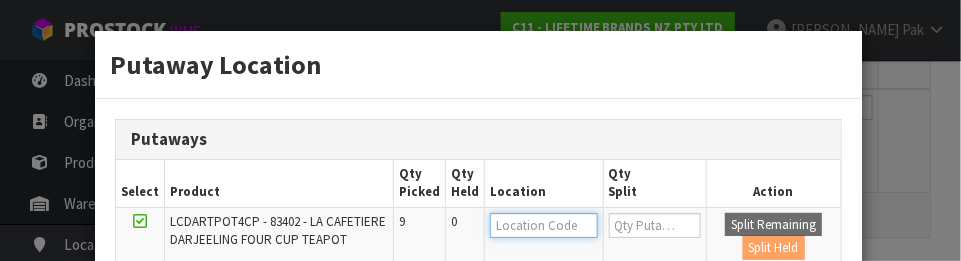 click at bounding box center (544, 225) 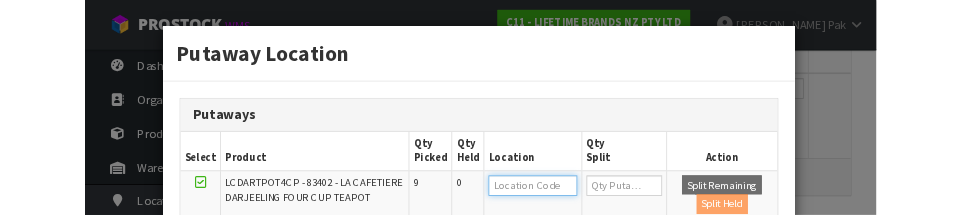 scroll, scrollTop: 909, scrollLeft: 0, axis: vertical 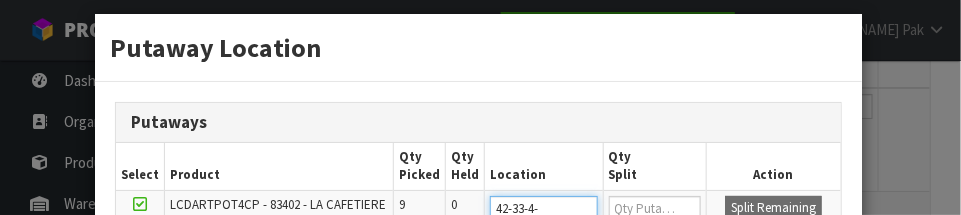 type on "42-33-4-c" 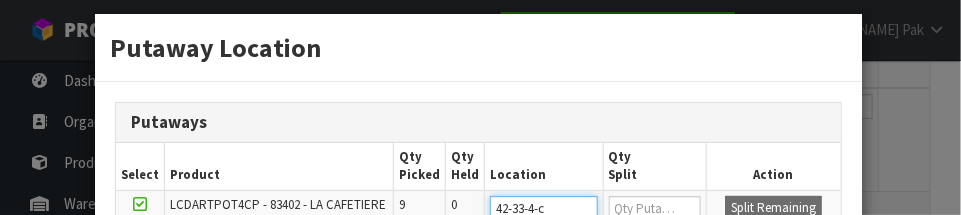 type on "42-33-4-C" 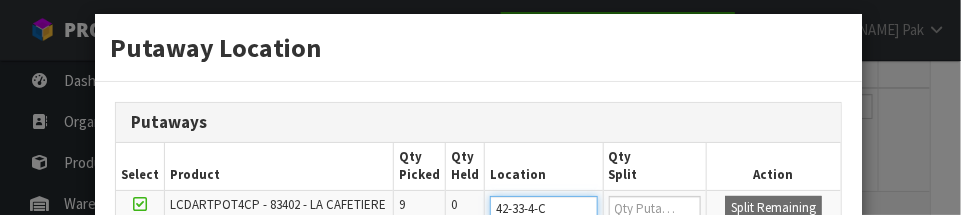type on "42-33-4-C" 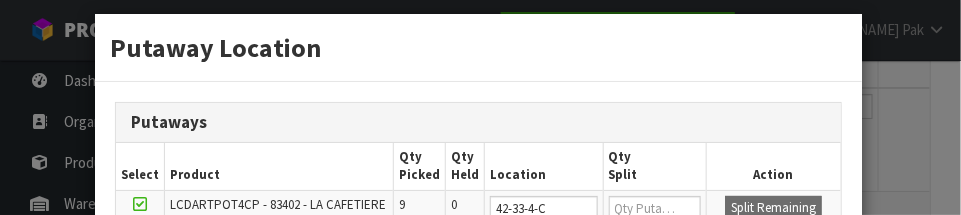 click on "Qty  Split" at bounding box center (654, 166) 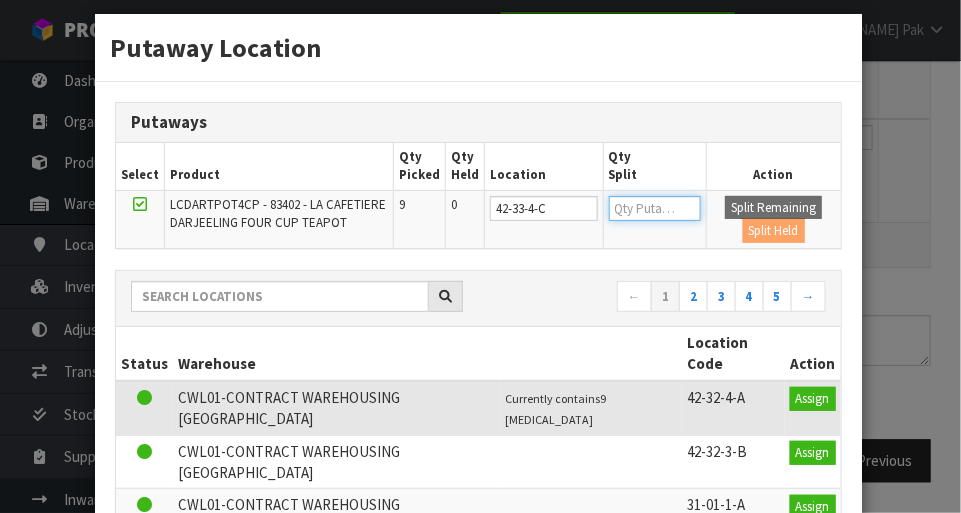 click at bounding box center (655, 208) 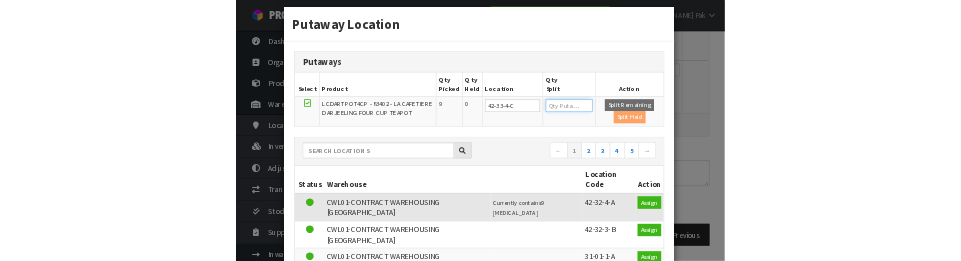 scroll, scrollTop: 910, scrollLeft: 0, axis: vertical 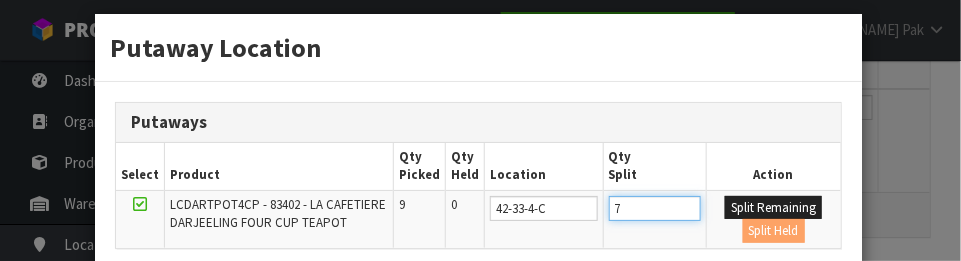type on "7" 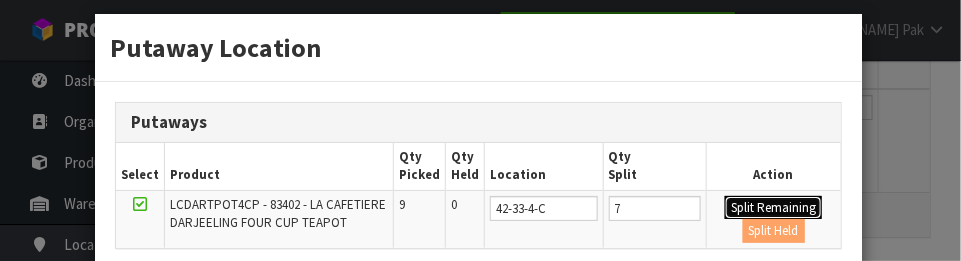 click on "Split Remaining" at bounding box center (773, 208) 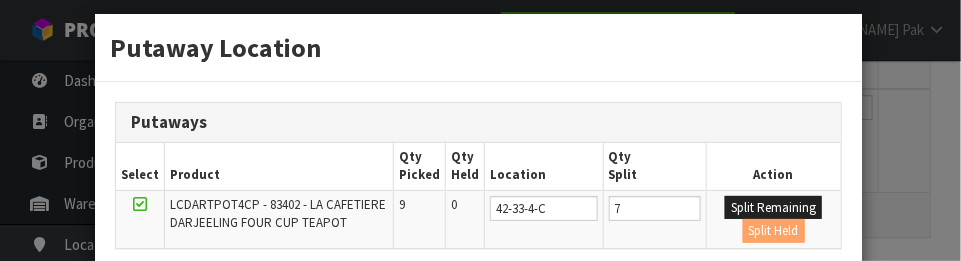 type on "7" 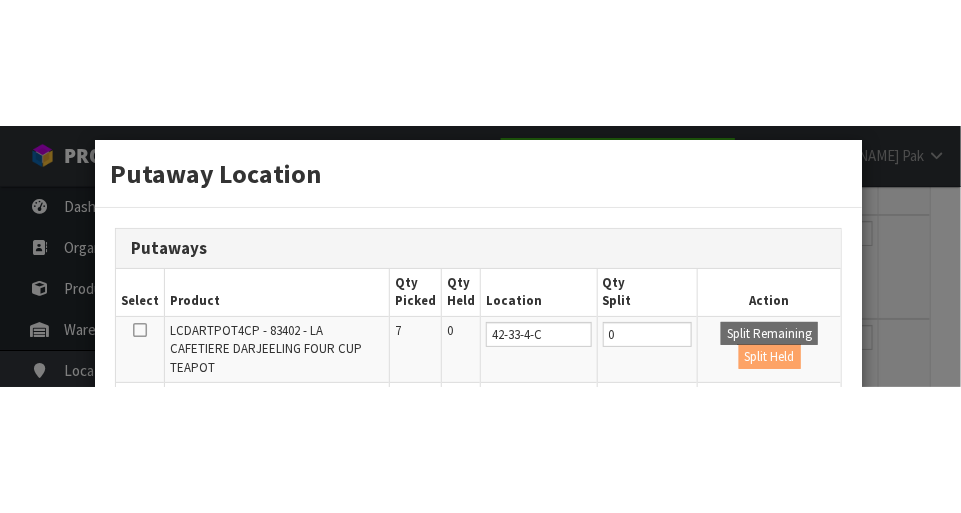 scroll, scrollTop: 920, scrollLeft: 0, axis: vertical 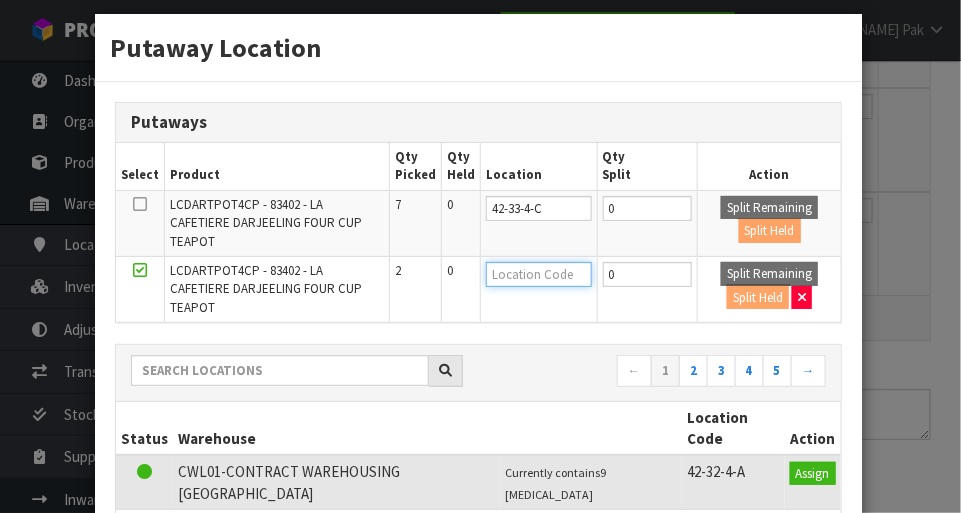 click at bounding box center [539, 274] 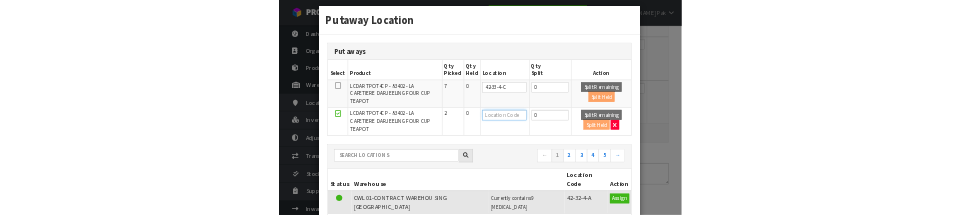 scroll, scrollTop: 909, scrollLeft: 0, axis: vertical 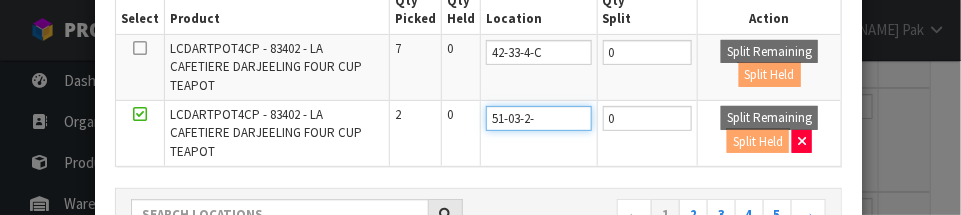 type on "51-03-2-a" 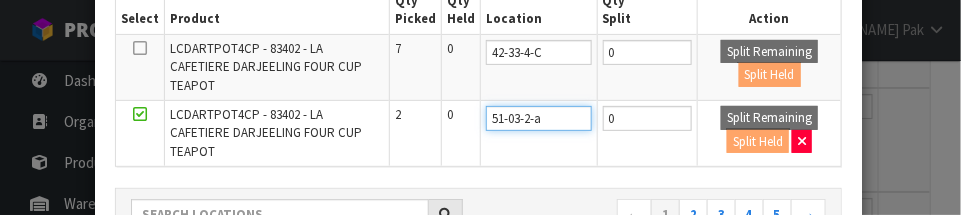 type on "51-03-2-A" 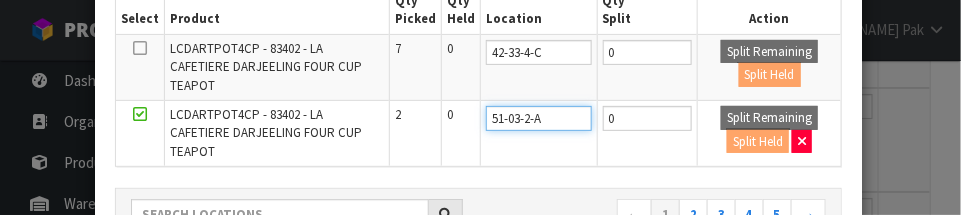 type on "51-03-2-A" 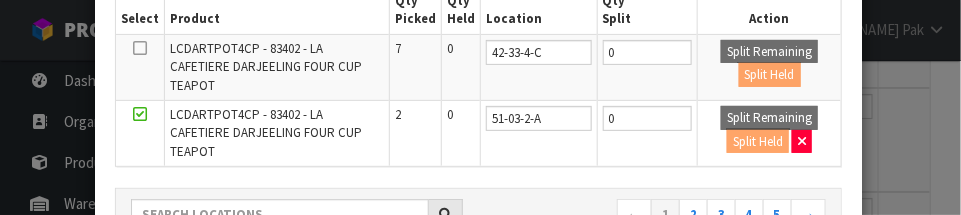 click on "0" at bounding box center [647, 134] 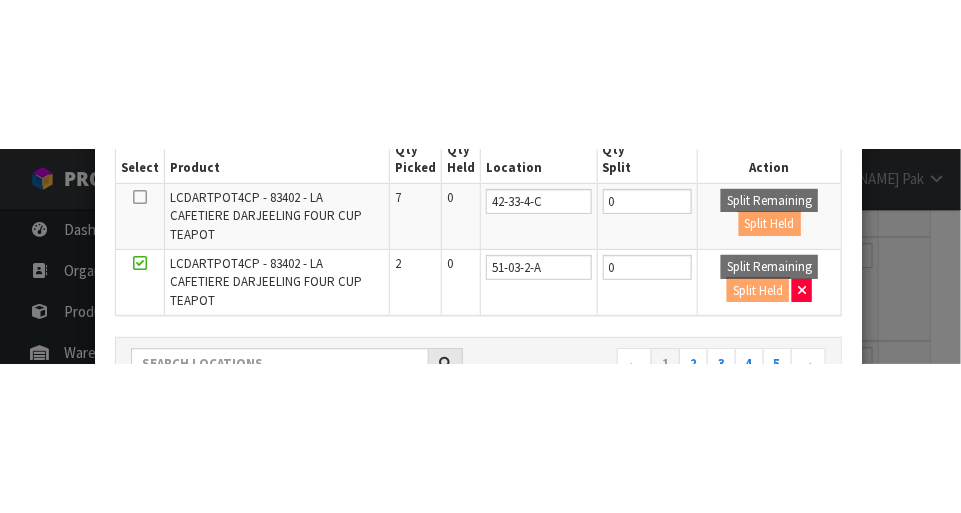 scroll, scrollTop: 920, scrollLeft: 0, axis: vertical 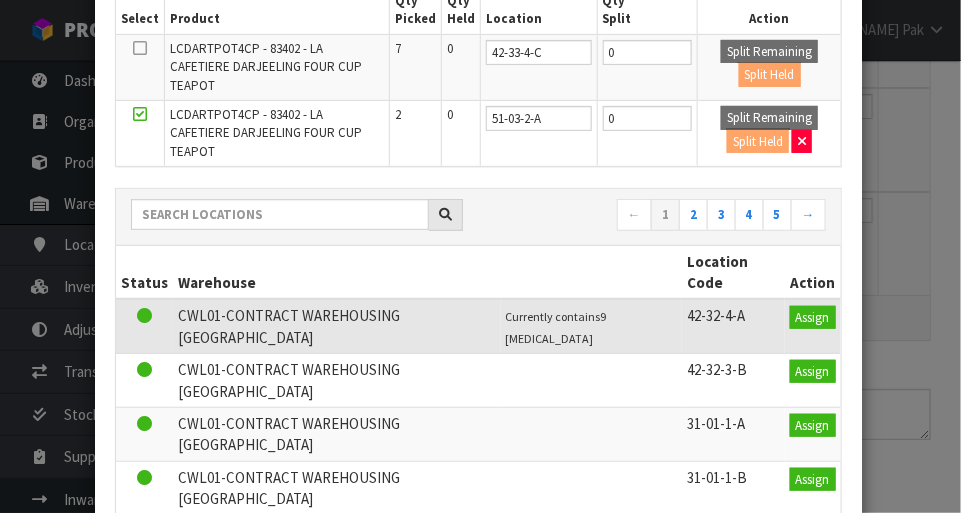 click on "Putaway Location
Putaways
Select
Product
Qty  Picked
Qty  Held
Location
Qty  Split
Action
LCDARTPOT4CP - 83402 - LA CAFETIERE DARJEELING FOUR CUP TEAPOT
7
0
42-33-4-C
0
Split Remaining
Split Held
LCDARTPOT4CP - 83402 - LA CAFETIERE DARJEELING FOUR CUP TEAPOT
2
0
51-03-2-A
0
Split Remaining" at bounding box center [480, 256] 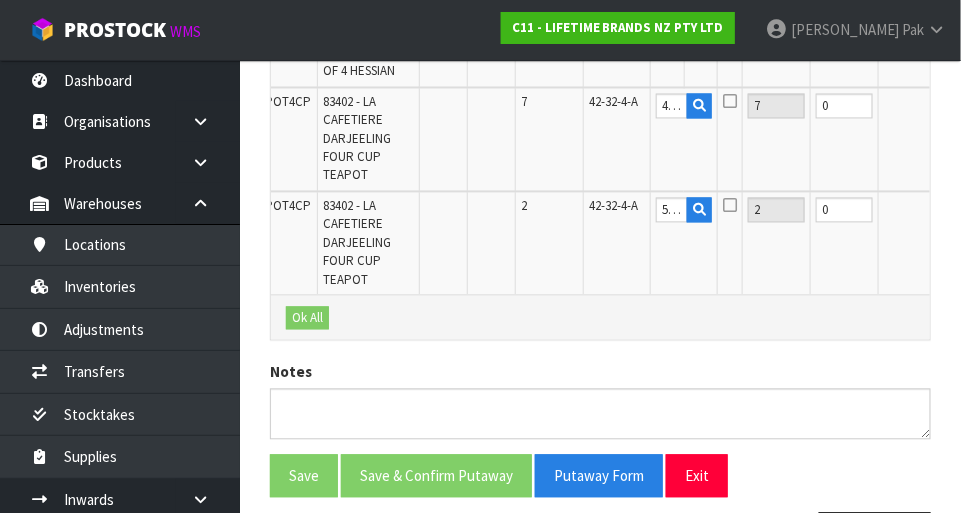 click on "OK" at bounding box center (957, 210) 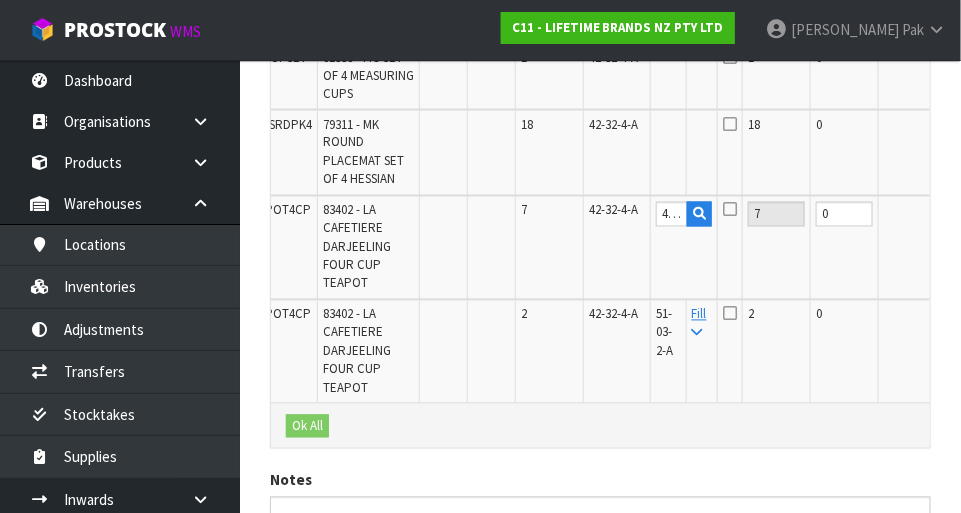 scroll, scrollTop: 848, scrollLeft: 0, axis: vertical 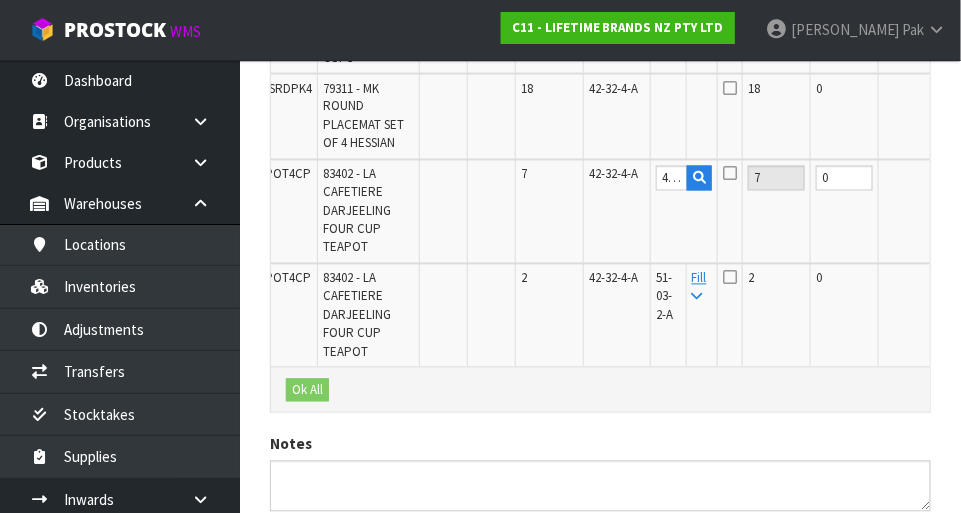 click on "Edit" at bounding box center (956, 282) 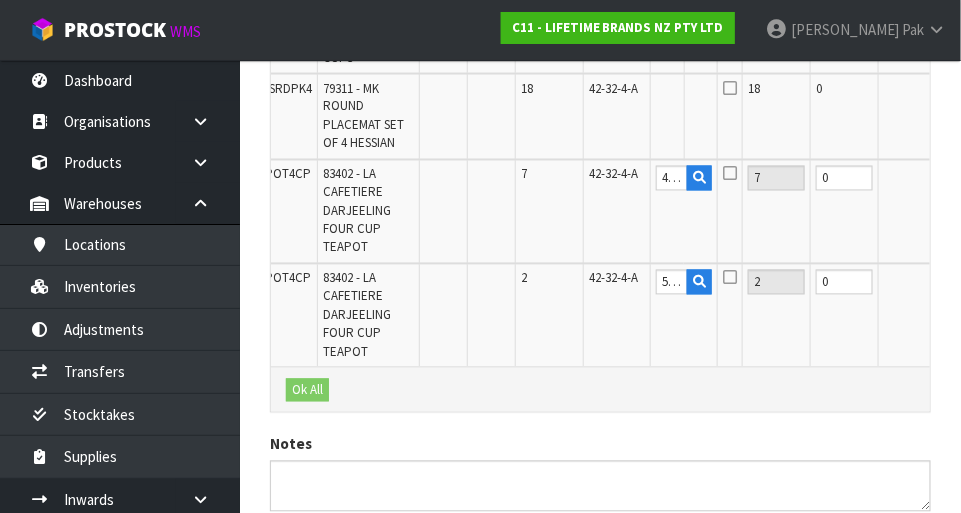 click at bounding box center (730, 278) 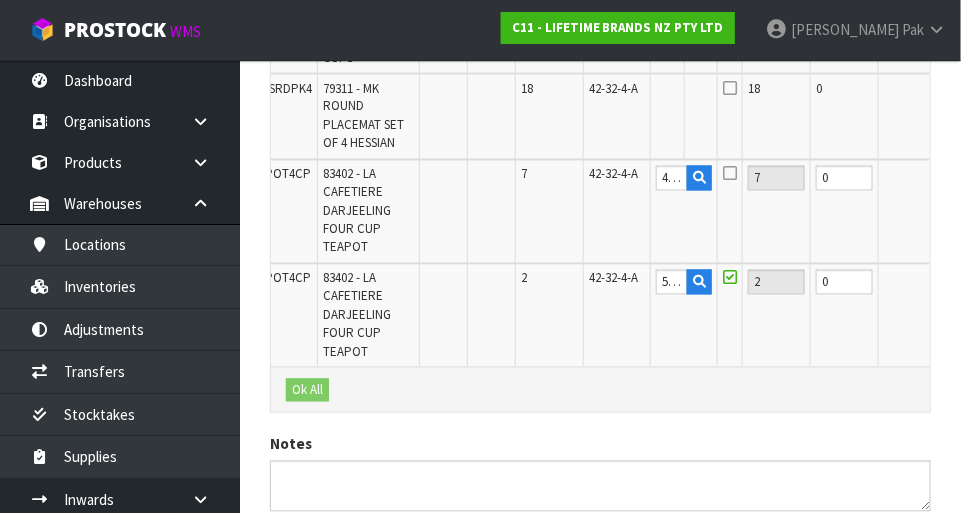 click on "OK" at bounding box center [957, 282] 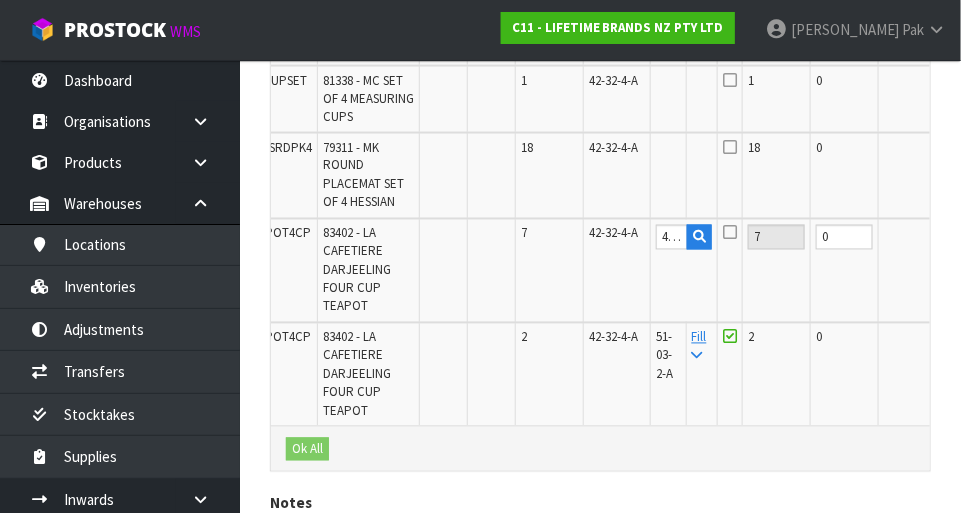 scroll, scrollTop: 799, scrollLeft: 0, axis: vertical 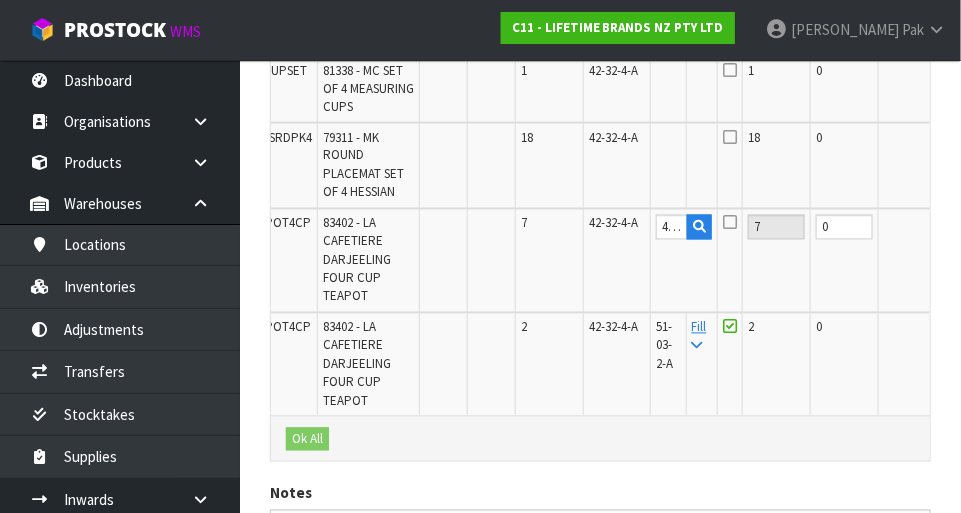 click on "OK" at bounding box center [957, 227] 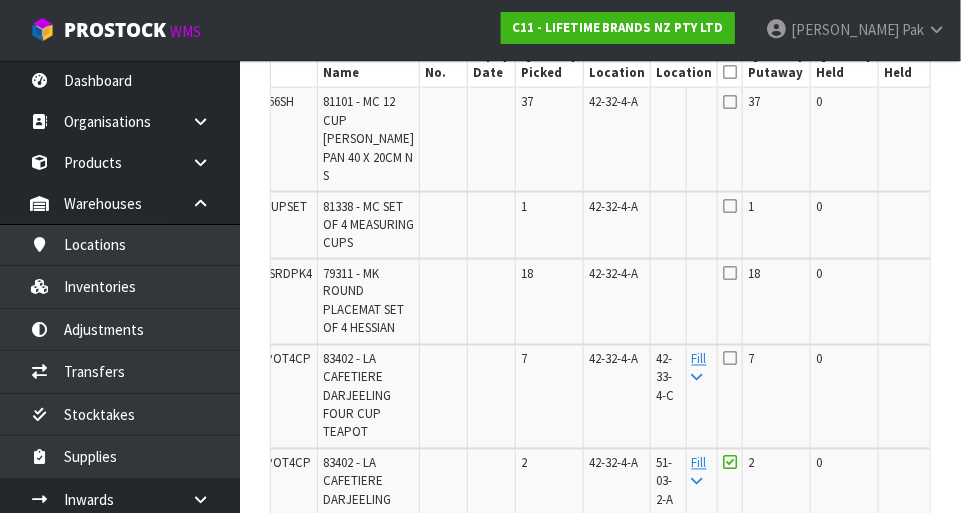 scroll, scrollTop: 661, scrollLeft: 0, axis: vertical 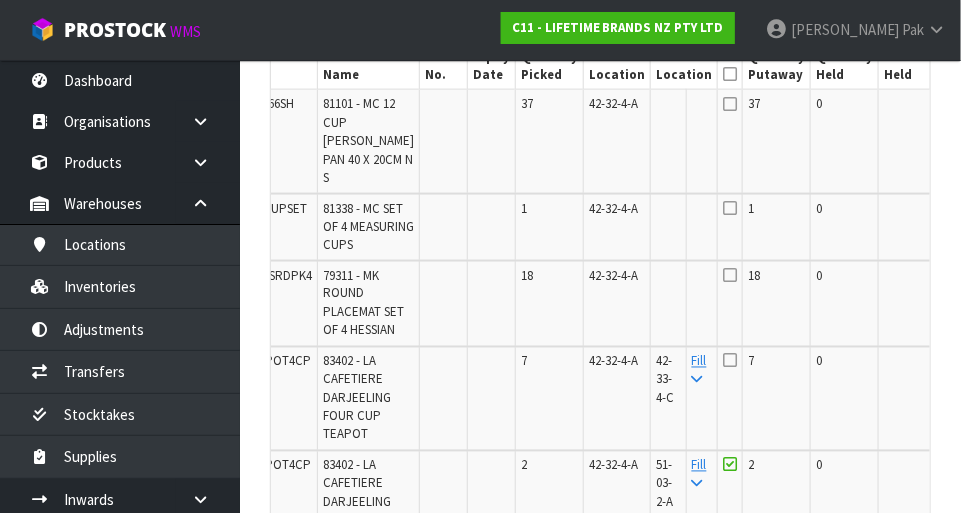 click at bounding box center (730, 104) 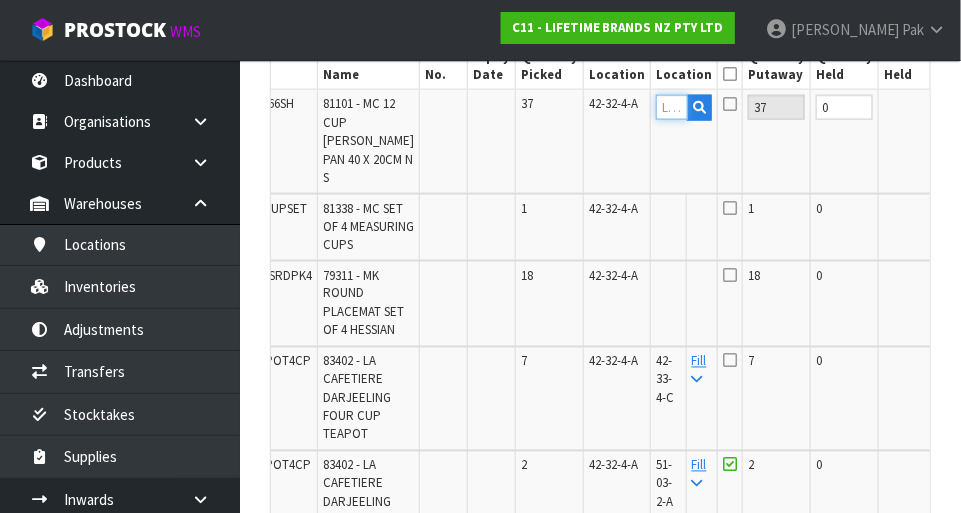 click at bounding box center (672, 107) 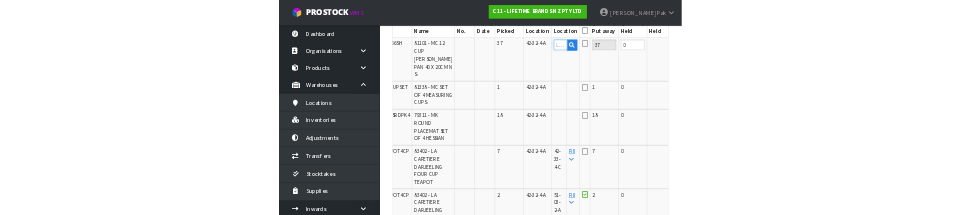 scroll, scrollTop: 652, scrollLeft: 0, axis: vertical 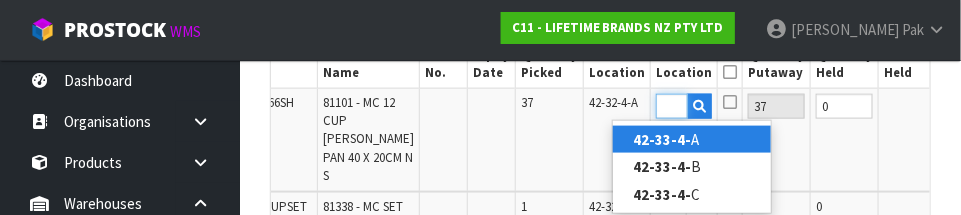 type on "42-33-4-C" 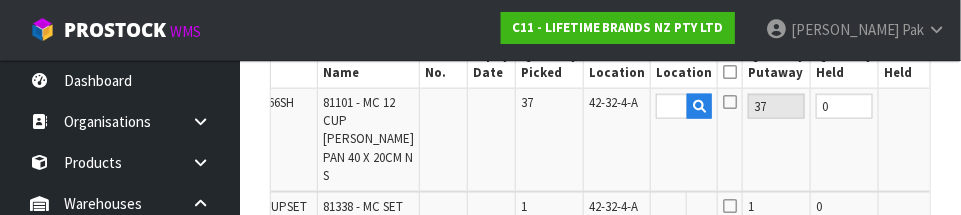 click on "OK" at bounding box center [957, 106] 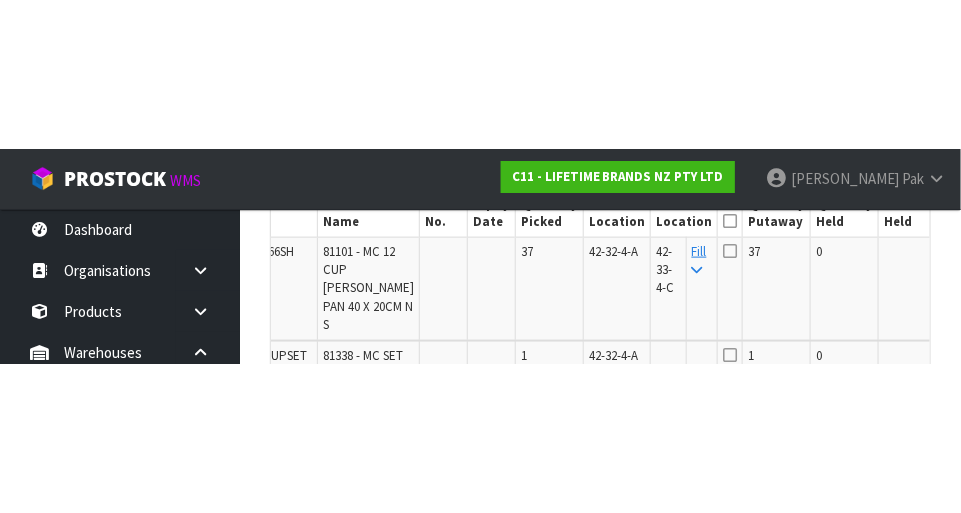 scroll, scrollTop: 661, scrollLeft: 0, axis: vertical 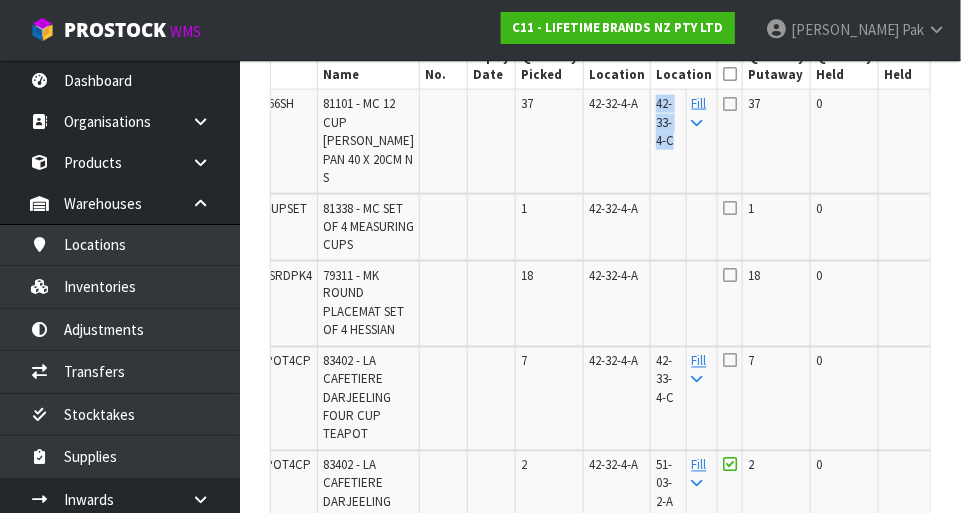 copy on "42-33-4-C" 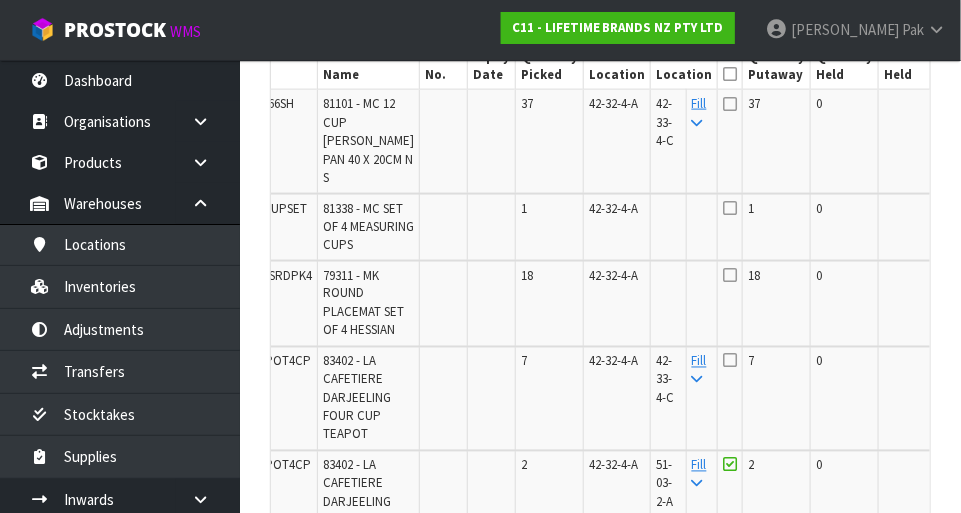 click on "Edit" at bounding box center (956, 279) 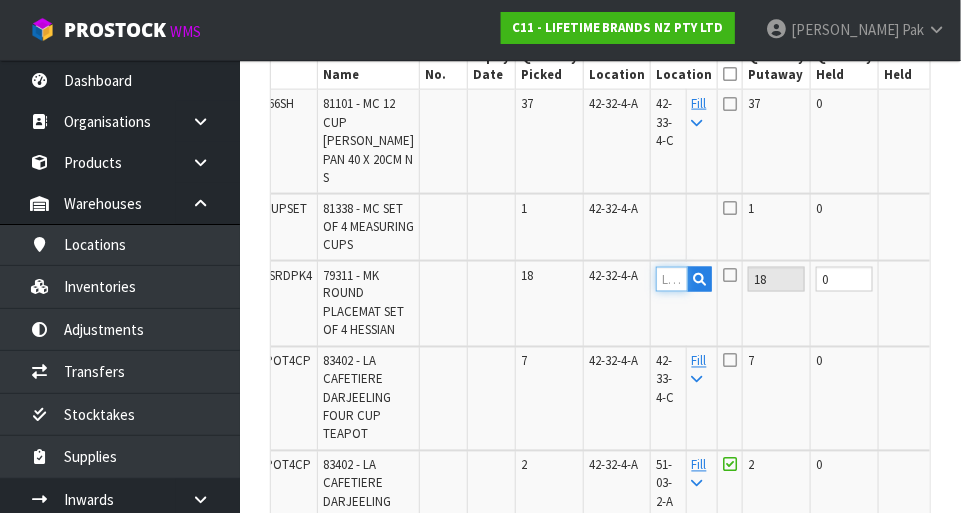 click at bounding box center [672, 279] 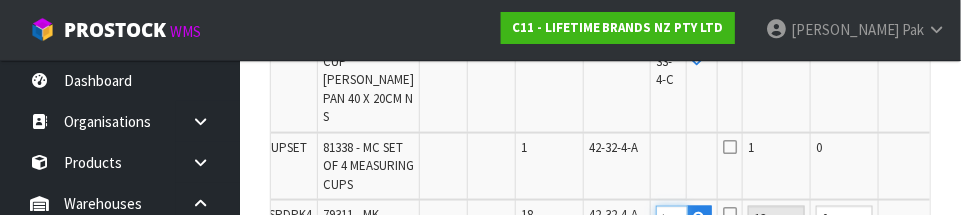 scroll, scrollTop: 839, scrollLeft: 0, axis: vertical 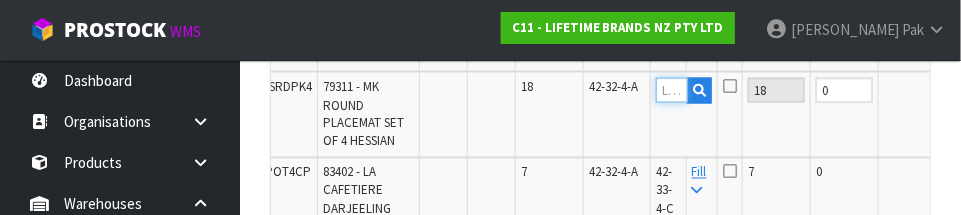 paste on "42-33-4-C" 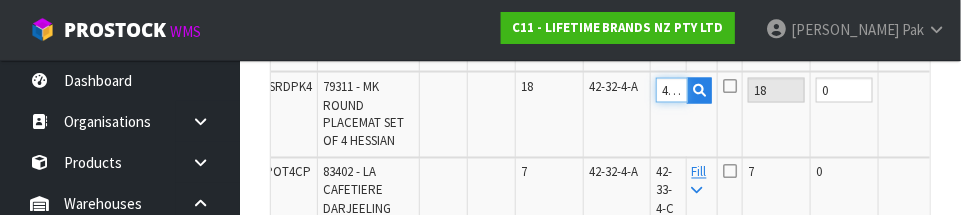 scroll, scrollTop: 0, scrollLeft: 37, axis: horizontal 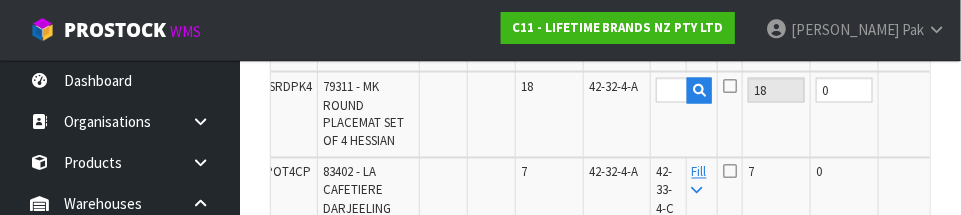 click on "OK" at bounding box center (957, 90) 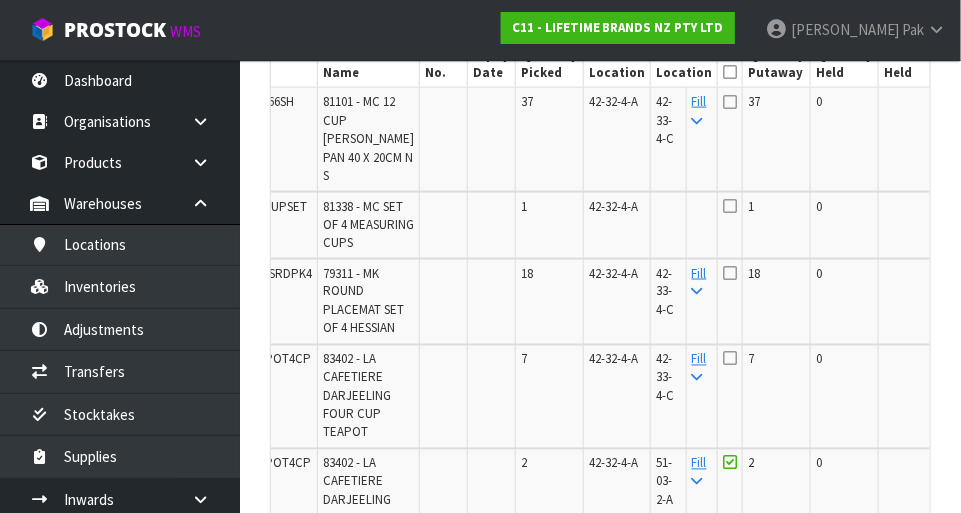 scroll, scrollTop: 661, scrollLeft: 0, axis: vertical 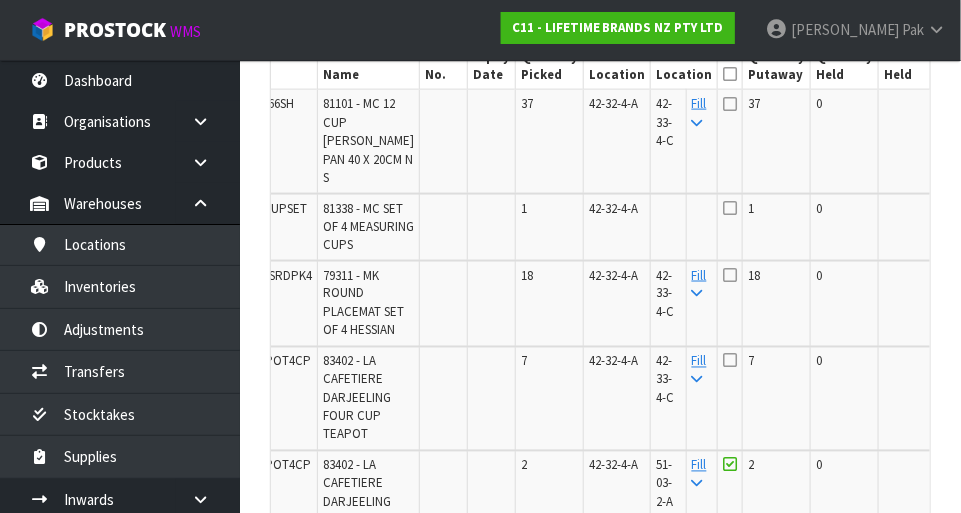 click on "Edit" at bounding box center [956, 212] 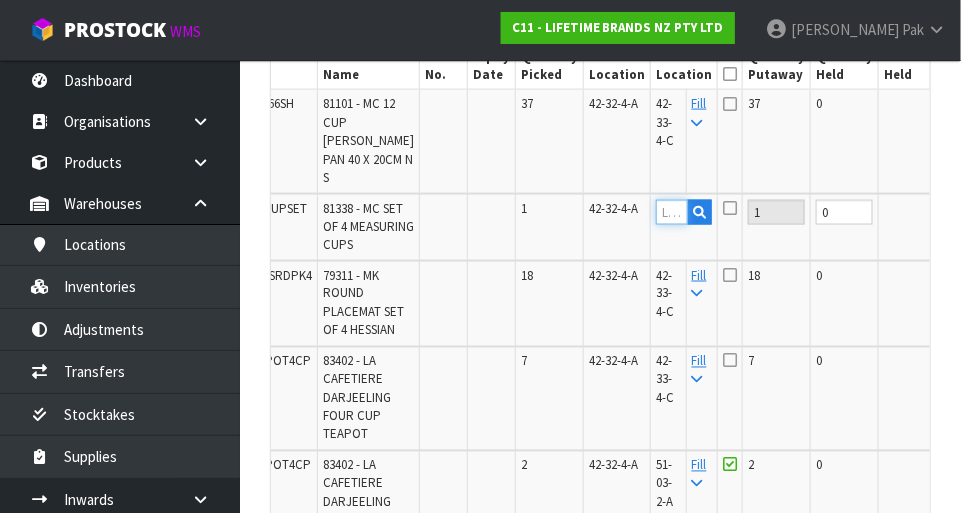 click at bounding box center (672, 212) 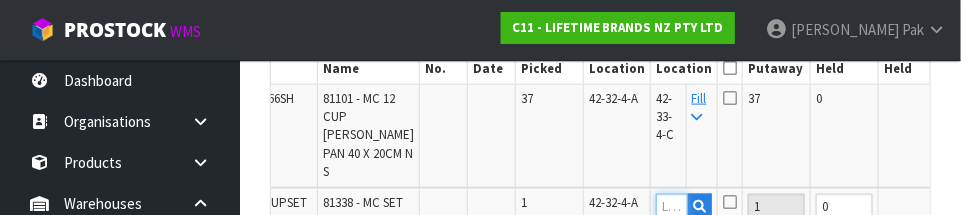 scroll, scrollTop: 754, scrollLeft: 0, axis: vertical 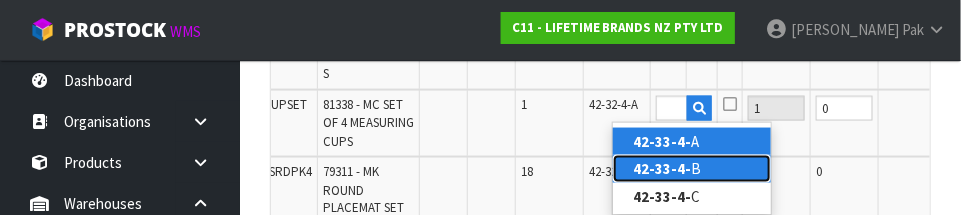 click on "42-33-4-" at bounding box center (662, 168) 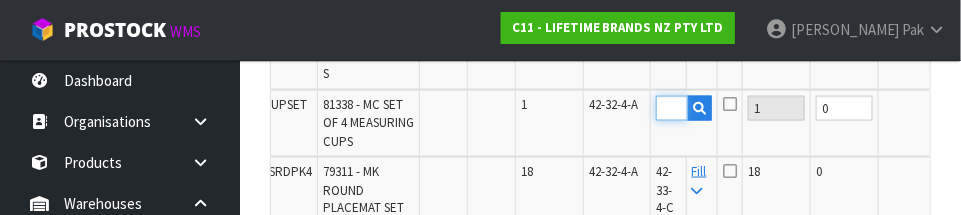 scroll, scrollTop: 0, scrollLeft: 0, axis: both 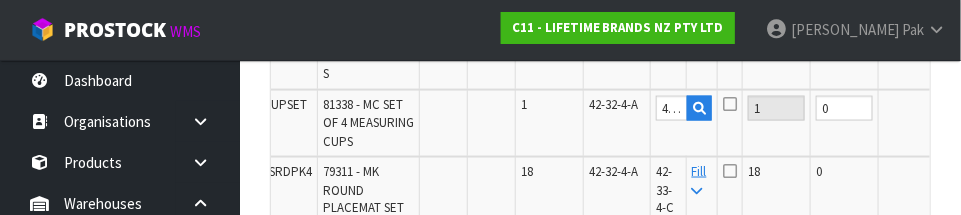click on "OK" at bounding box center (957, 108) 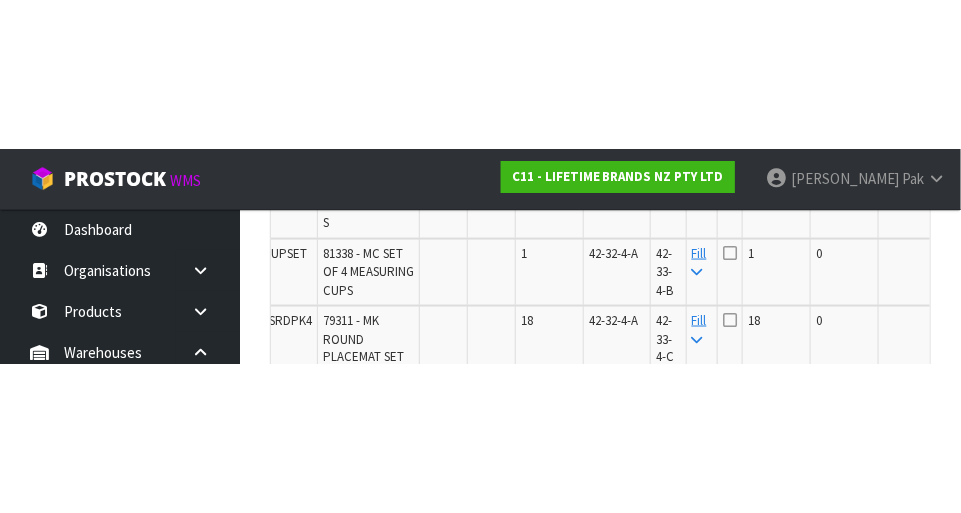 scroll, scrollTop: 763, scrollLeft: 0, axis: vertical 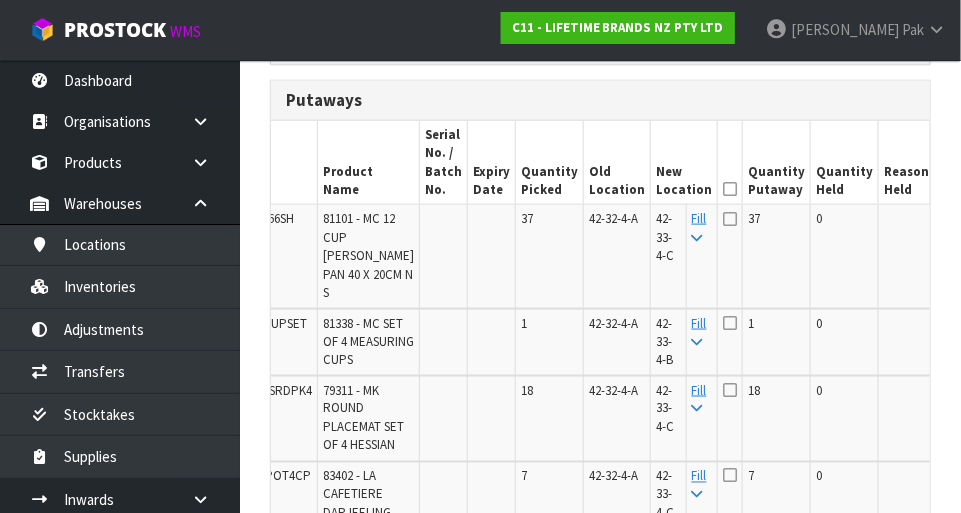 click at bounding box center (730, 189) 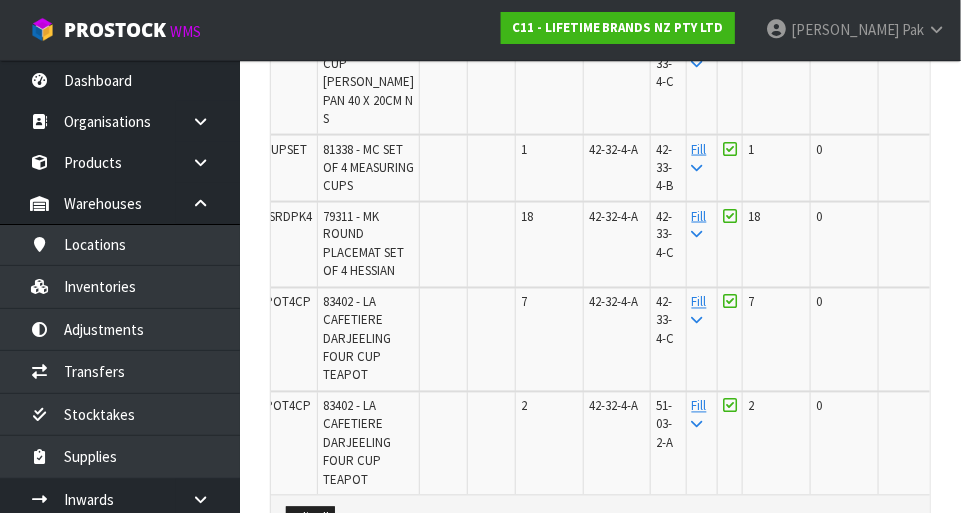 scroll, scrollTop: 1023, scrollLeft: 0, axis: vertical 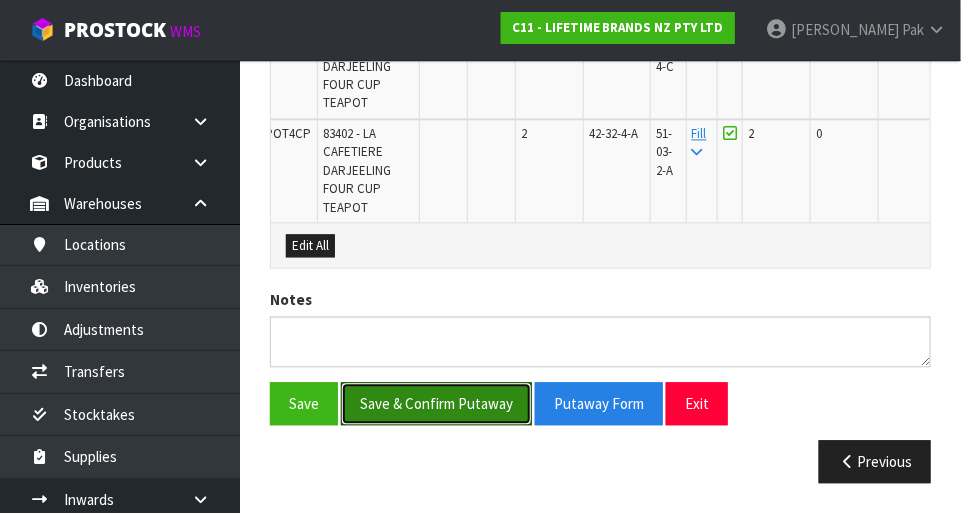 click on "Save & Confirm Putaway" at bounding box center (436, 403) 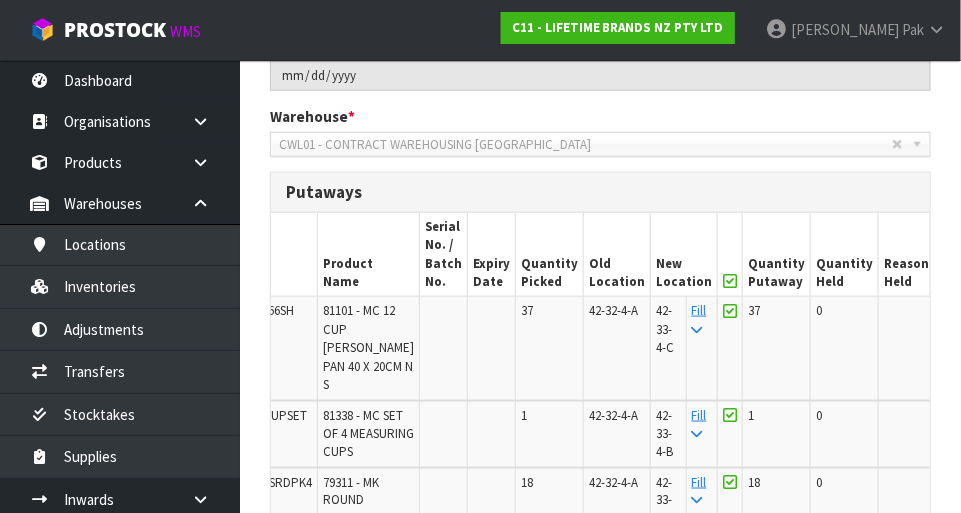 scroll, scrollTop: 448, scrollLeft: 0, axis: vertical 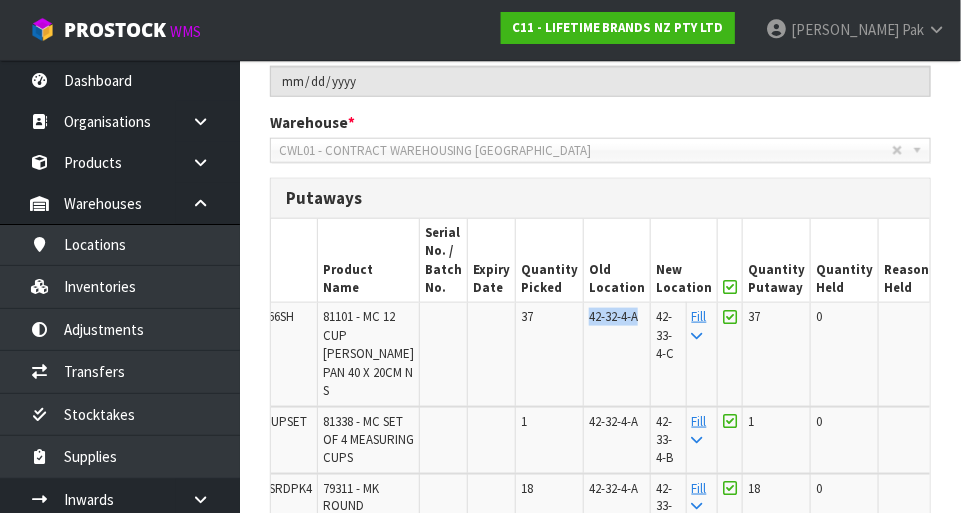 copy on "42-32-4-A" 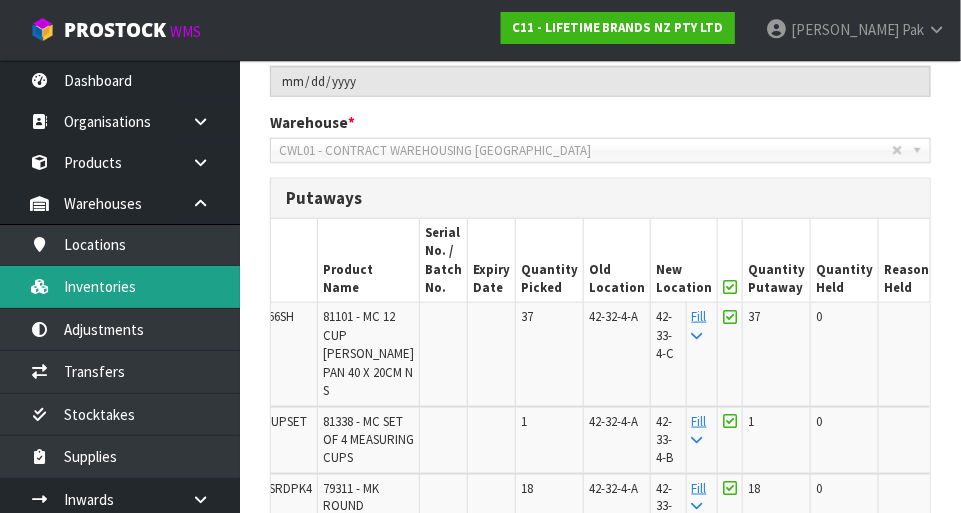click on "Inventories" at bounding box center (120, 286) 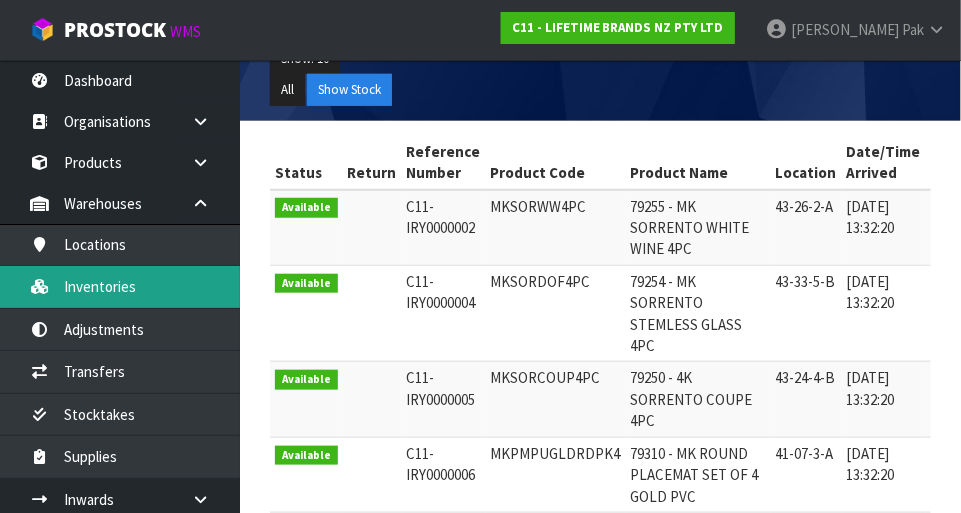 scroll, scrollTop: 0, scrollLeft: 0, axis: both 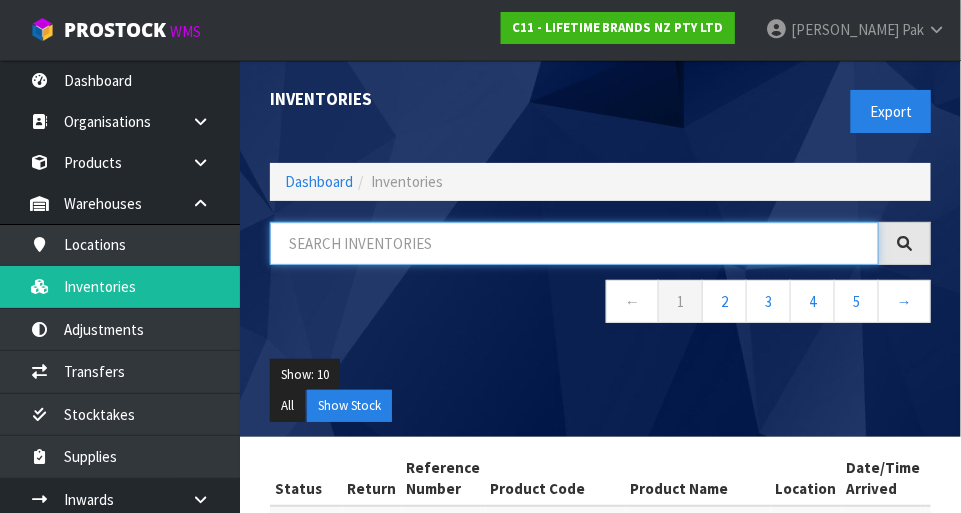 paste on "42-32-4-A" 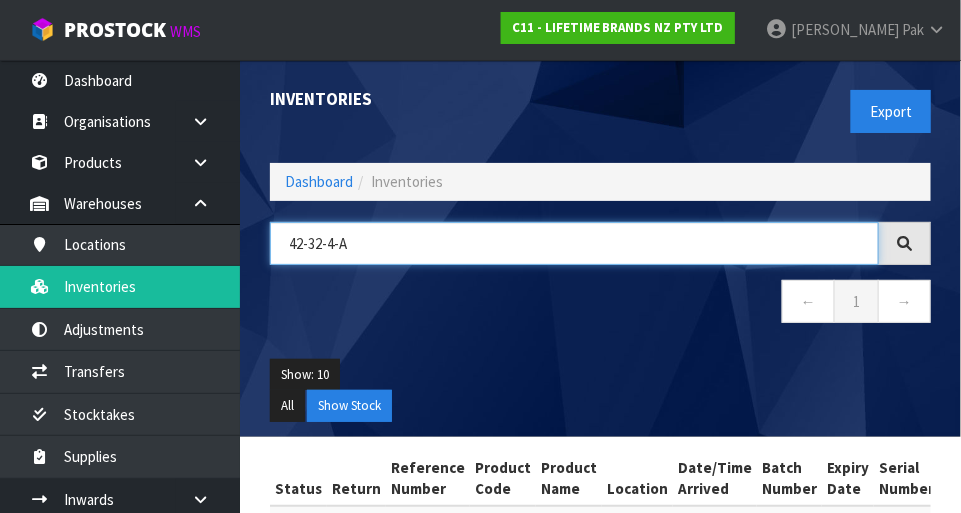 click on "42-32-4-A" at bounding box center [574, 243] 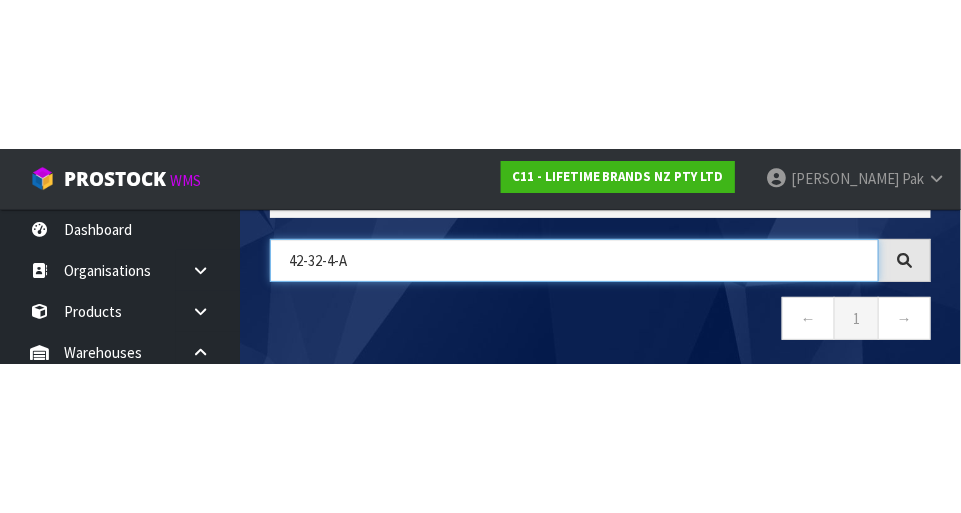 scroll, scrollTop: 135, scrollLeft: 0, axis: vertical 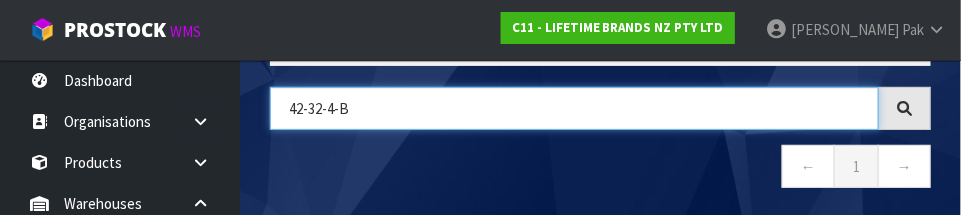 type on "42-32-4-B" 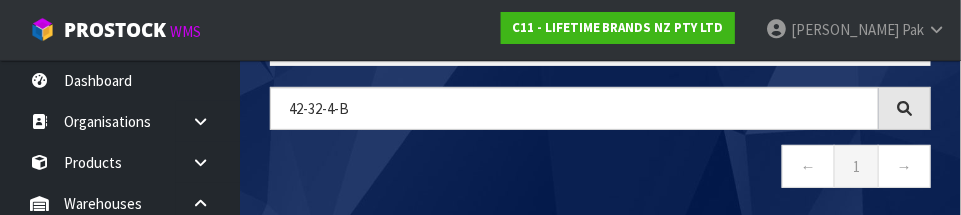 click on "←
1
→" at bounding box center (600, 169) 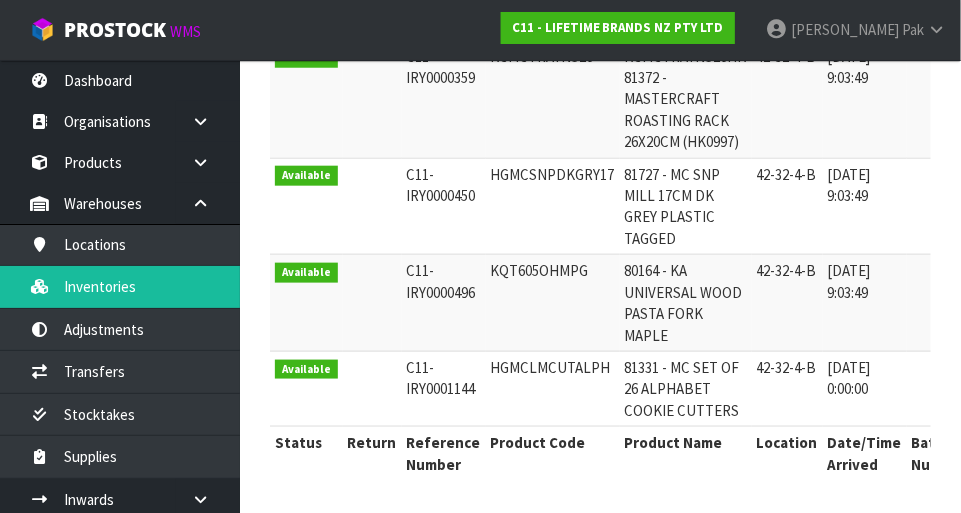 scroll, scrollTop: 412, scrollLeft: 0, axis: vertical 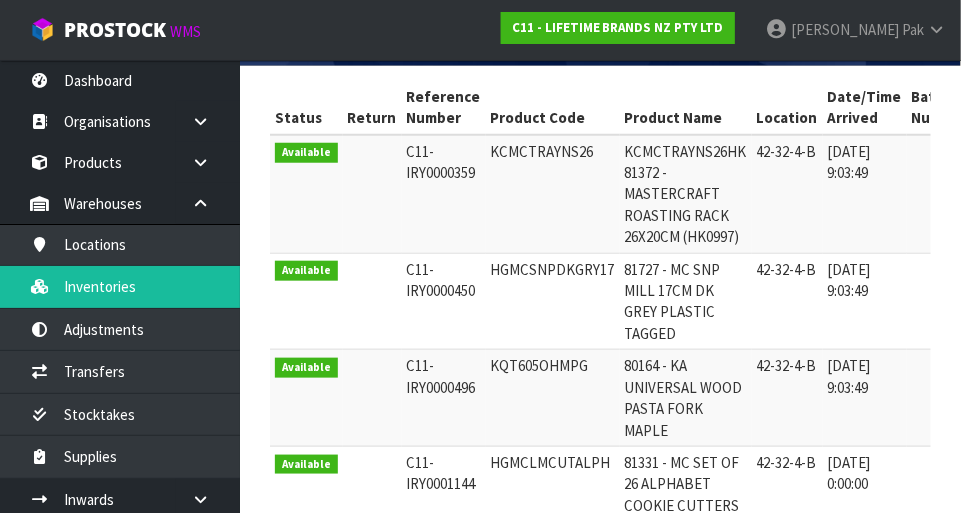 click on "[DATE] 9:03:49" at bounding box center [865, 301] 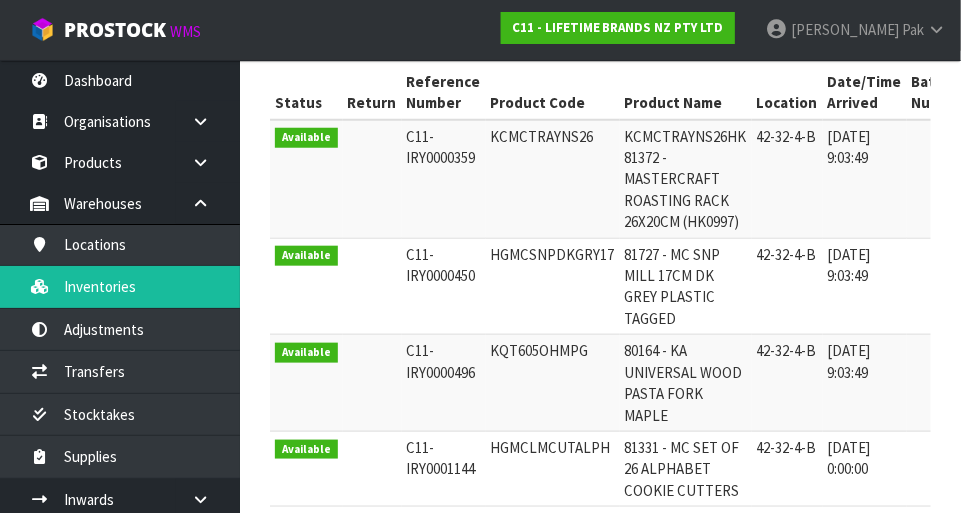 scroll, scrollTop: 392, scrollLeft: 0, axis: vertical 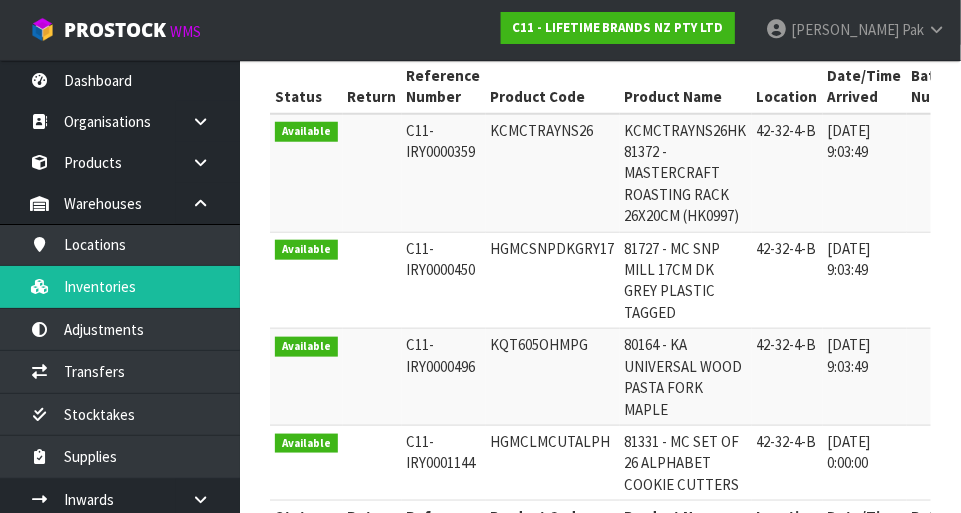 click at bounding box center [939, 173] 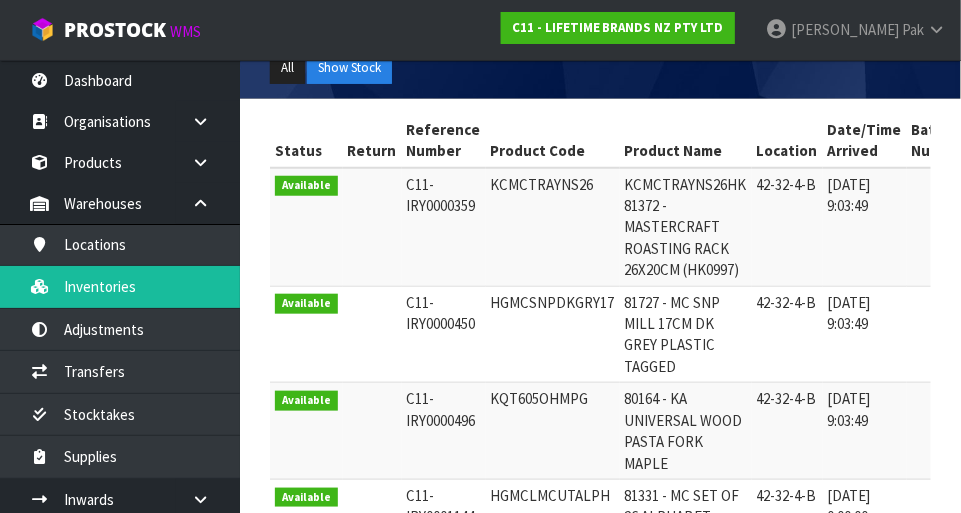 scroll, scrollTop: 344, scrollLeft: 0, axis: vertical 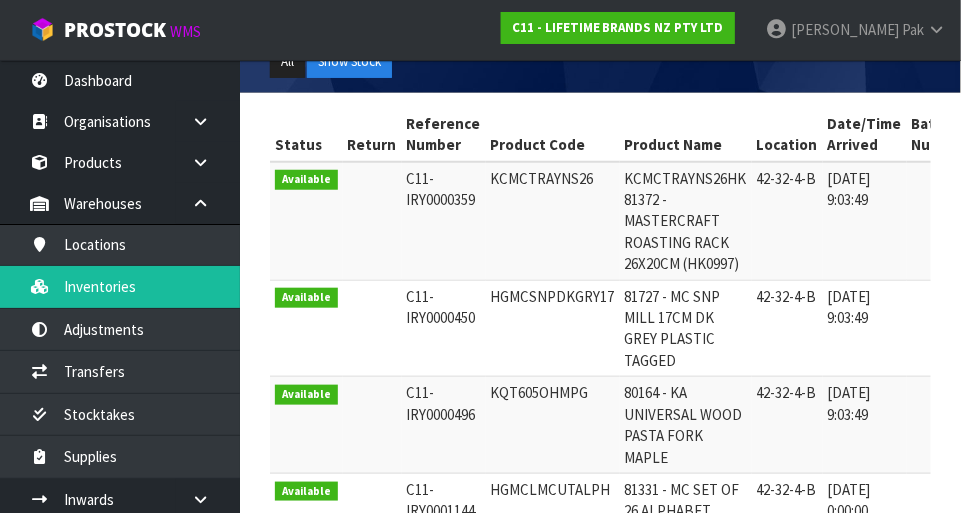 click on "42-32-4-B" at bounding box center [787, 328] 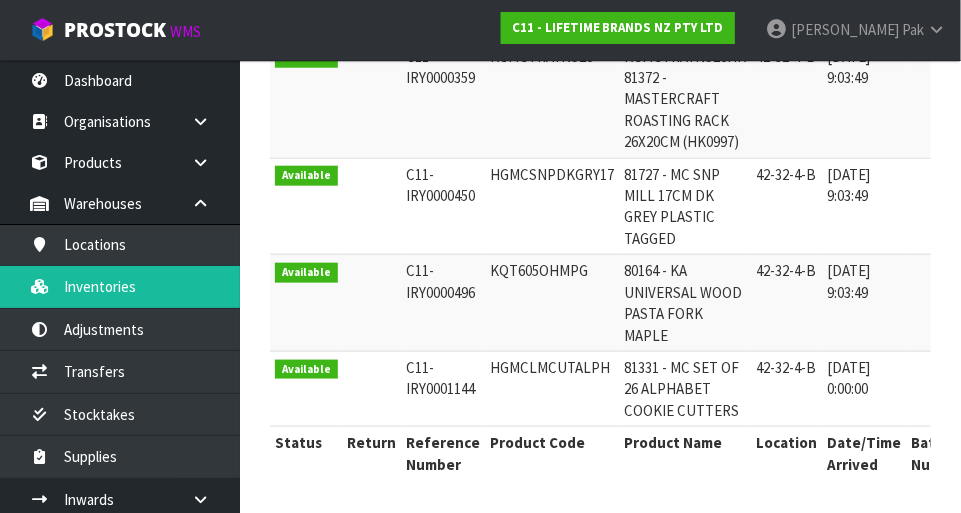 click on "42-32-4-B" at bounding box center (787, 389) 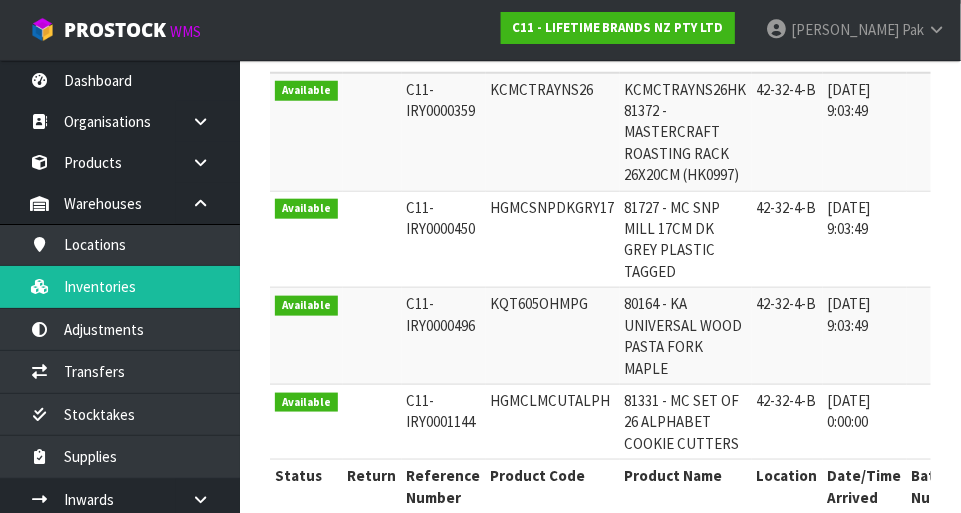 click on "42-32-4-B" at bounding box center (787, 336) 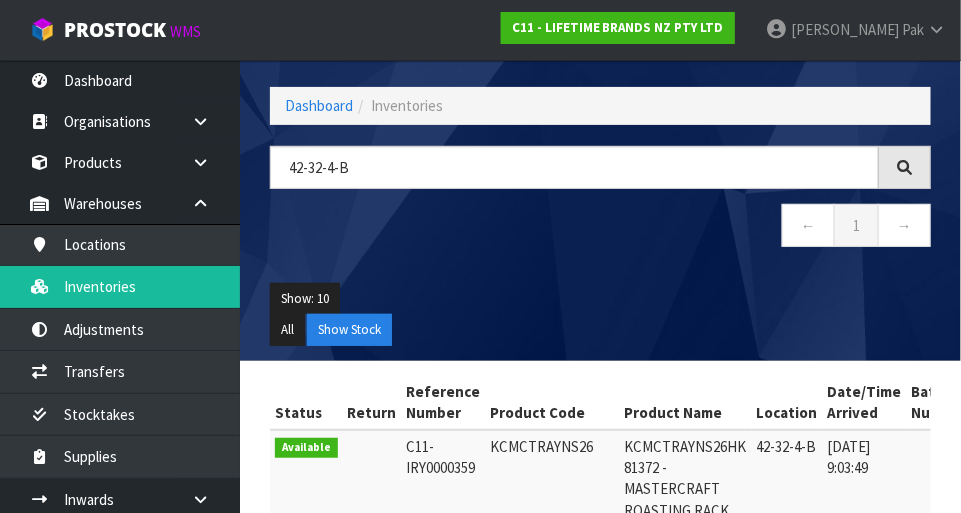 scroll, scrollTop: 74, scrollLeft: 0, axis: vertical 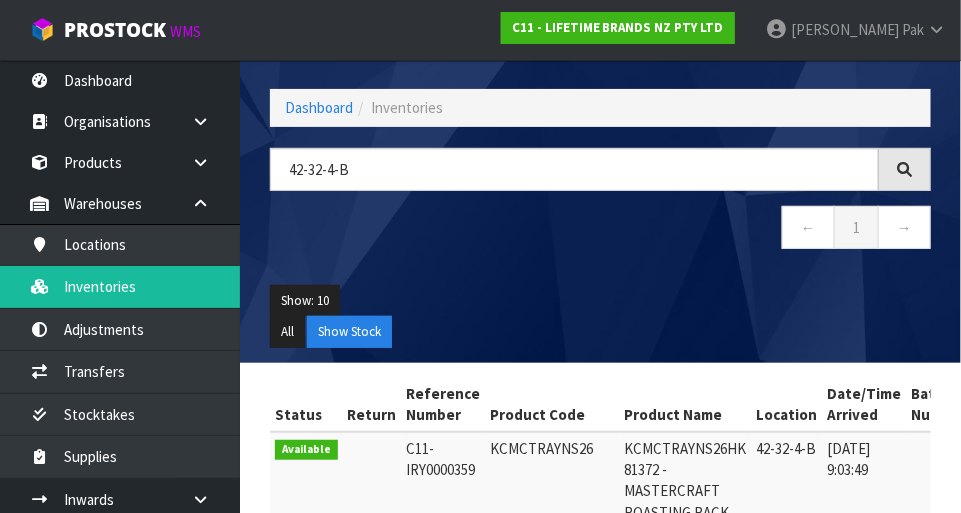 click on "Product Name" at bounding box center (686, 405) 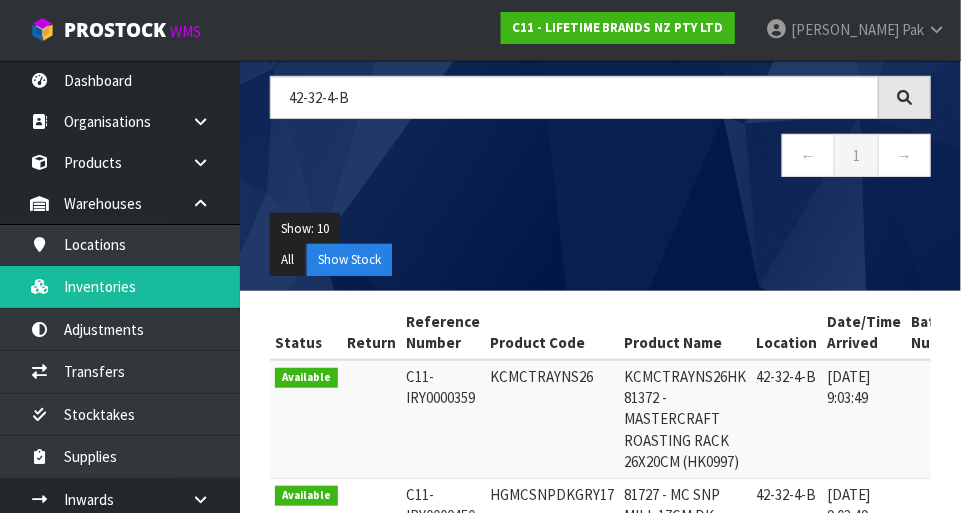 scroll, scrollTop: 466, scrollLeft: 0, axis: vertical 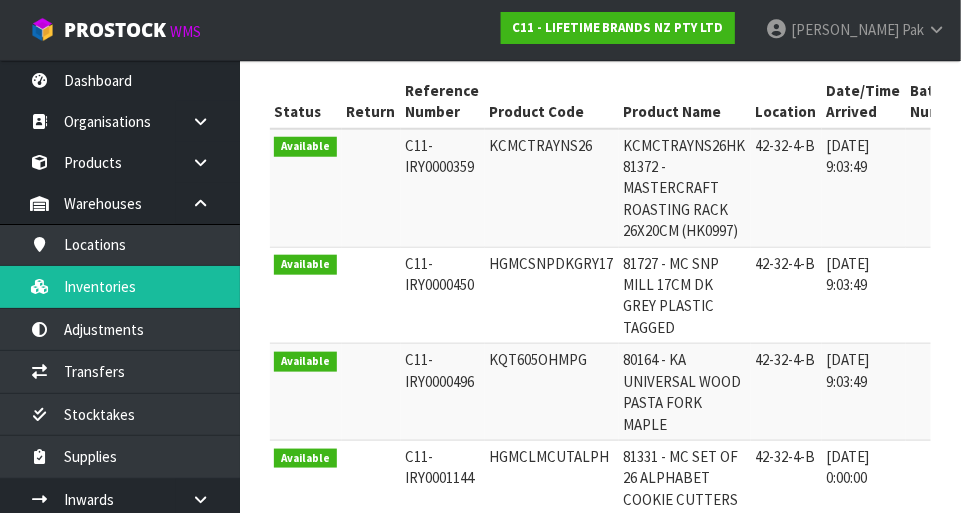 click on "81727 - MC SNP MILL 17CM DK GREY PLASTIC TAGGED" at bounding box center (685, 295) 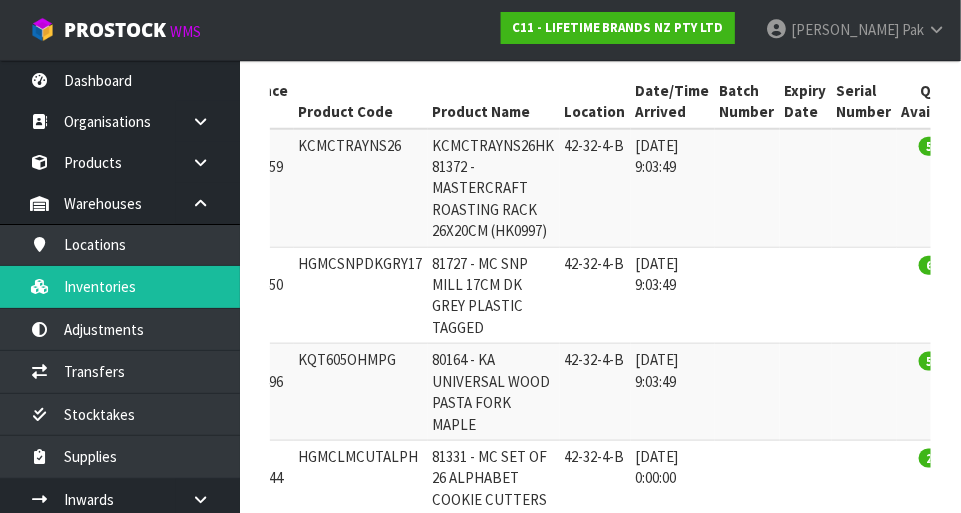 click on "HGMCSNPDKGRY17" at bounding box center [361, 295] 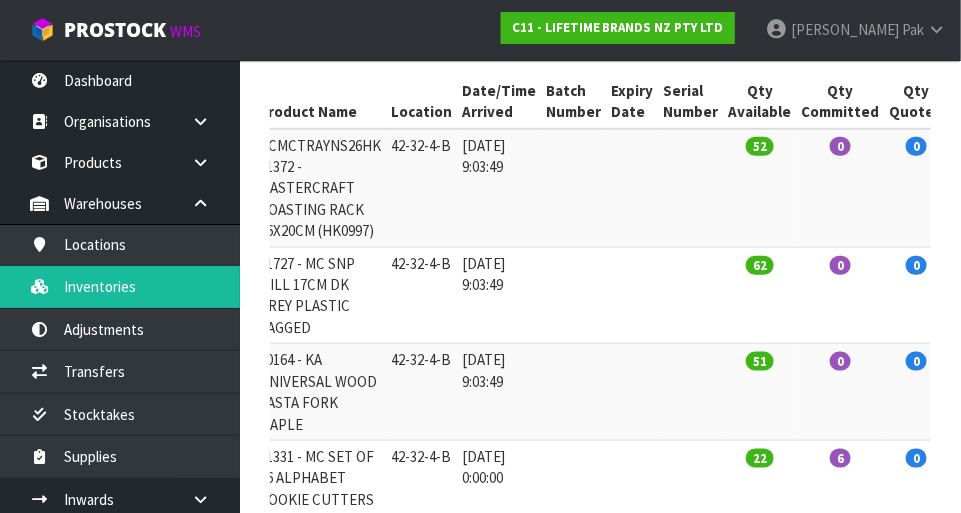 scroll, scrollTop: 0, scrollLeft: 364, axis: horizontal 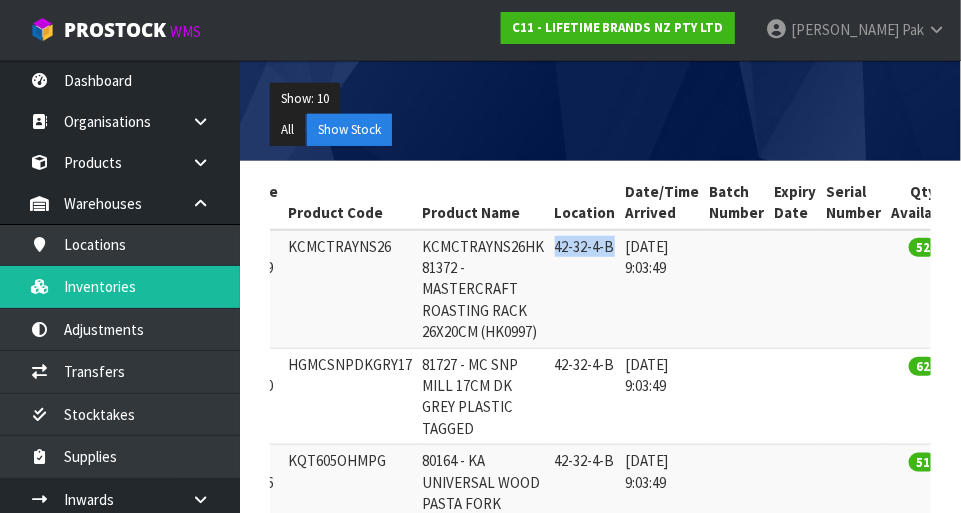 copy on "42-32-4-B" 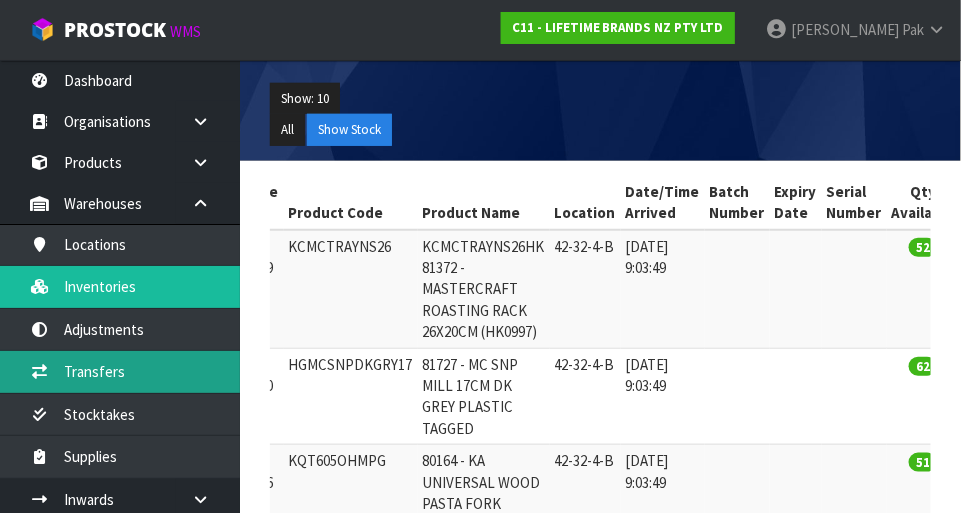 click on "Transfers" at bounding box center (120, 371) 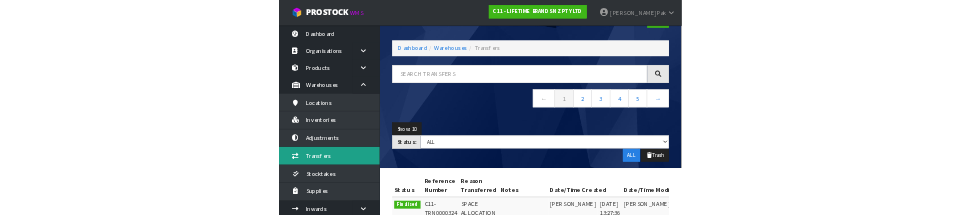 scroll, scrollTop: 0, scrollLeft: 0, axis: both 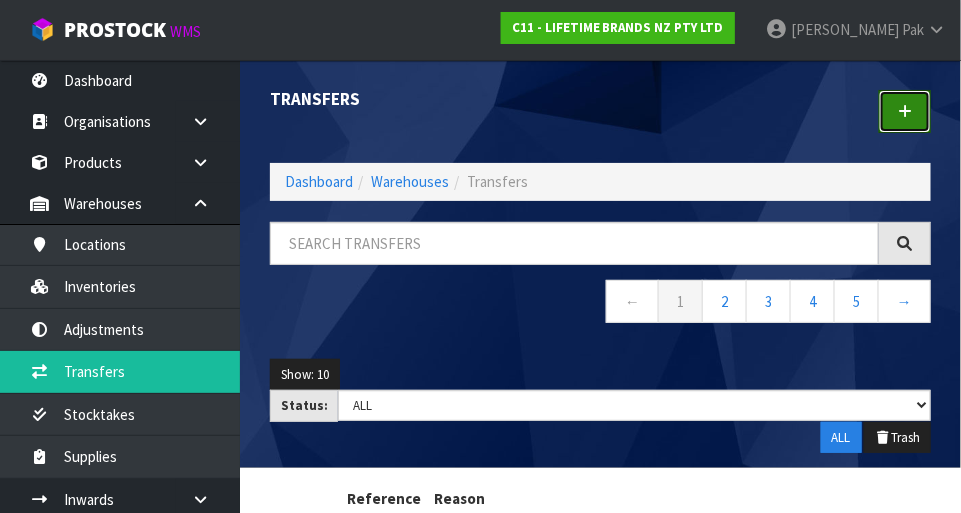 click at bounding box center [905, 111] 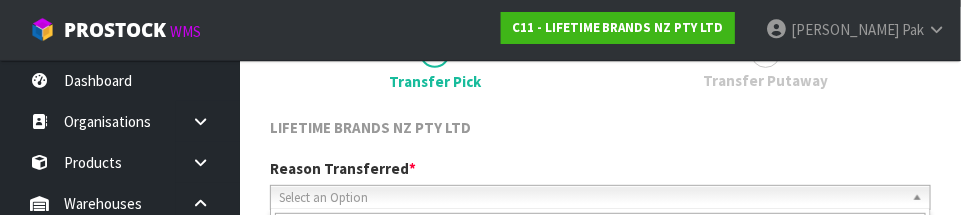 scroll, scrollTop: 296, scrollLeft: 0, axis: vertical 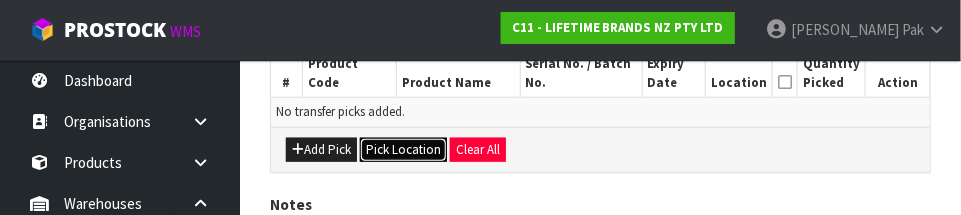 click on "Pick Location" at bounding box center (403, 150) 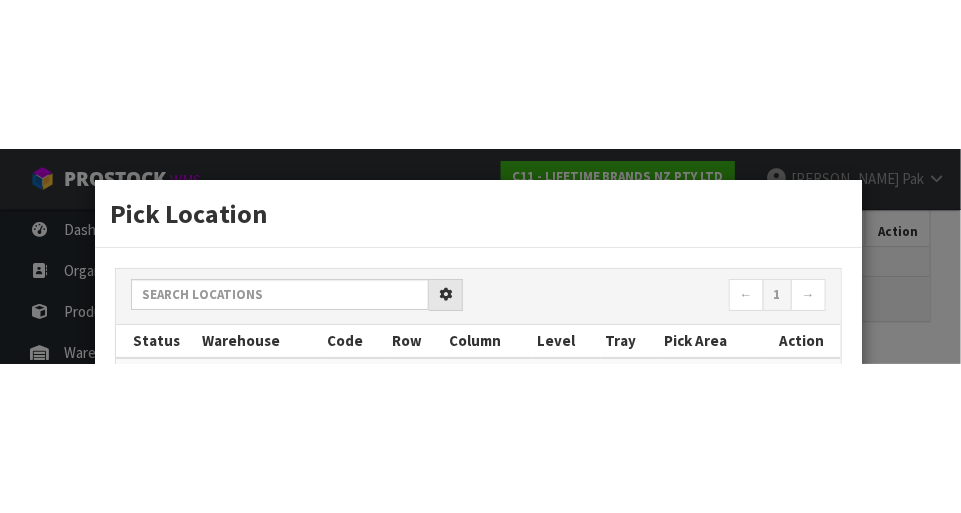scroll, scrollTop: 444, scrollLeft: 0, axis: vertical 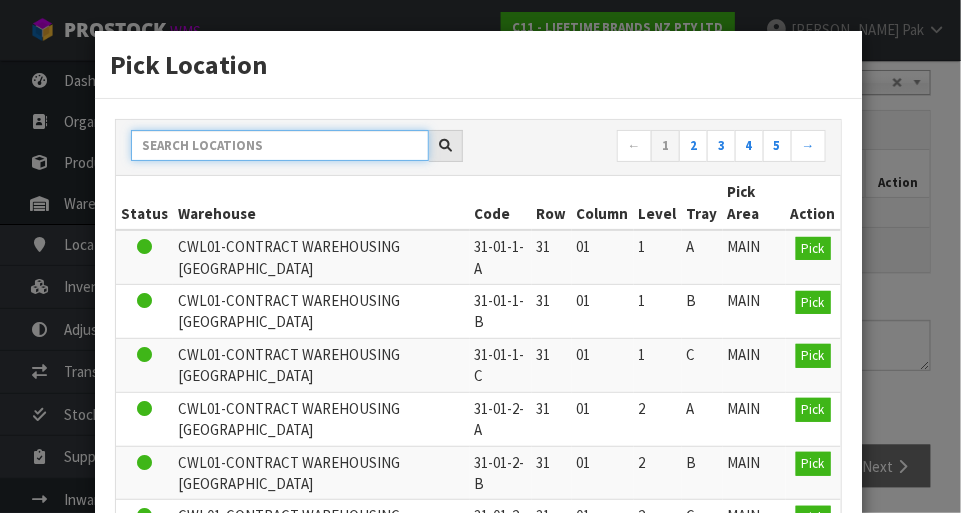 paste on "42-32-4-B" 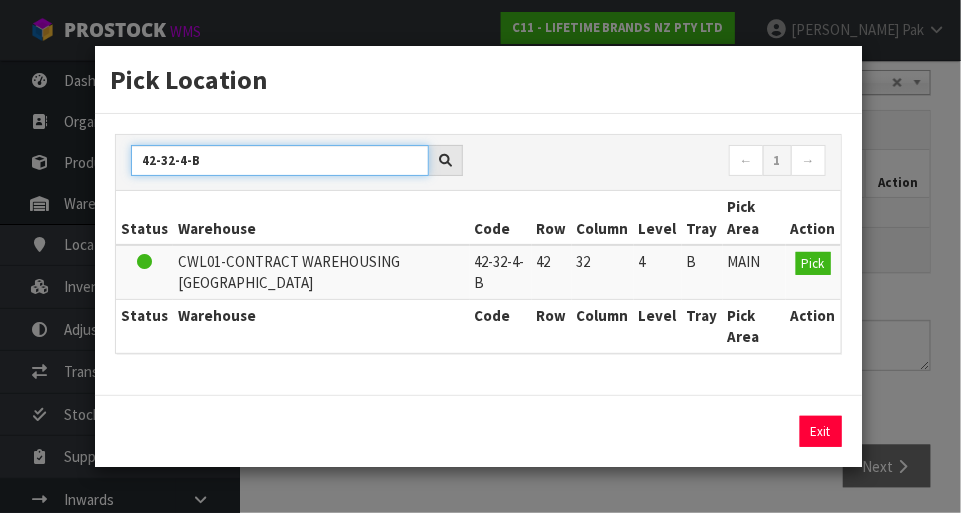 type on "42-32-4-B" 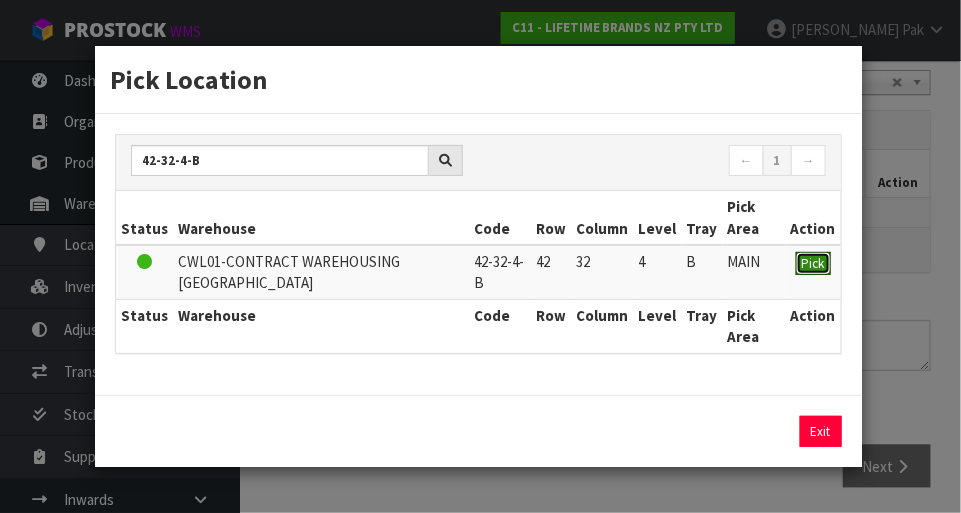 click on "Pick" at bounding box center [813, 263] 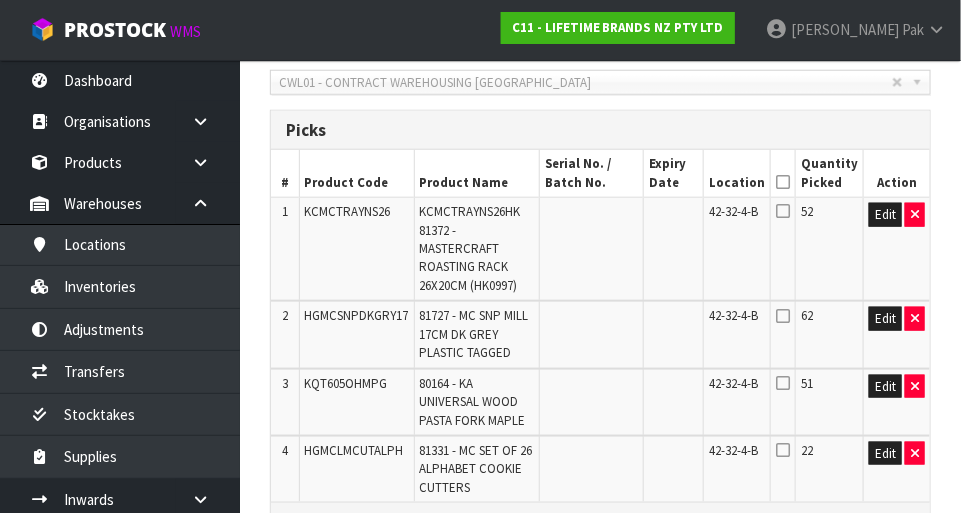 click at bounding box center [783, 182] 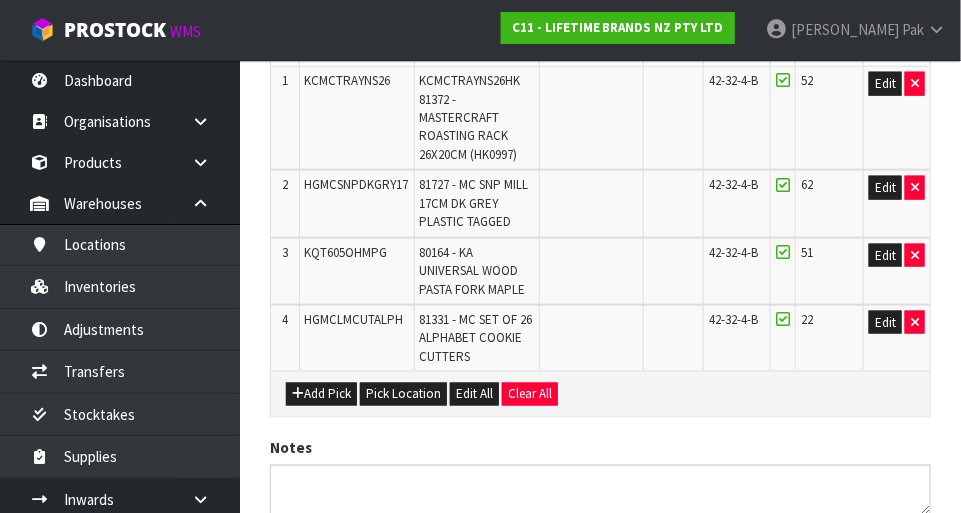 scroll, scrollTop: 718, scrollLeft: 0, axis: vertical 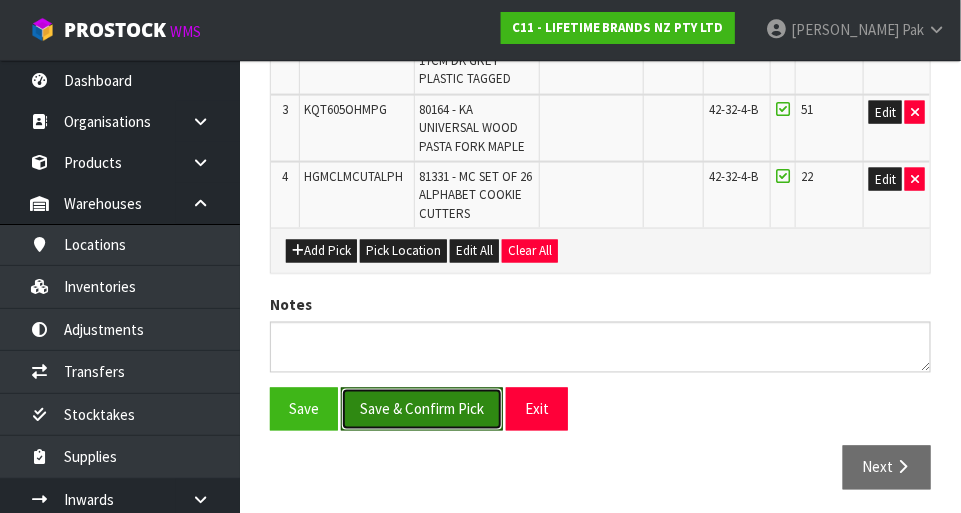 click on "Save & Confirm Pick" at bounding box center [422, 409] 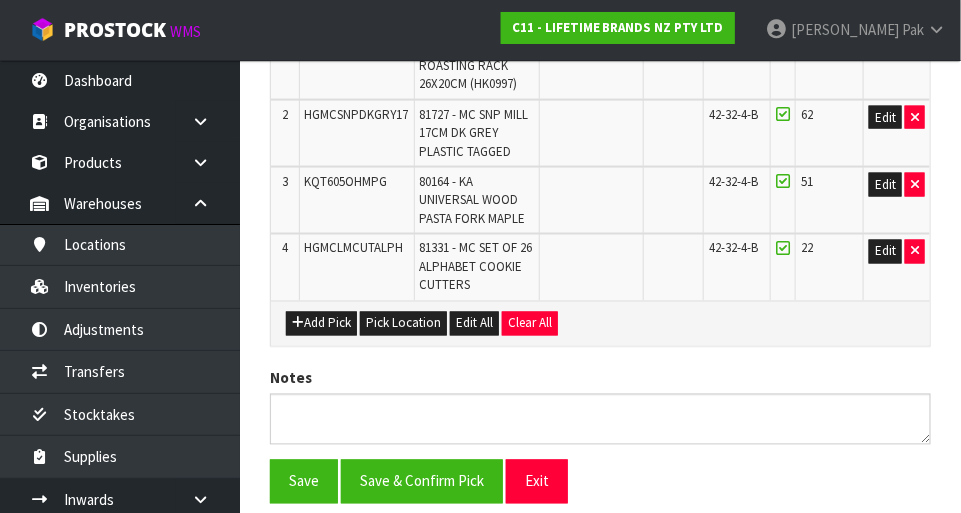 scroll, scrollTop: 0, scrollLeft: 0, axis: both 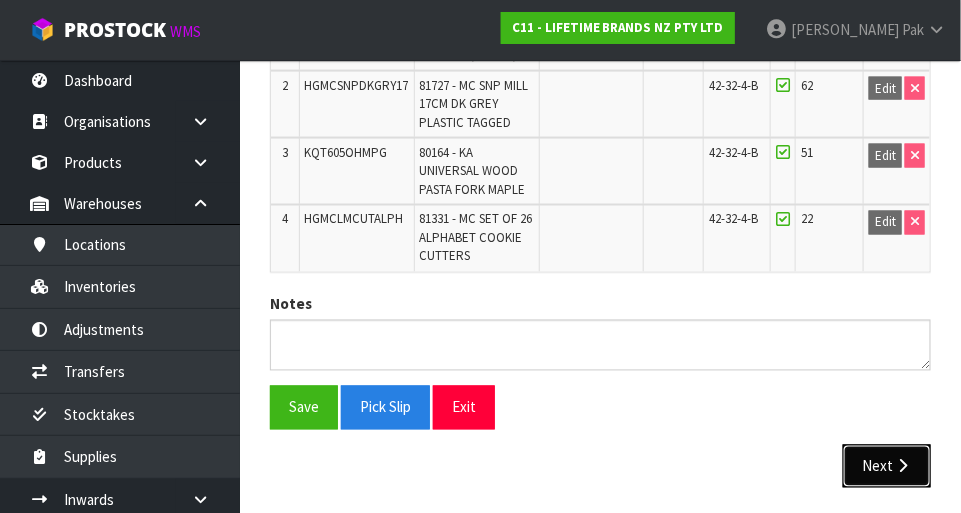 click on "Next" at bounding box center [887, 466] 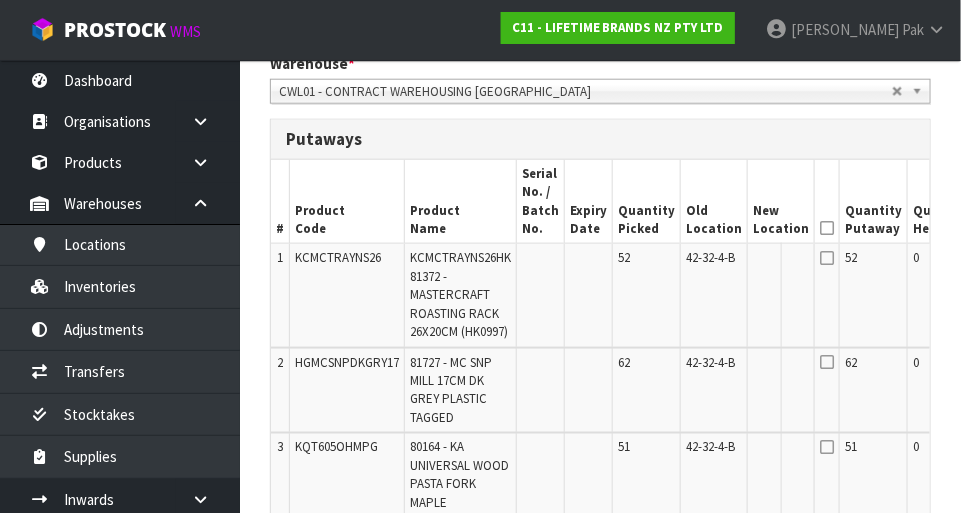 scroll, scrollTop: 522, scrollLeft: 0, axis: vertical 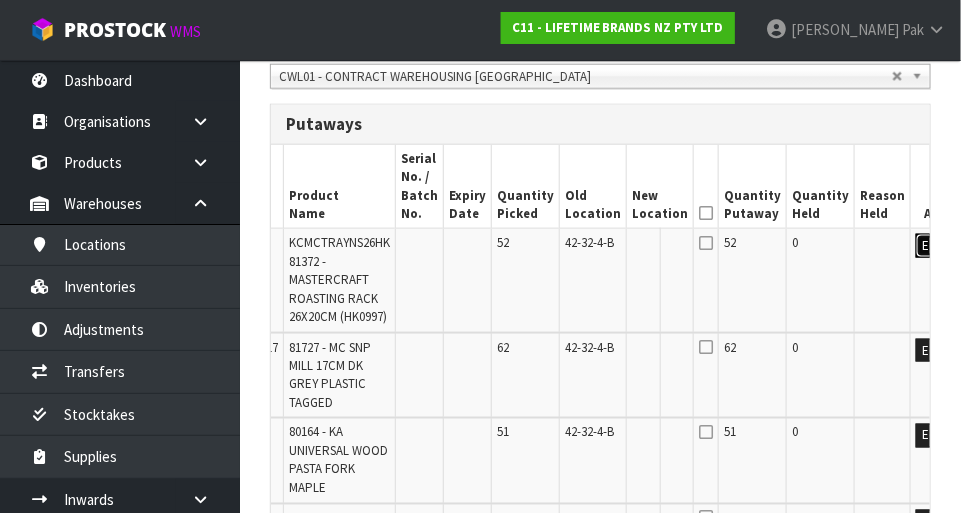 click on "Edit" at bounding box center (932, 246) 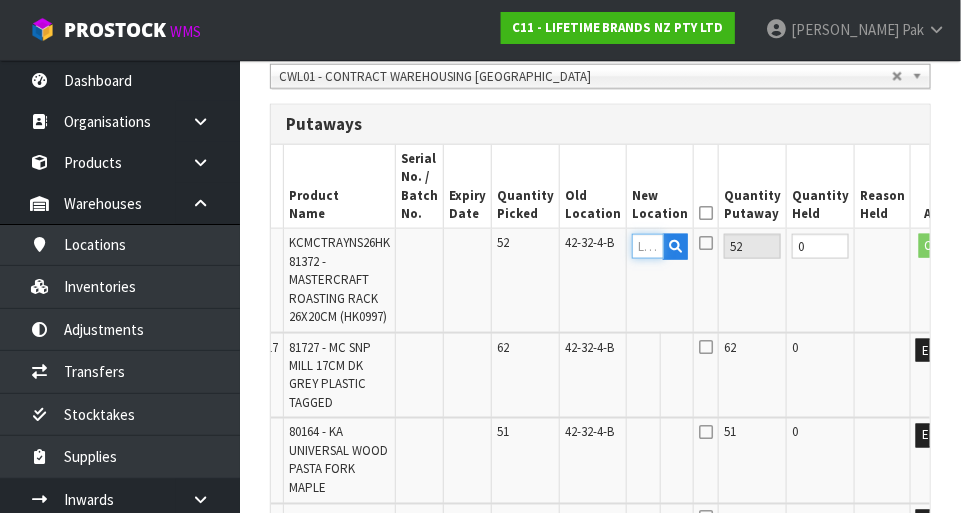 click at bounding box center (648, 246) 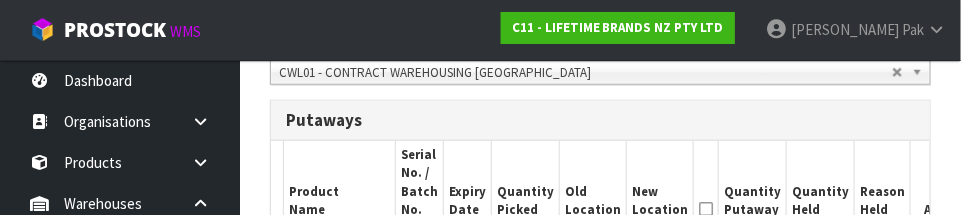 scroll, scrollTop: 650, scrollLeft: 0, axis: vertical 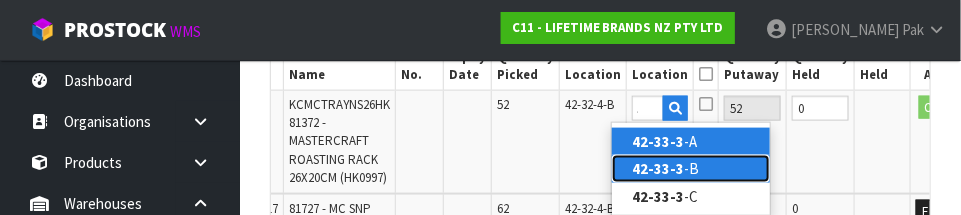 click on "42-33-3 -B" at bounding box center [691, 168] 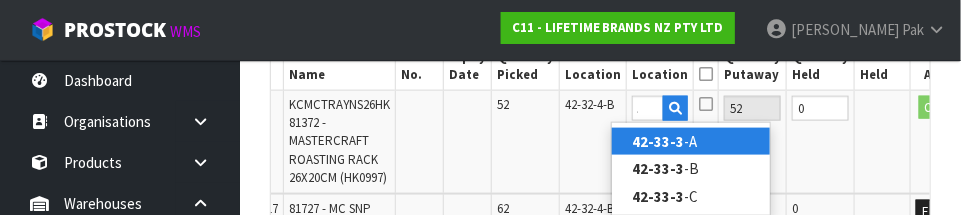 type on "42-33-3-B" 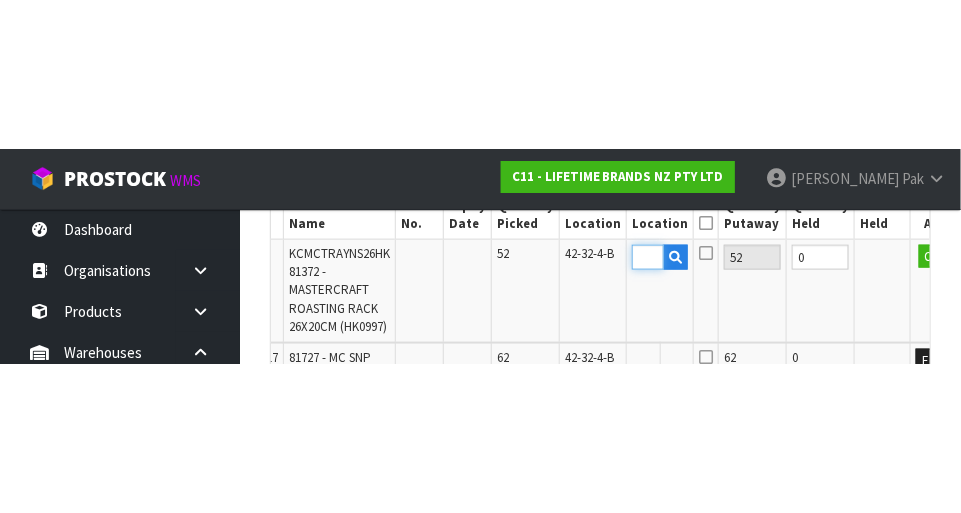 scroll, scrollTop: 660, scrollLeft: 0, axis: vertical 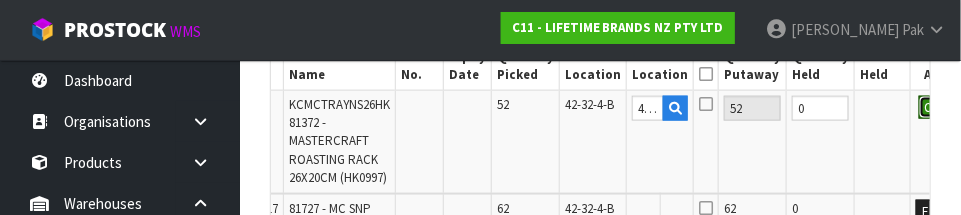 click on "OK" at bounding box center (933, 108) 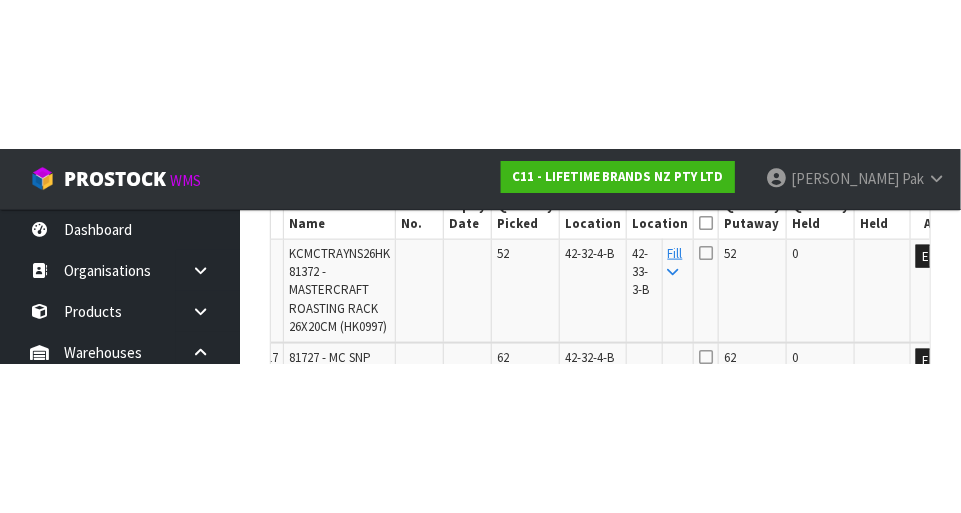 scroll, scrollTop: 660, scrollLeft: 0, axis: vertical 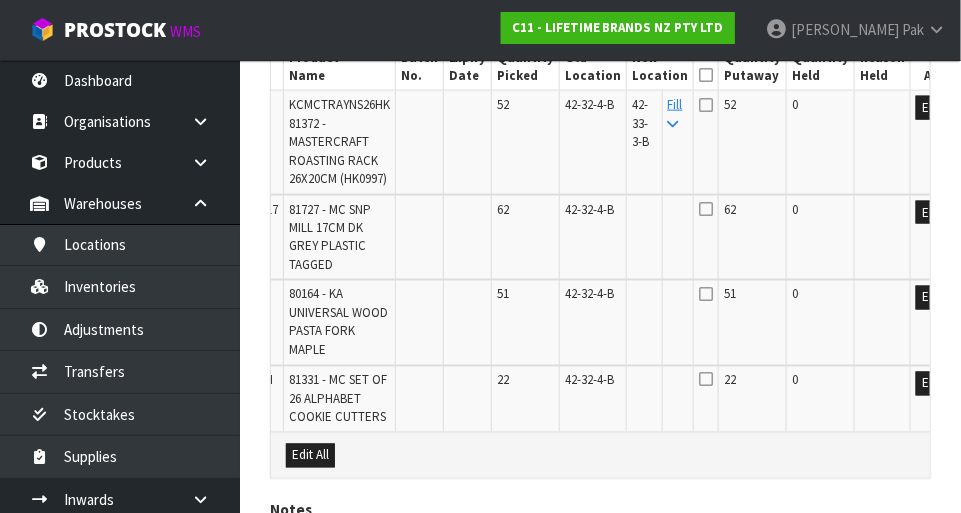 click at bounding box center [673, 124] 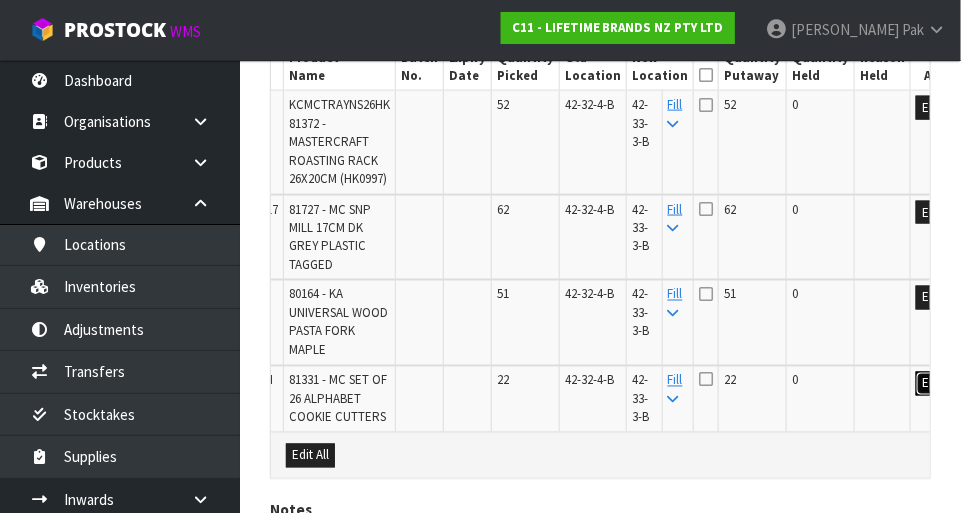 click on "Edit" at bounding box center [932, 384] 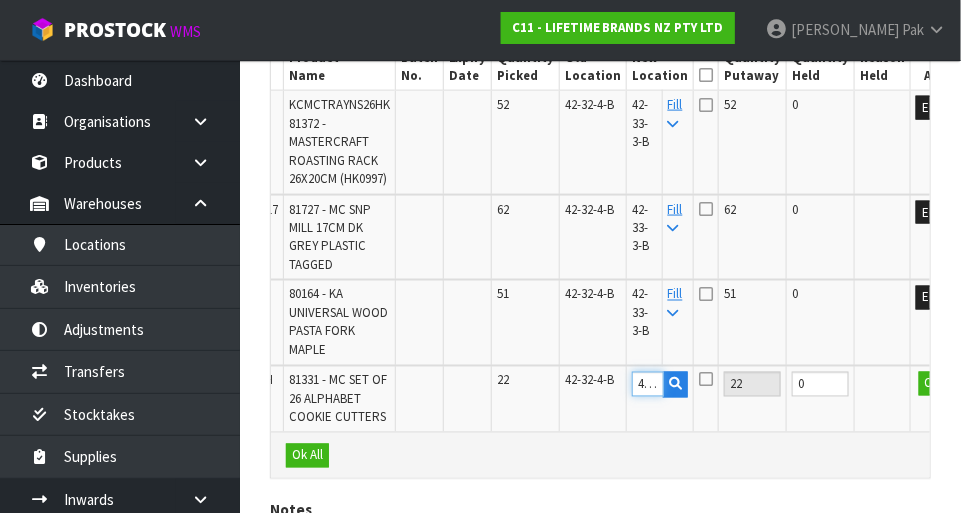 click on "42-33-3-B" at bounding box center (648, 384) 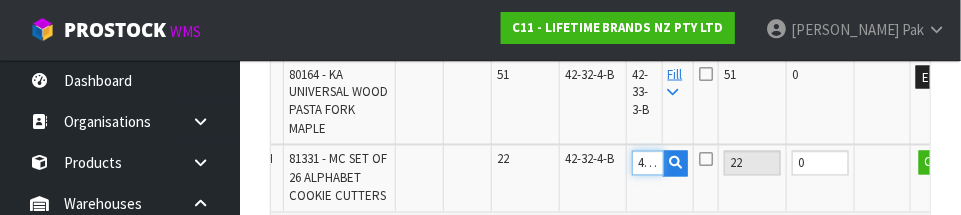 scroll, scrollTop: 924, scrollLeft: 0, axis: vertical 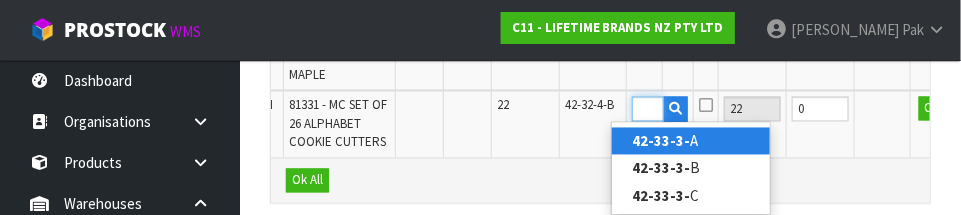 type on "42-33-3-A" 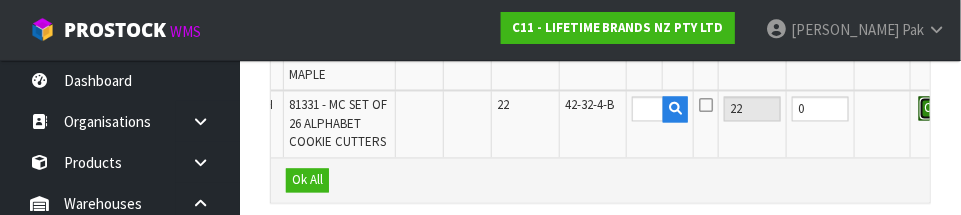 click on "OK" at bounding box center (933, 109) 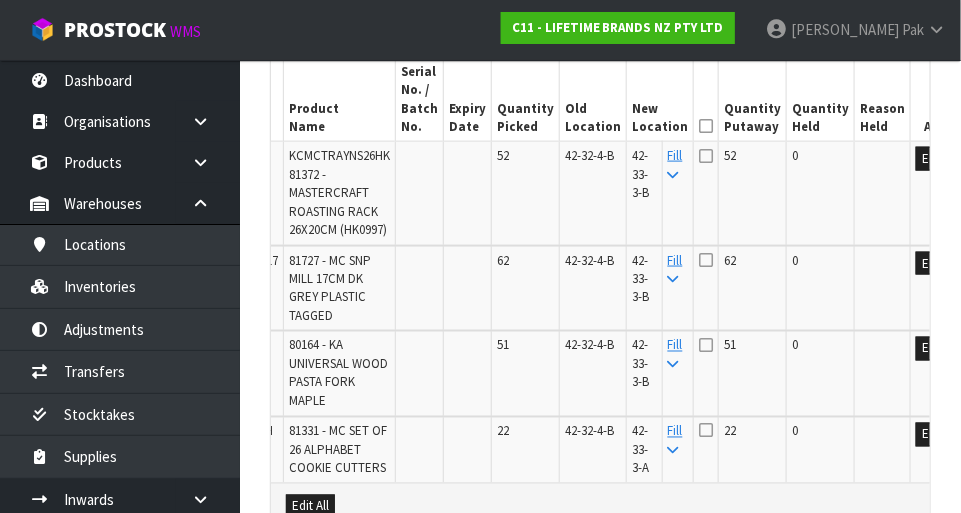 scroll, scrollTop: 609, scrollLeft: 0, axis: vertical 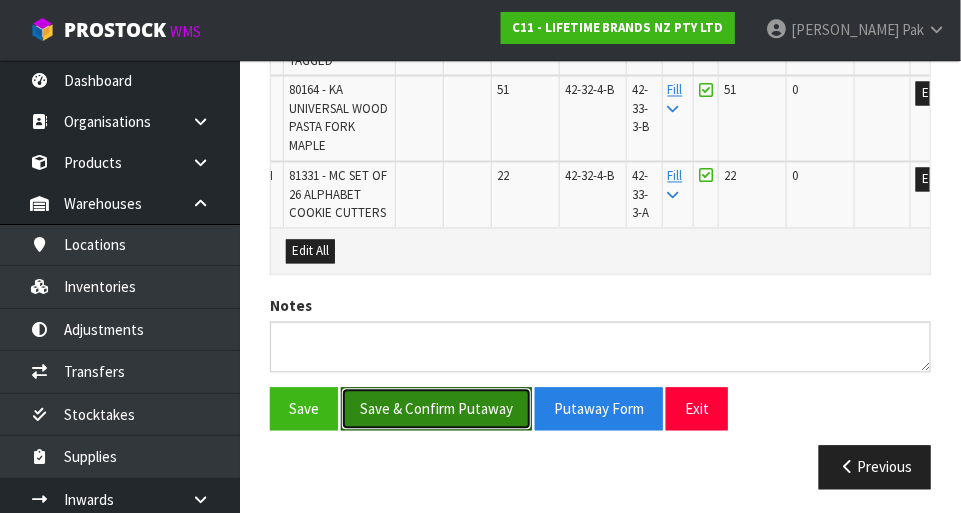 click on "Save & Confirm Putaway" at bounding box center [436, 409] 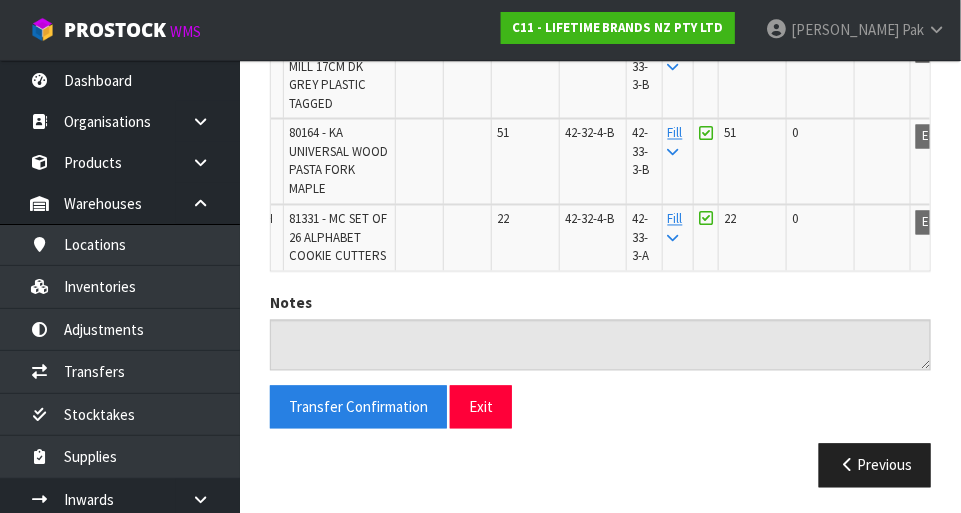 scroll, scrollTop: 819, scrollLeft: 0, axis: vertical 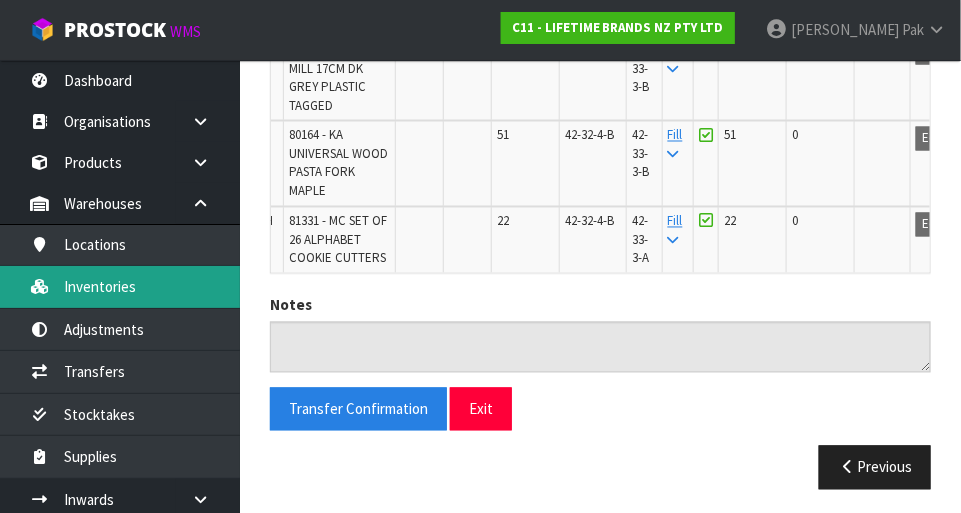 click on "Inventories" at bounding box center [120, 286] 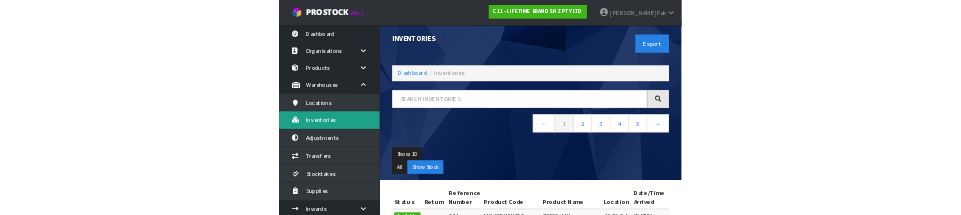scroll, scrollTop: 0, scrollLeft: 0, axis: both 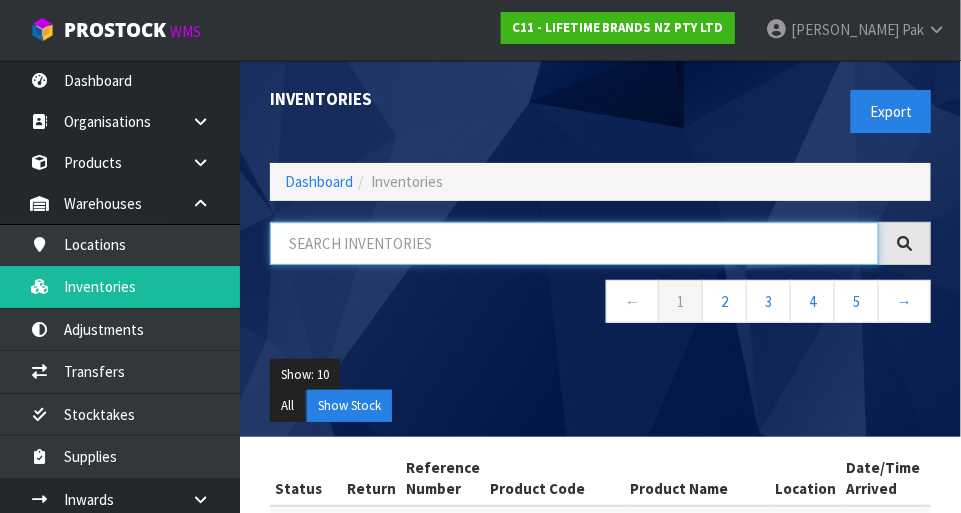 click at bounding box center (574, 243) 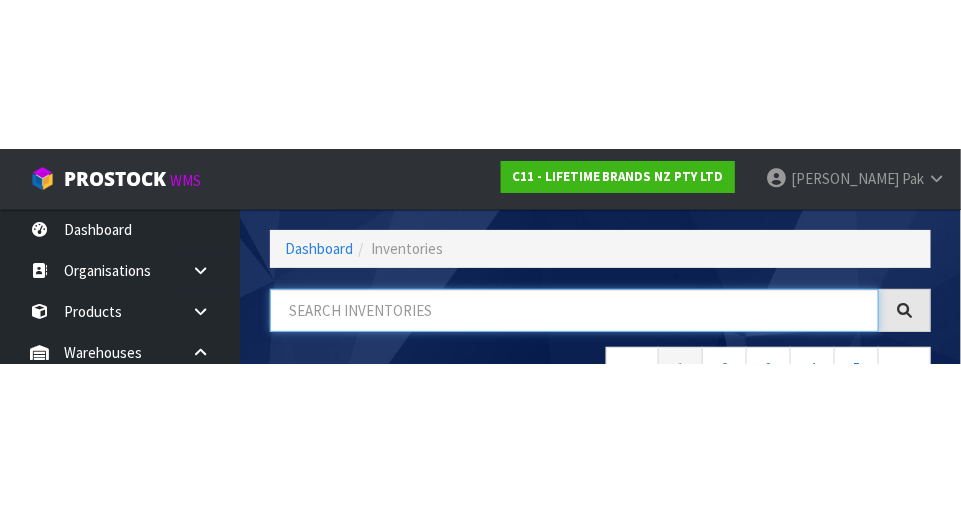 scroll, scrollTop: 135, scrollLeft: 0, axis: vertical 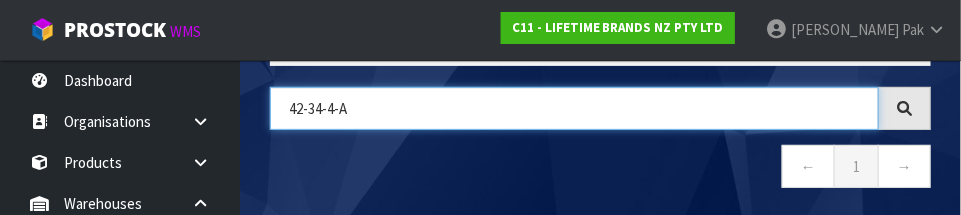 type on "42-34-4-A" 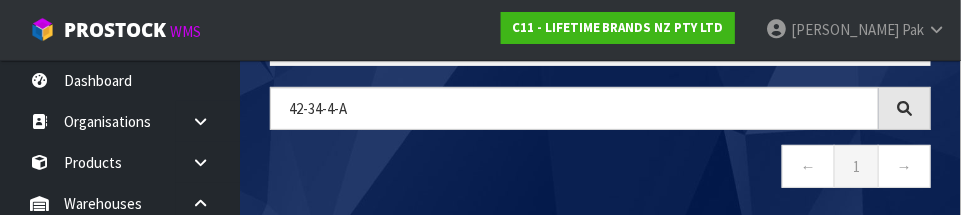 click on "←
1
→" at bounding box center (600, 169) 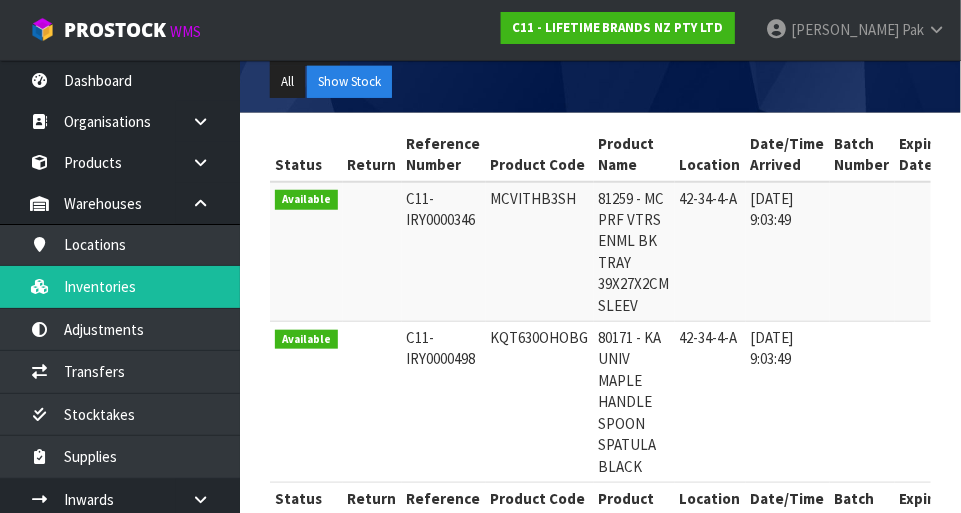 scroll, scrollTop: 321, scrollLeft: 0, axis: vertical 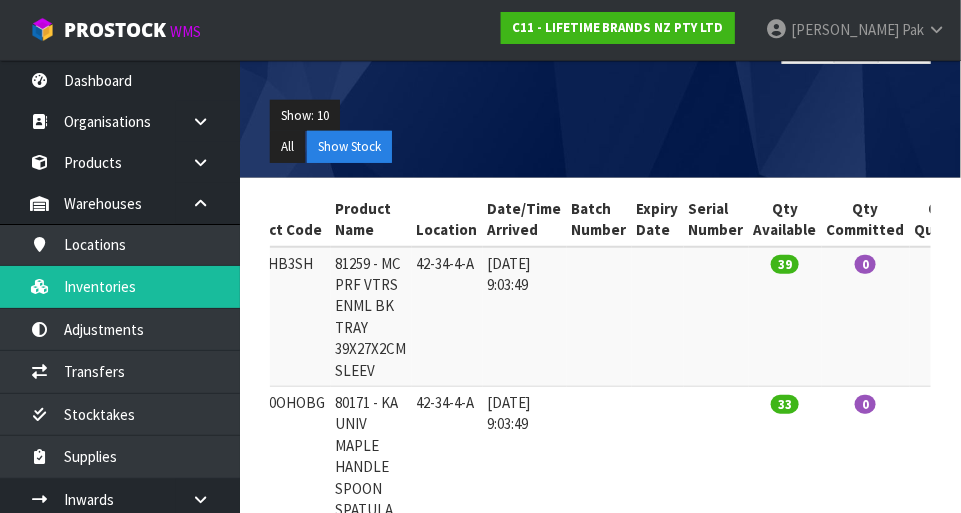 click at bounding box center [599, 317] 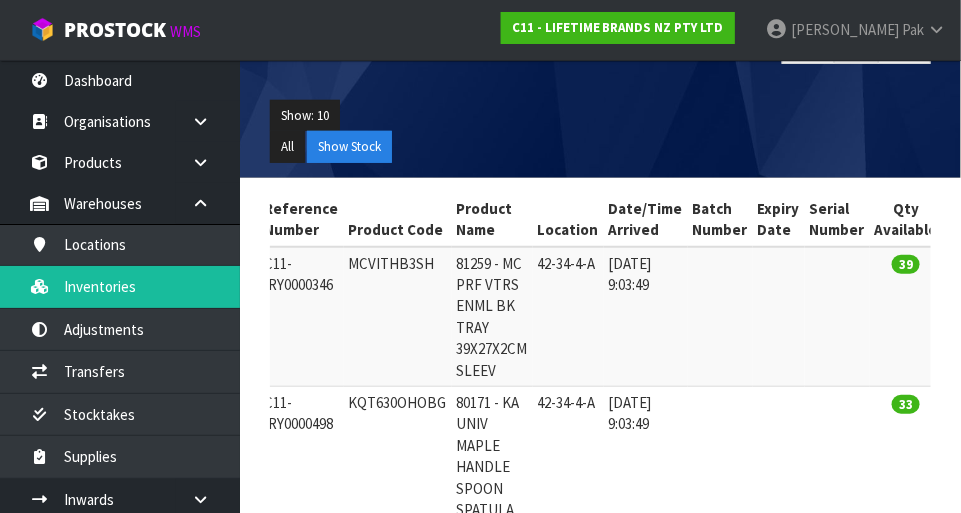 click at bounding box center [779, 317] 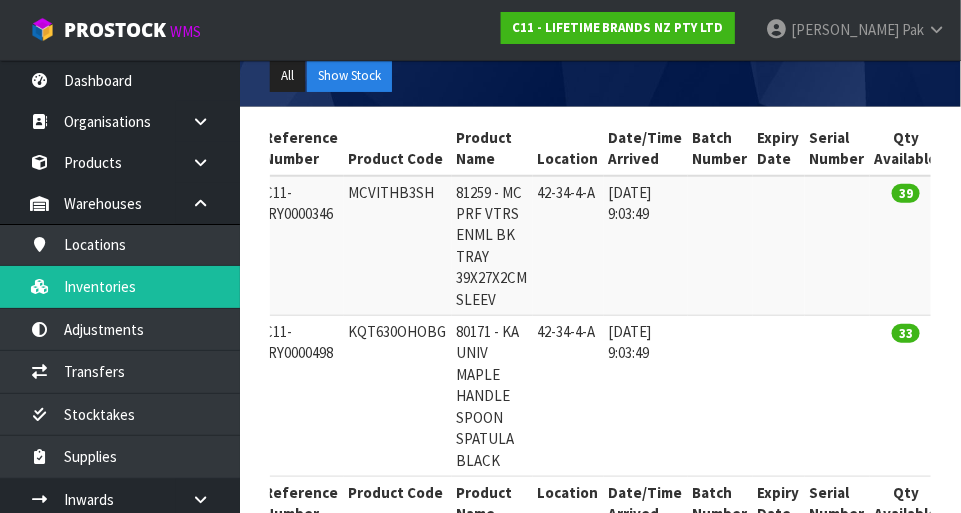 scroll, scrollTop: 380, scrollLeft: 0, axis: vertical 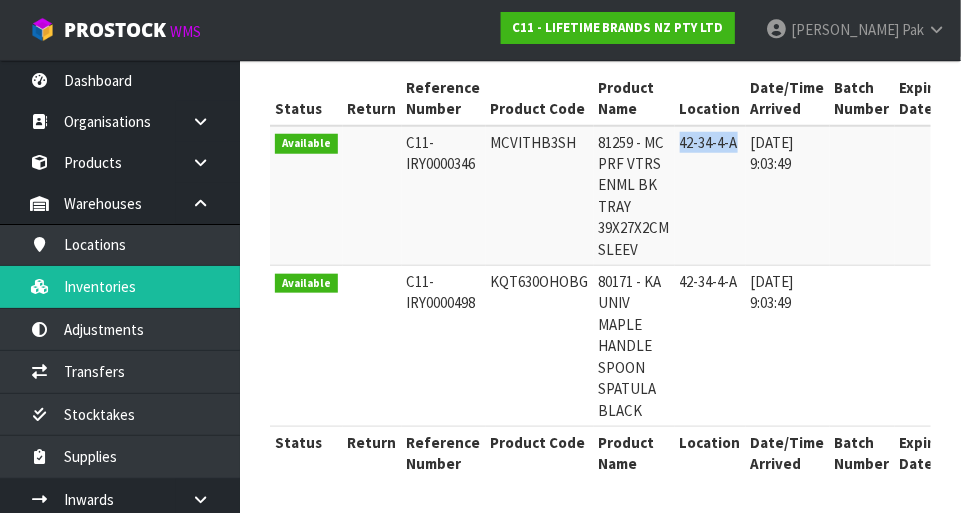 copy on "42-34-4-A" 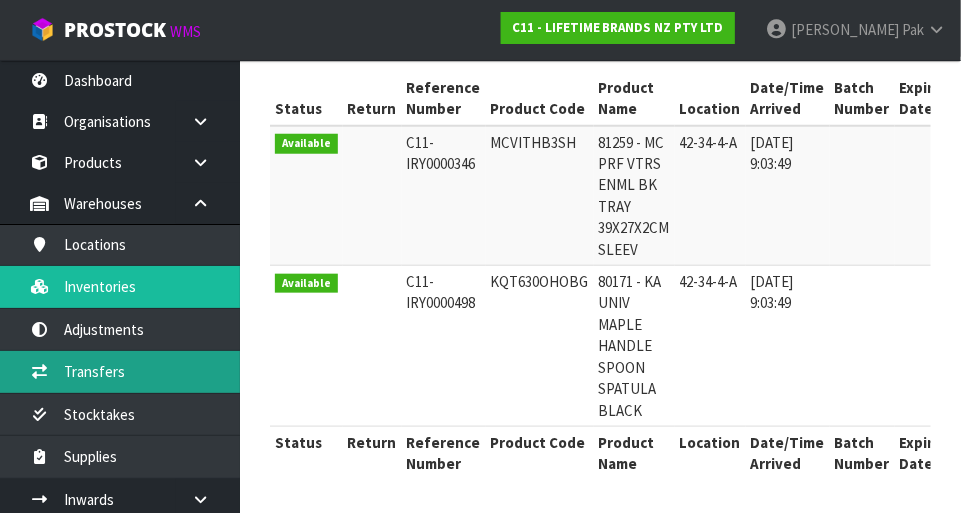 click on "Transfers" at bounding box center (120, 371) 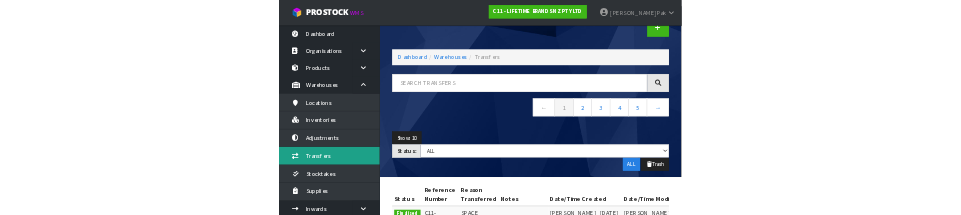 scroll, scrollTop: 0, scrollLeft: 0, axis: both 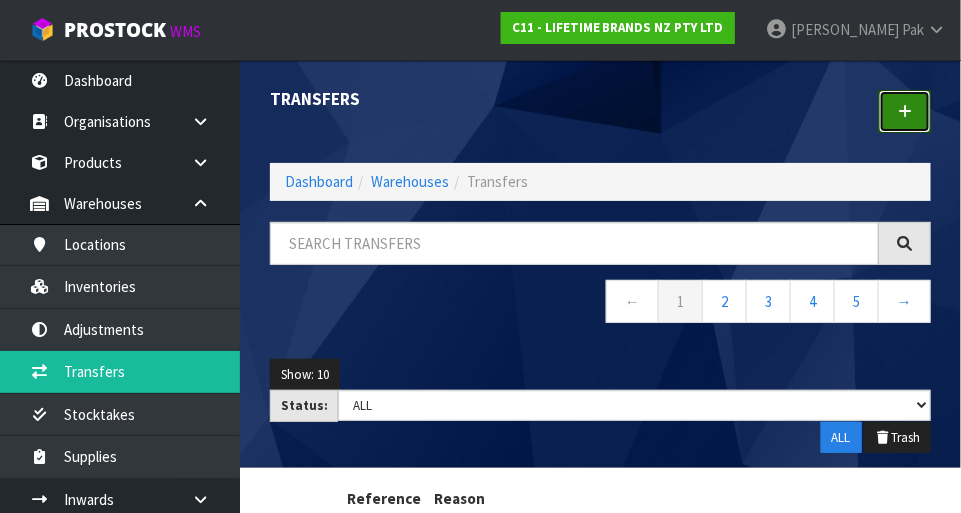 click at bounding box center (905, 111) 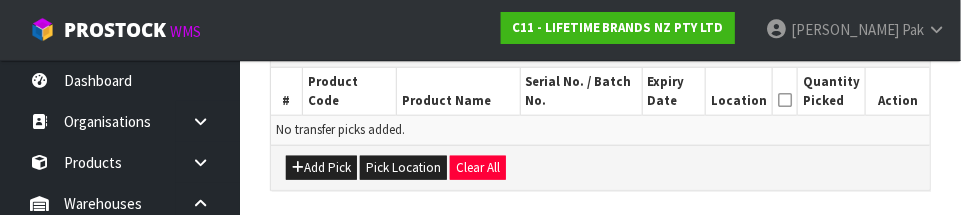 scroll, scrollTop: 512, scrollLeft: 0, axis: vertical 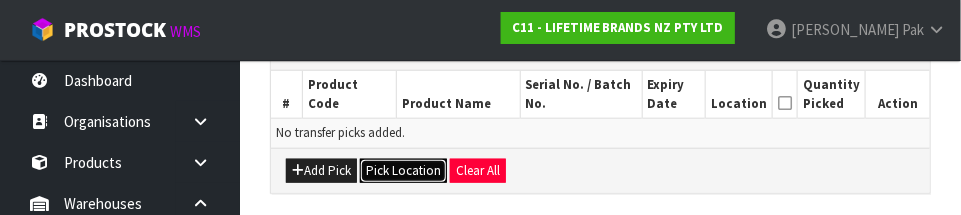 click on "Pick Location" at bounding box center (403, 171) 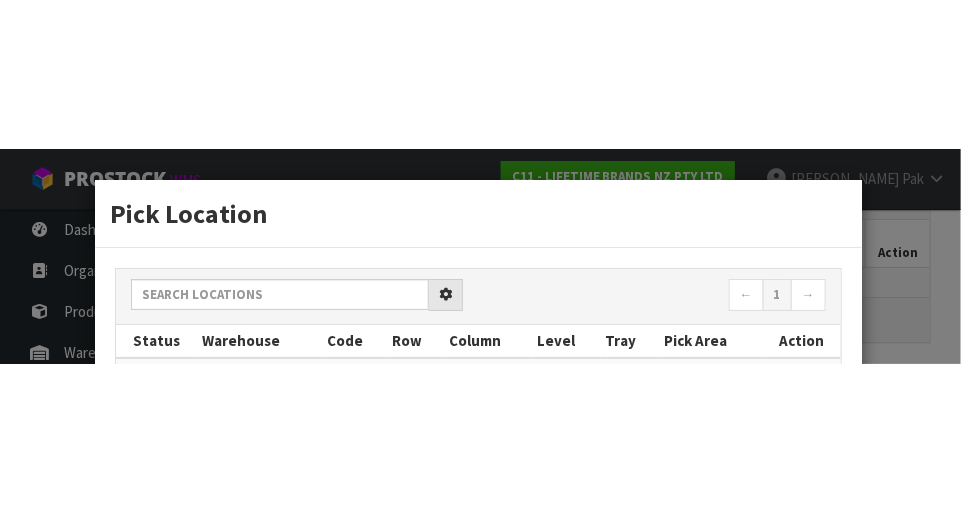 scroll, scrollTop: 444, scrollLeft: 0, axis: vertical 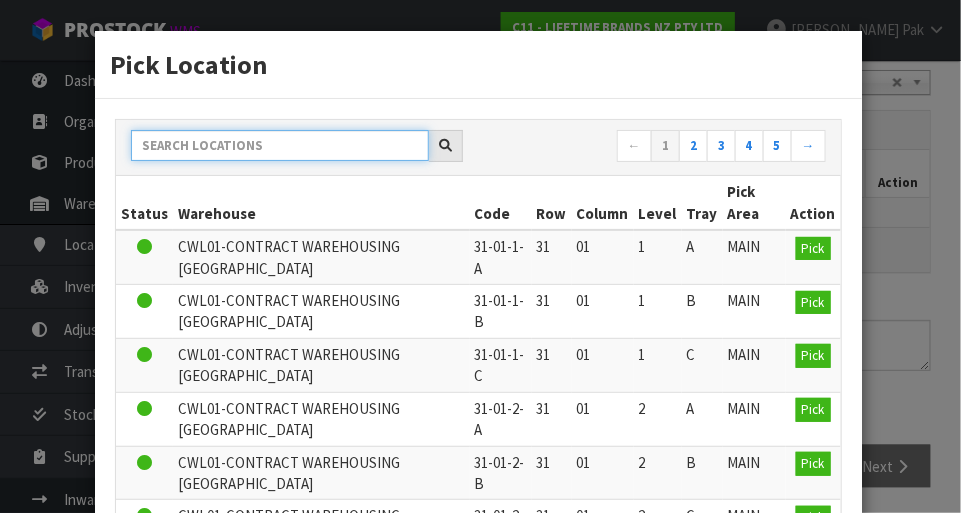paste on "42-34-4-A" 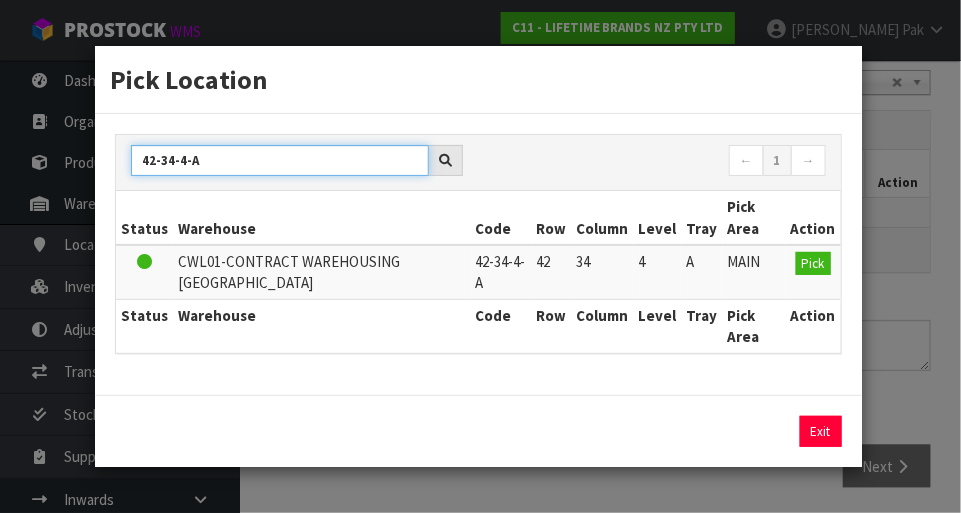 type on "42-34-4-A" 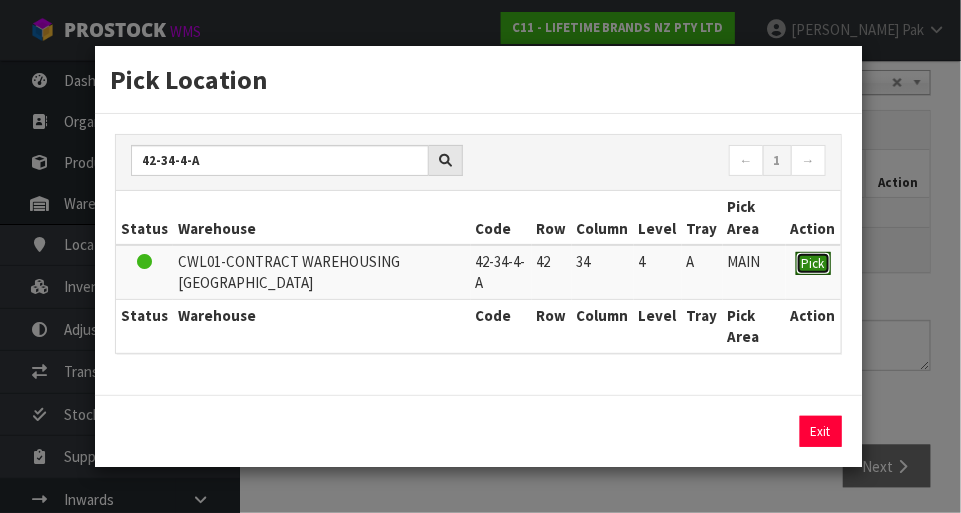 click on "Pick" at bounding box center [813, 263] 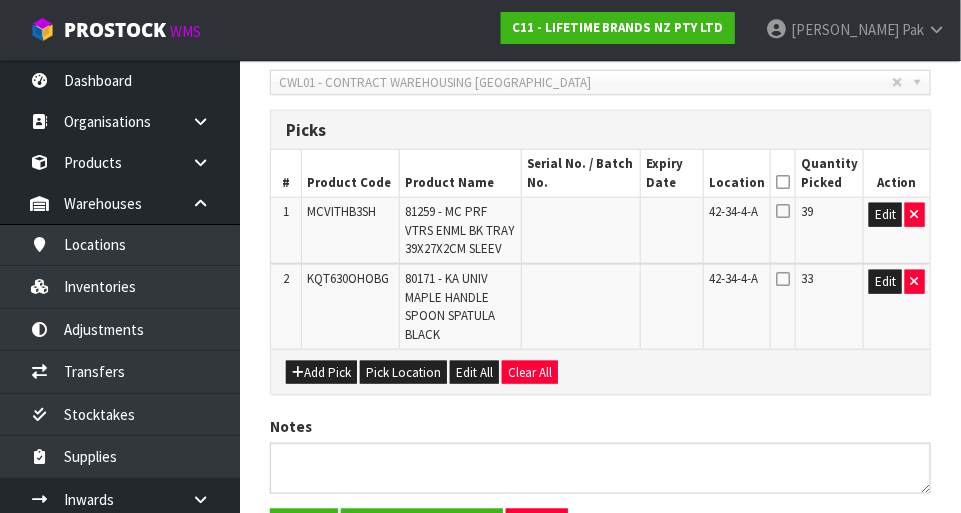 click at bounding box center [783, 182] 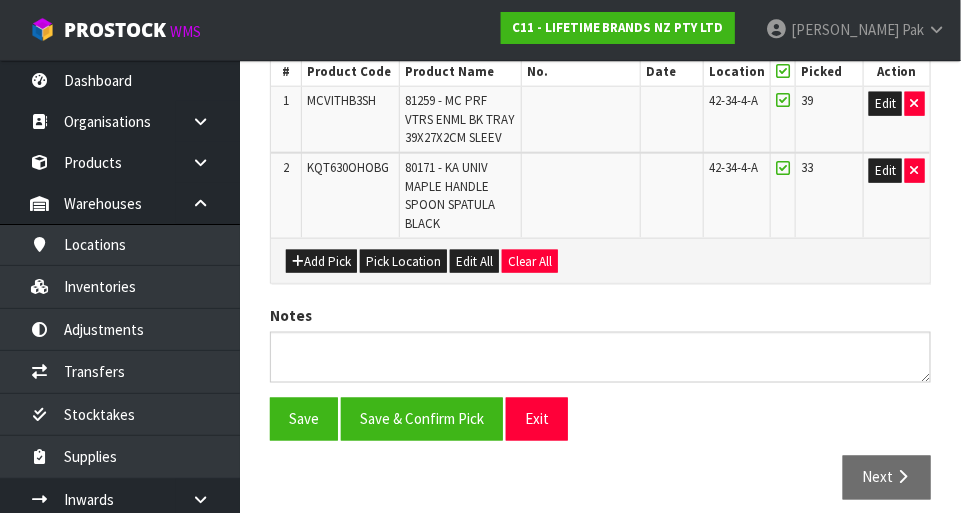 scroll, scrollTop: 555, scrollLeft: 0, axis: vertical 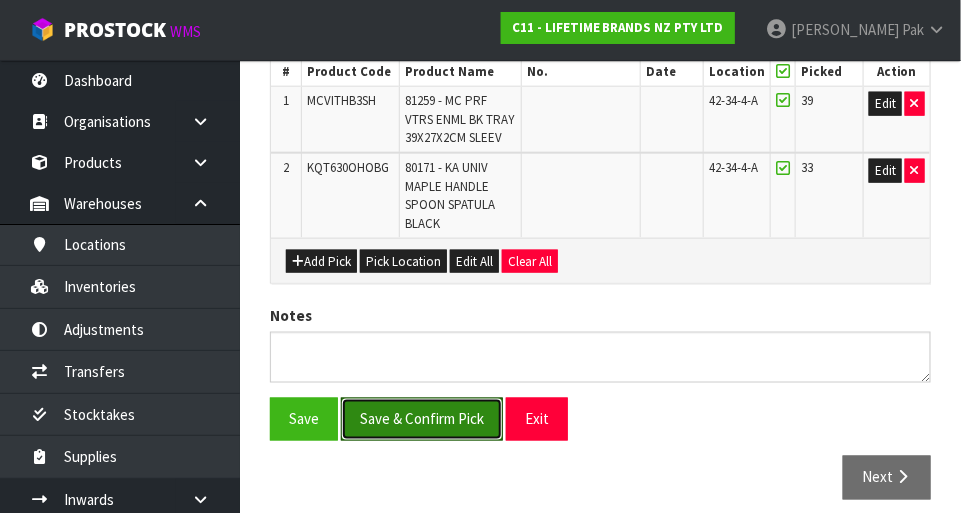 click on "Save & Confirm Pick" at bounding box center [422, 419] 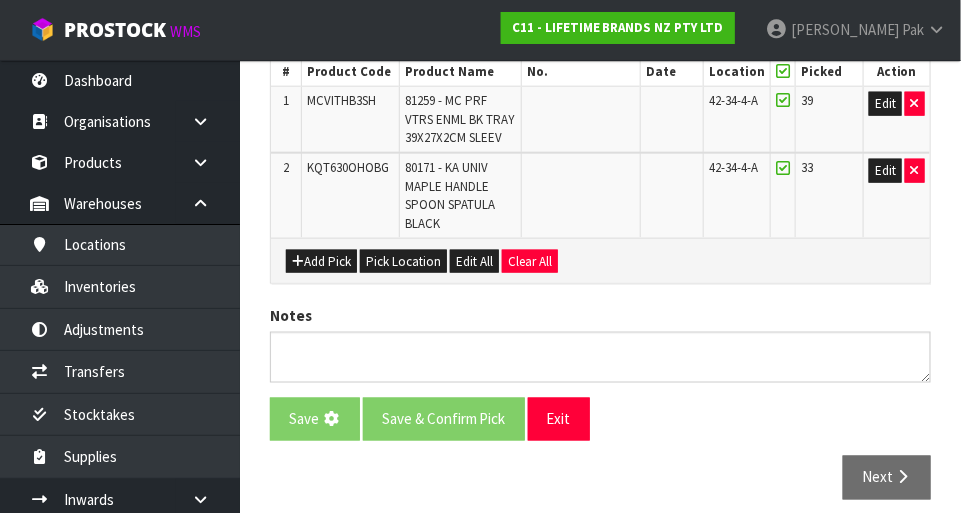 scroll, scrollTop: 0, scrollLeft: 0, axis: both 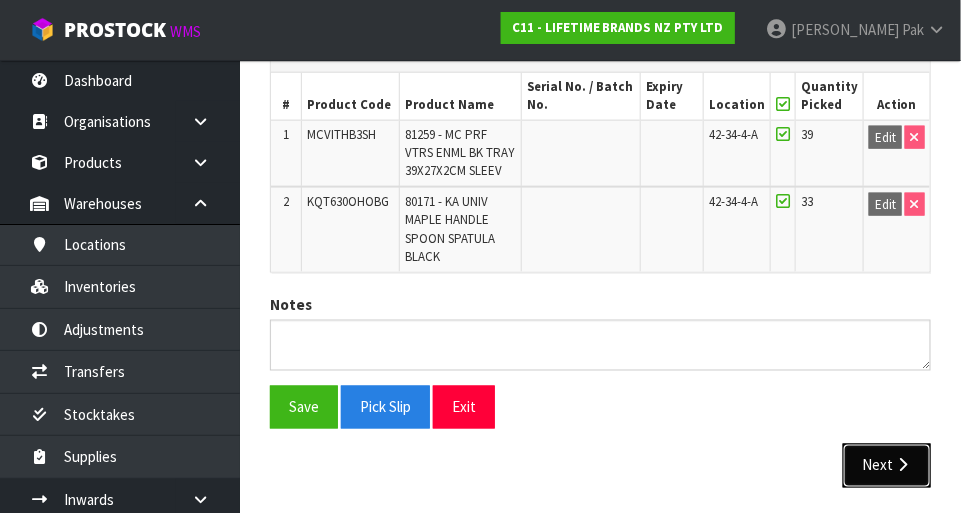 click on "Next" at bounding box center [887, 465] 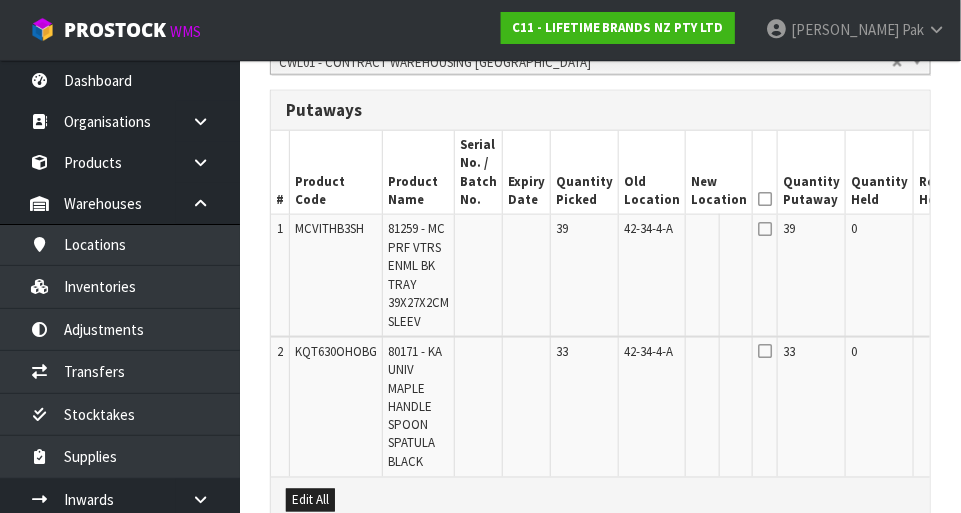 scroll, scrollTop: 535, scrollLeft: 0, axis: vertical 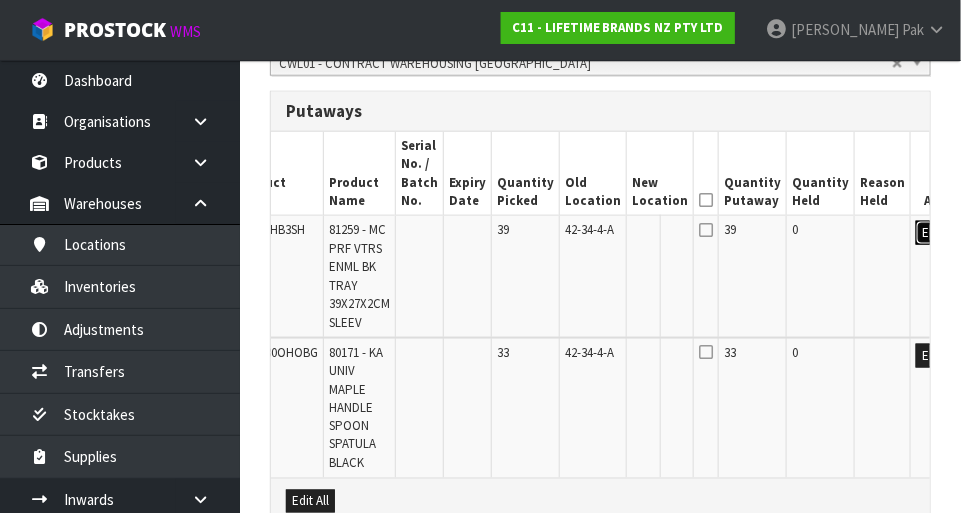 click on "Edit" at bounding box center (932, 233) 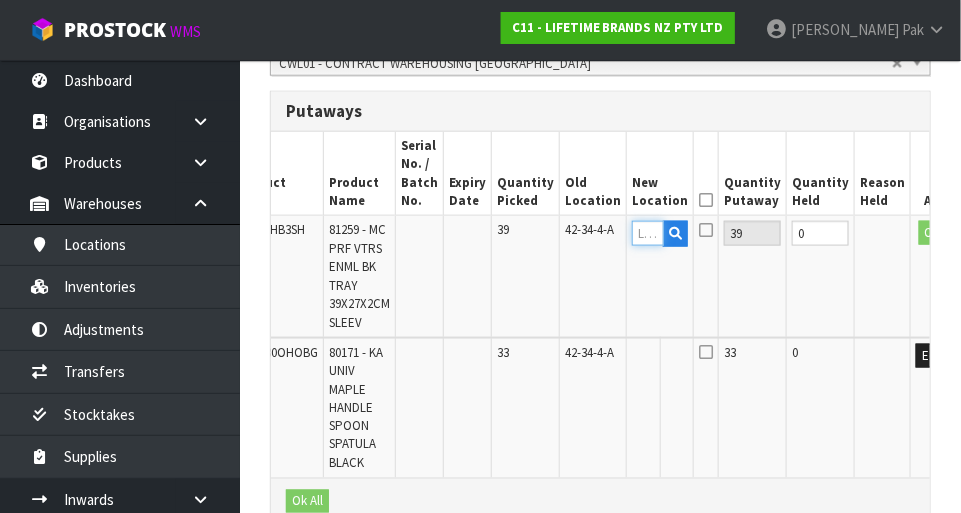 click at bounding box center [648, 233] 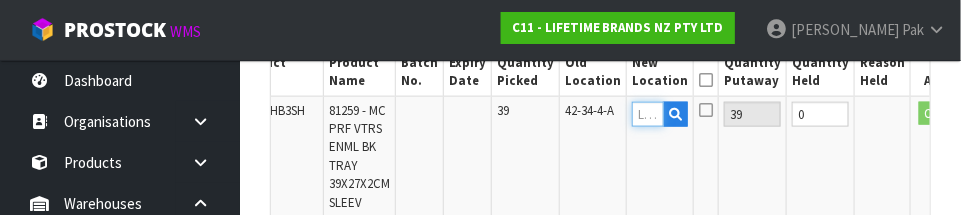 scroll, scrollTop: 650, scrollLeft: 0, axis: vertical 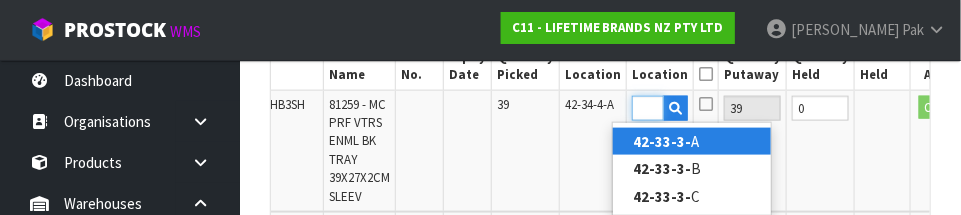 type on "42-33-3-A" 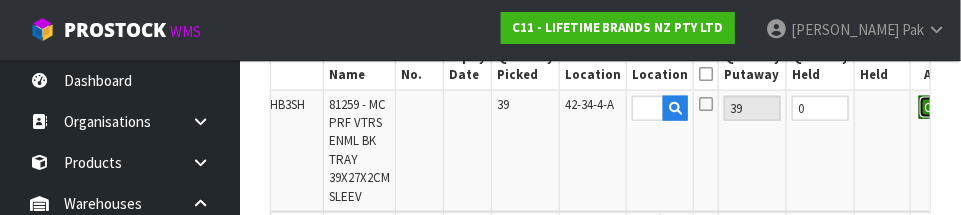 click on "OK" at bounding box center [933, 108] 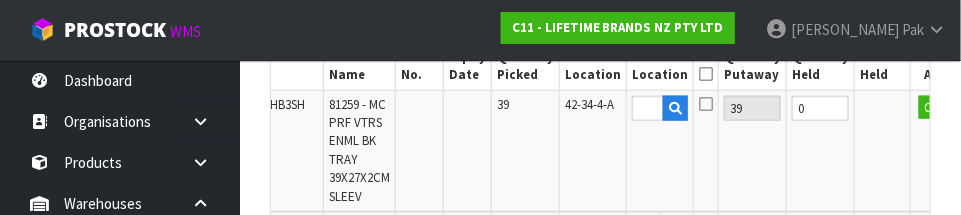 scroll, scrollTop: 0, scrollLeft: 0, axis: both 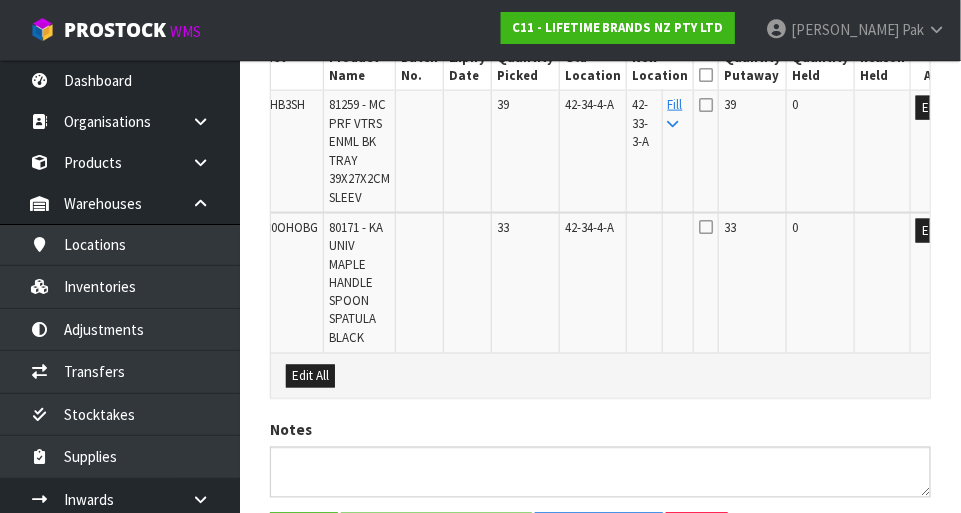 click at bounding box center (673, 124) 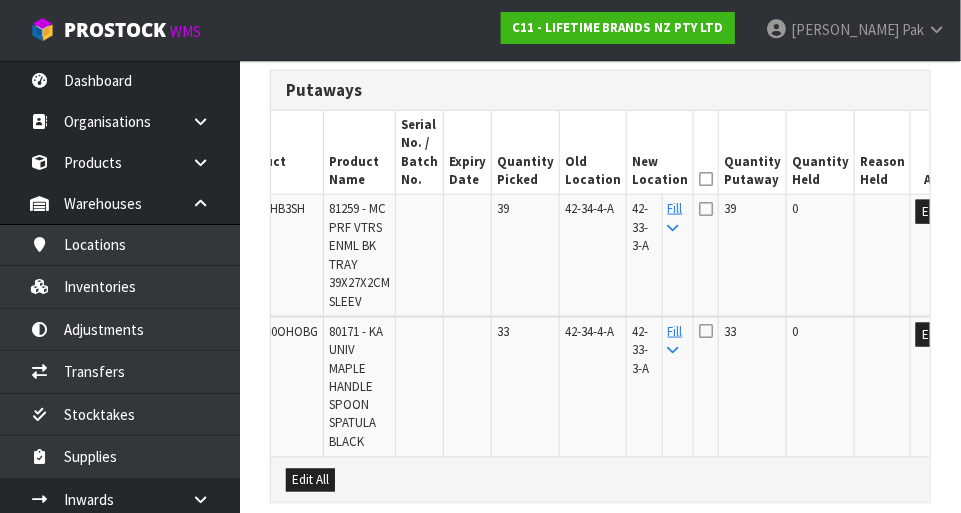 scroll, scrollTop: 558, scrollLeft: 0, axis: vertical 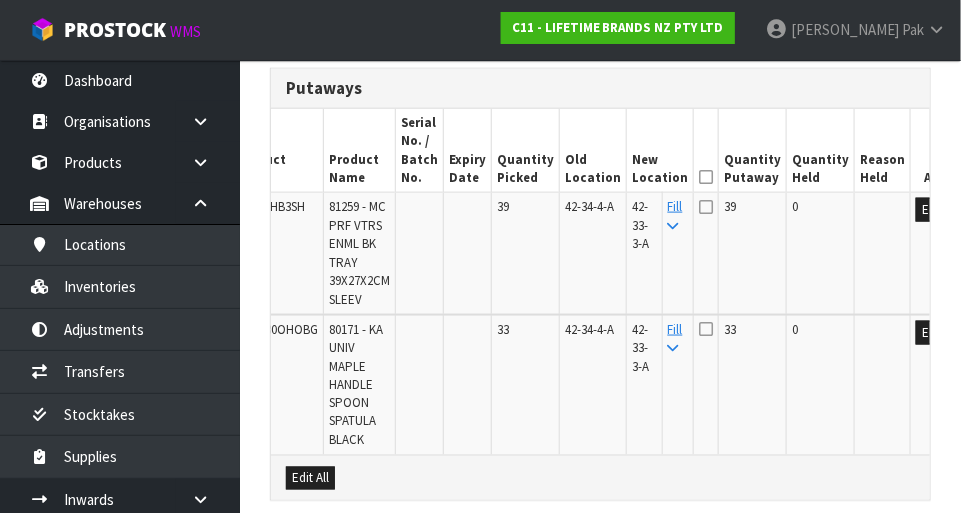 click on "New
Location" at bounding box center (660, 151) 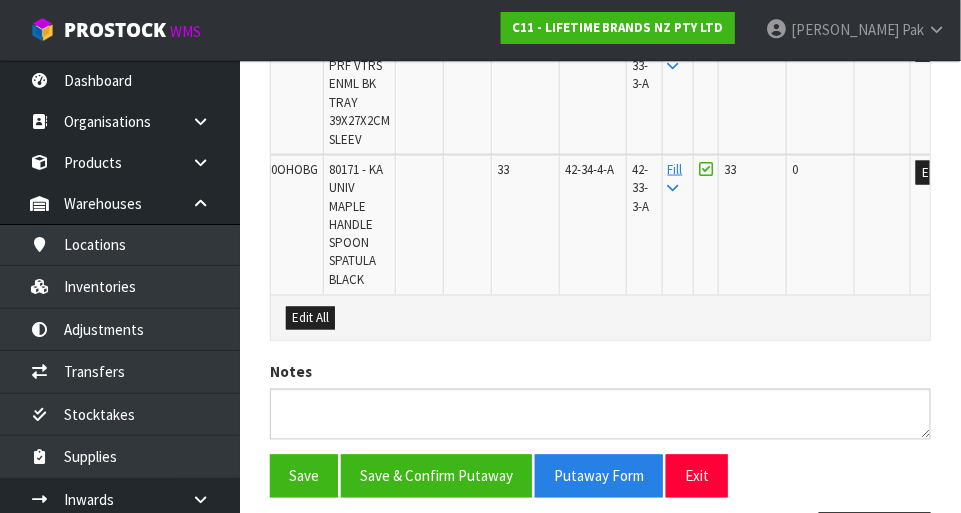 scroll, scrollTop: 786, scrollLeft: 0, axis: vertical 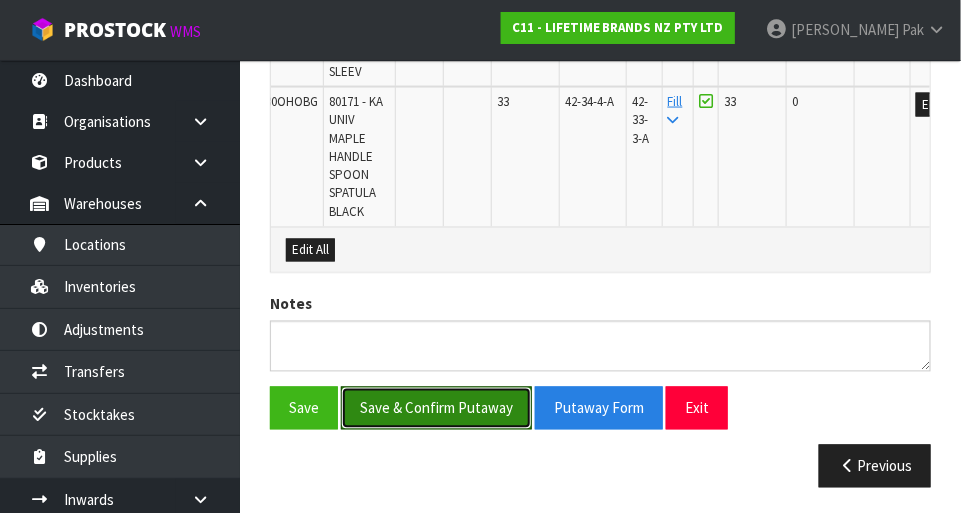 click on "Save & Confirm Putaway" at bounding box center [436, 408] 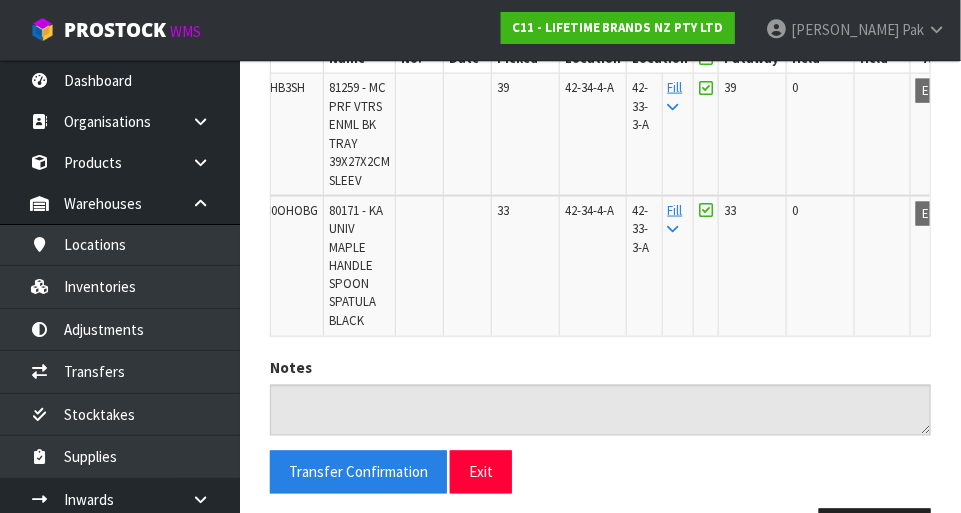 scroll, scrollTop: 664, scrollLeft: 0, axis: vertical 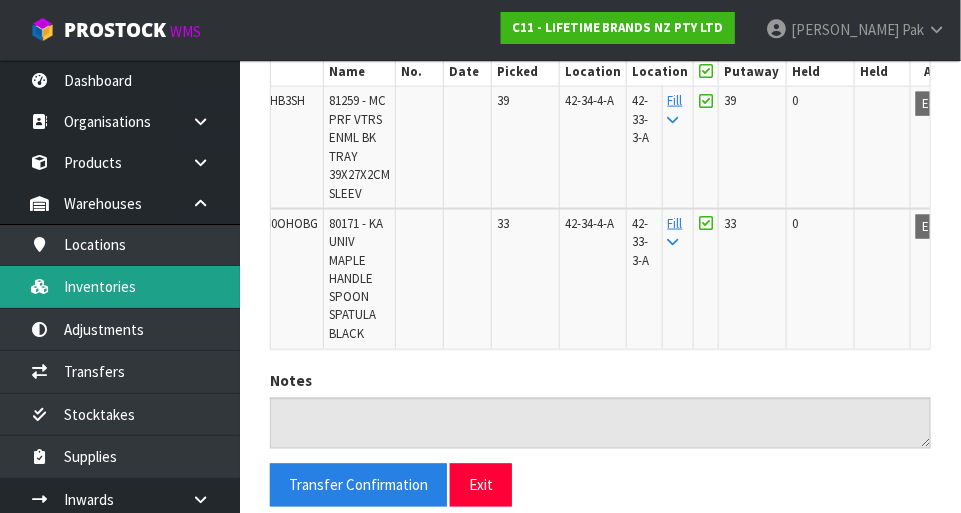 click on "Inventories" at bounding box center (120, 286) 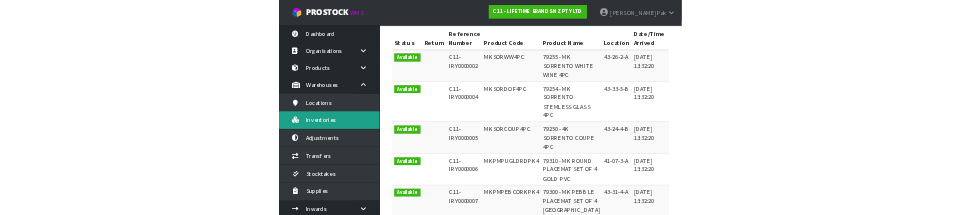 scroll, scrollTop: 0, scrollLeft: 0, axis: both 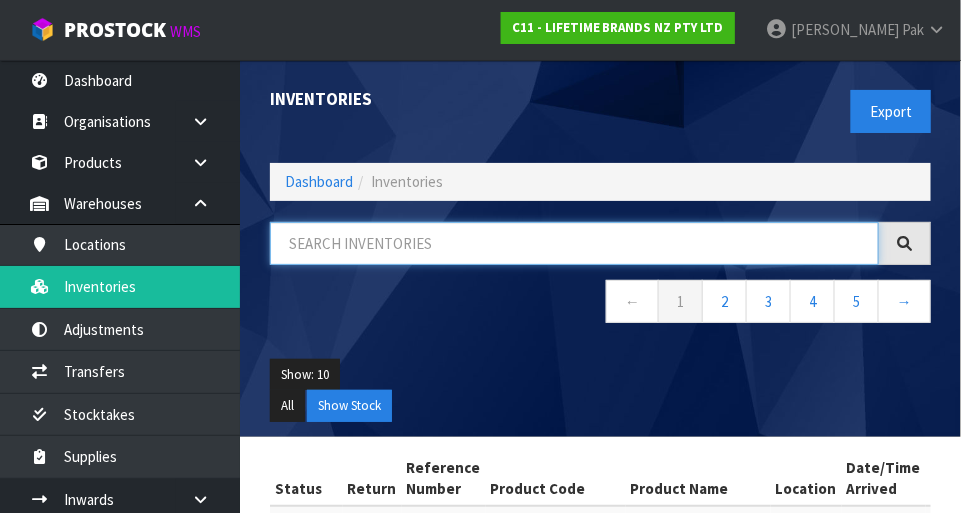 click at bounding box center (574, 243) 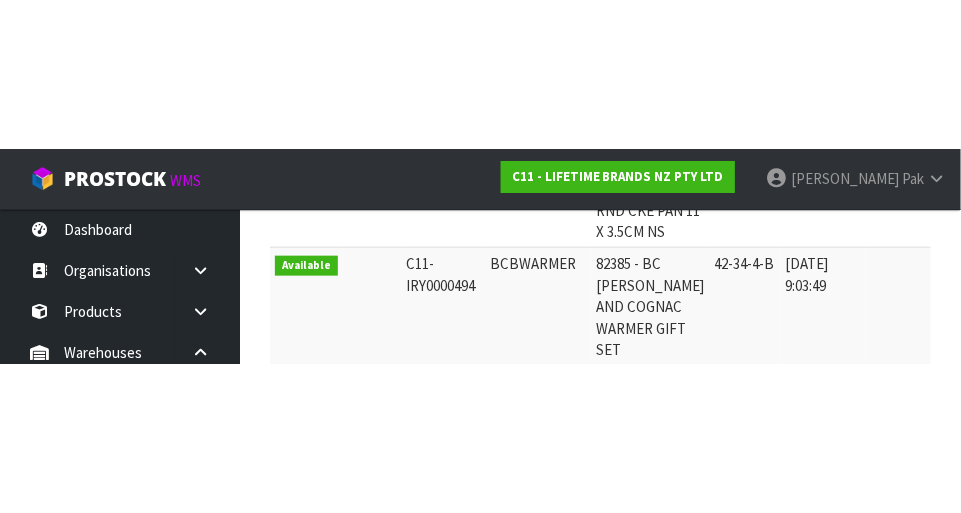 scroll, scrollTop: 582, scrollLeft: 0, axis: vertical 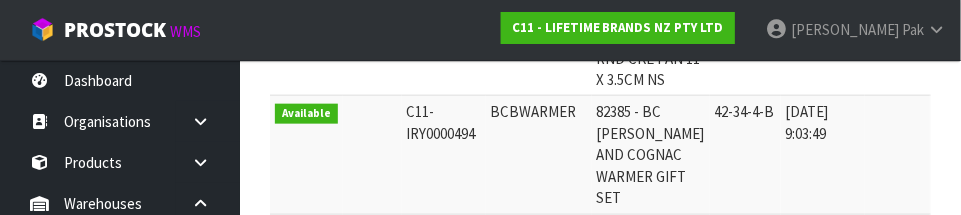 click at bounding box center [897, 155] 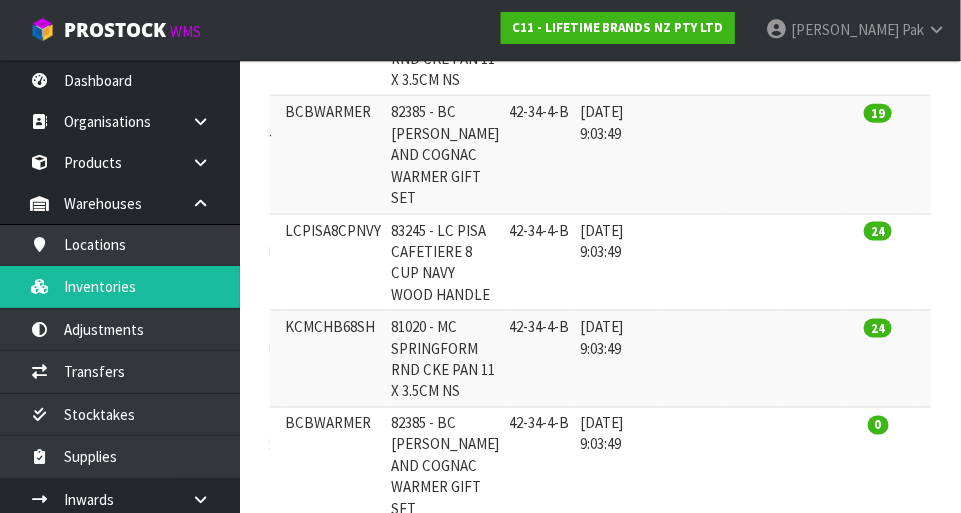 scroll, scrollTop: 0, scrollLeft: 0, axis: both 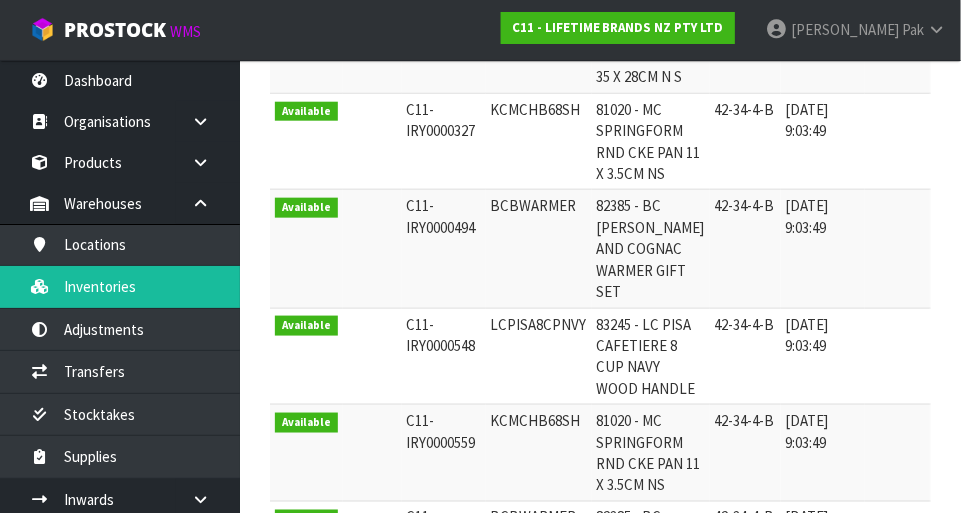 copy on "BCBWARMER" 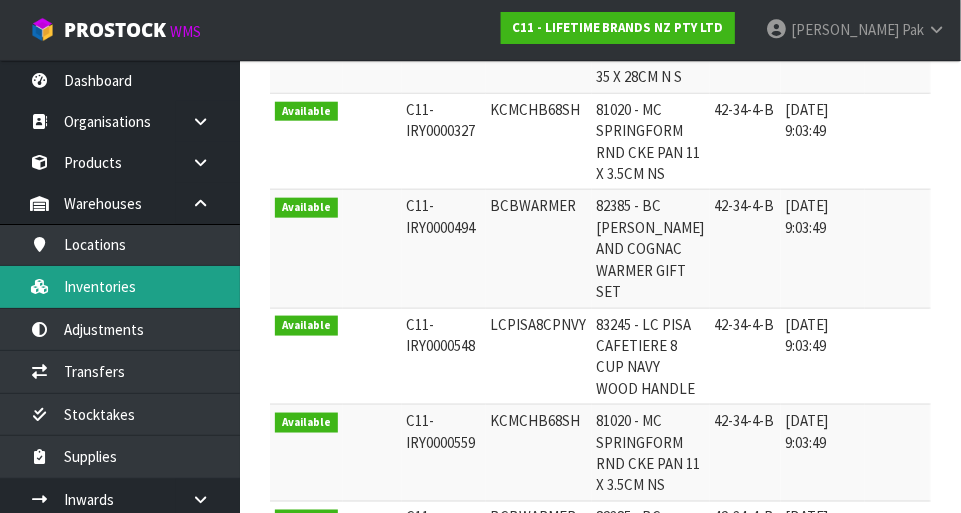 click on "Inventories" at bounding box center [120, 286] 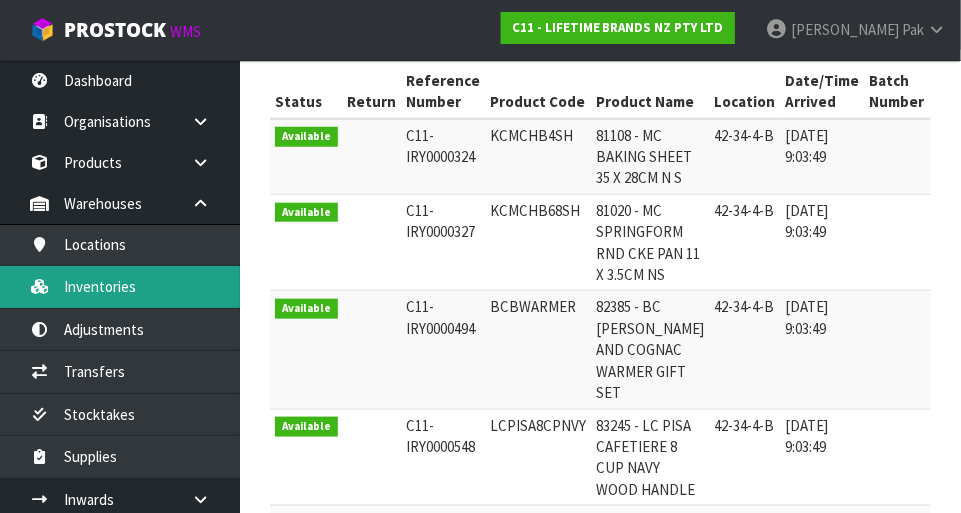 scroll, scrollTop: 0, scrollLeft: 0, axis: both 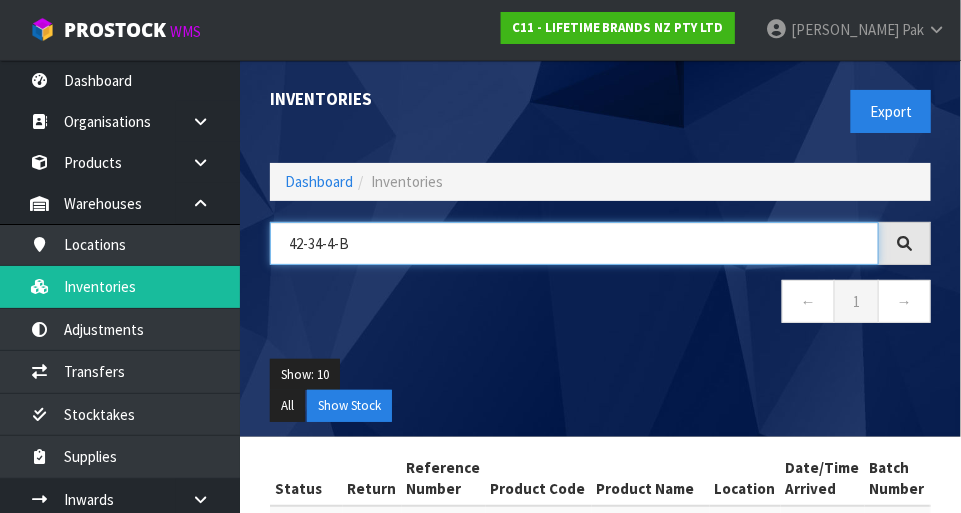 click on "42-34-4-B" at bounding box center [574, 243] 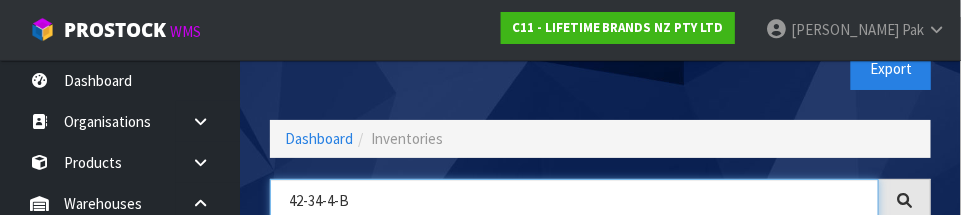 scroll, scrollTop: 135, scrollLeft: 0, axis: vertical 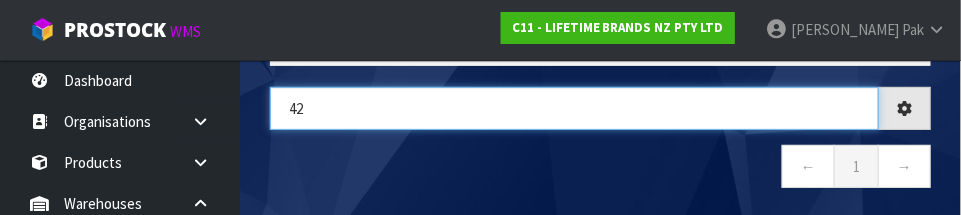 type on "4" 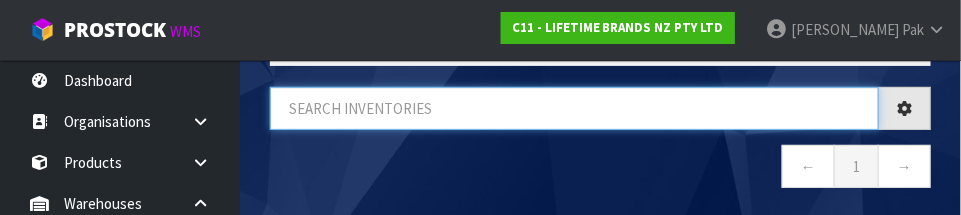 click at bounding box center (574, 108) 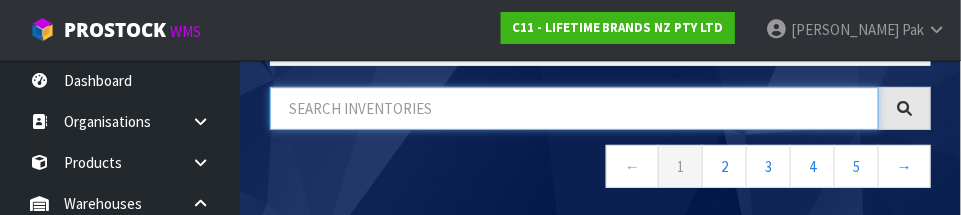 paste on "BCBWARMER" 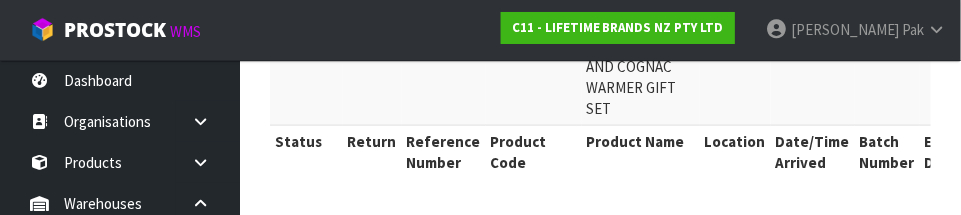 type on "BCBWARMER" 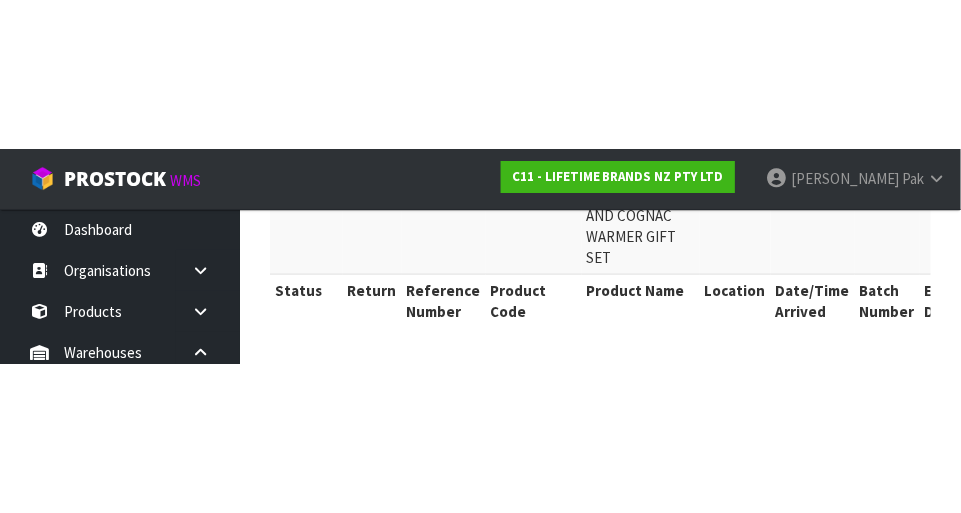 scroll, scrollTop: 562, scrollLeft: 0, axis: vertical 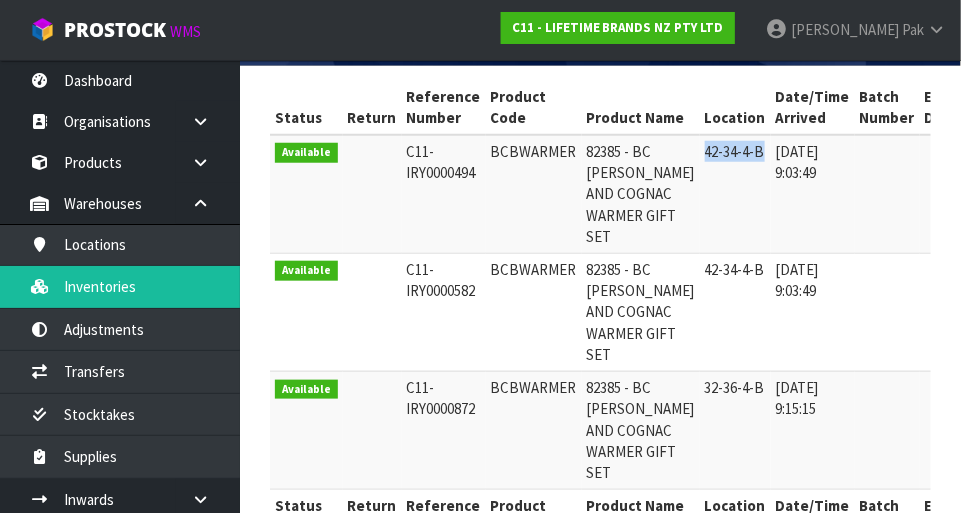 copy on "42-34-4-B" 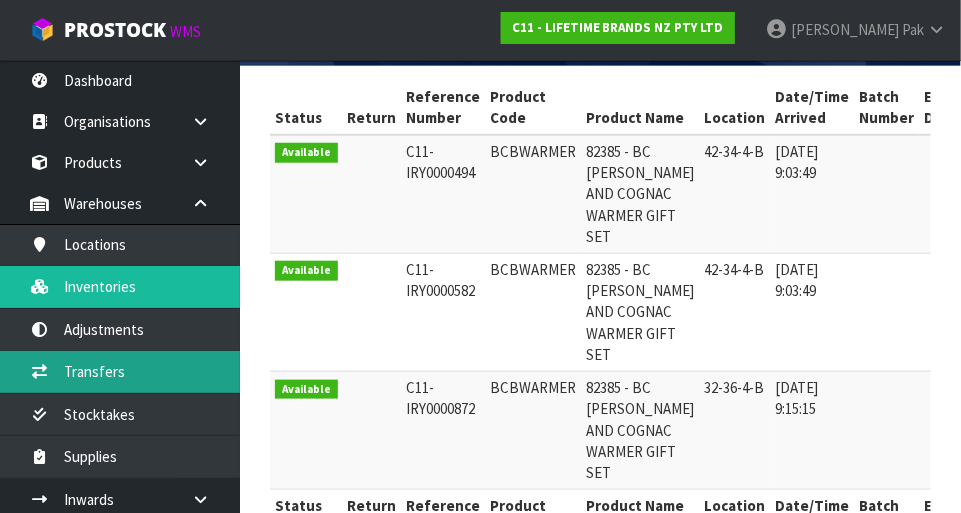 click on "Transfers" at bounding box center [120, 371] 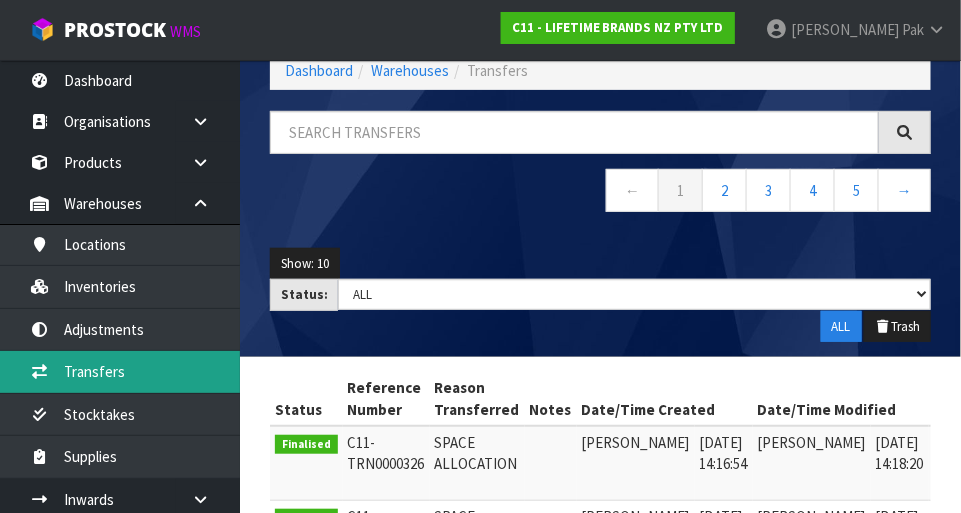scroll, scrollTop: 371, scrollLeft: 0, axis: vertical 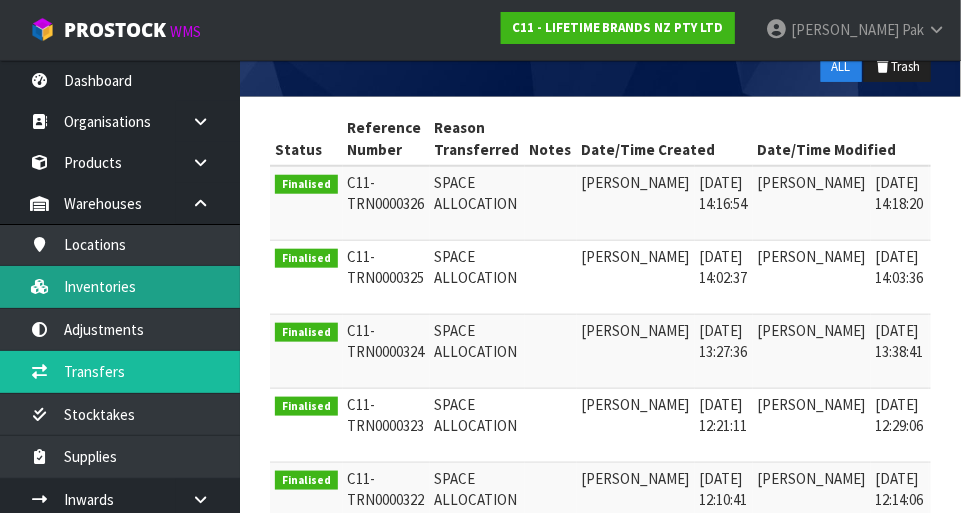 click on "Inventories" at bounding box center (120, 286) 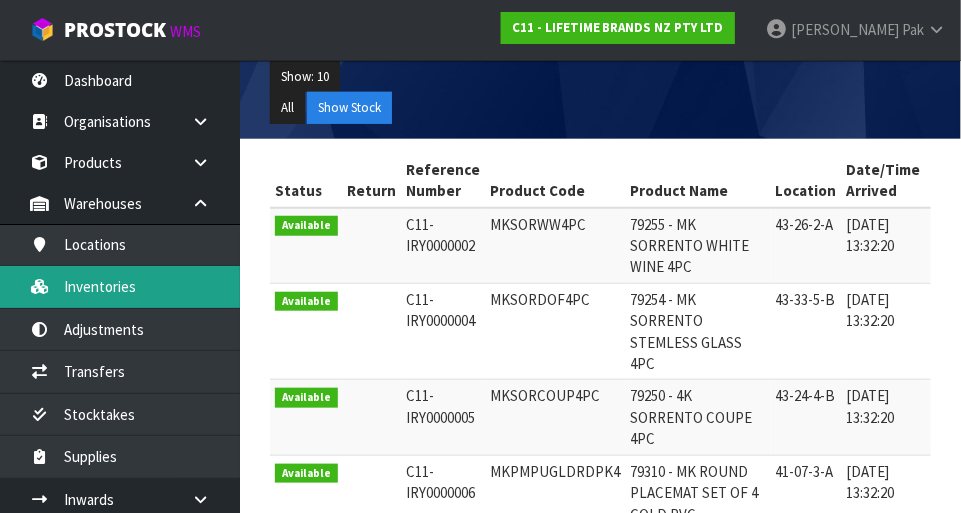 scroll, scrollTop: 0, scrollLeft: 0, axis: both 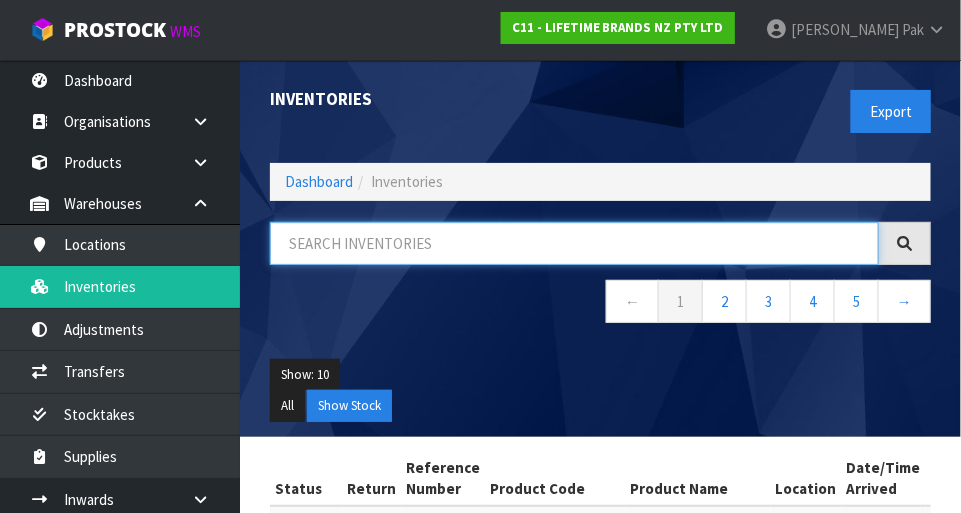 paste on "42-34-4-B" 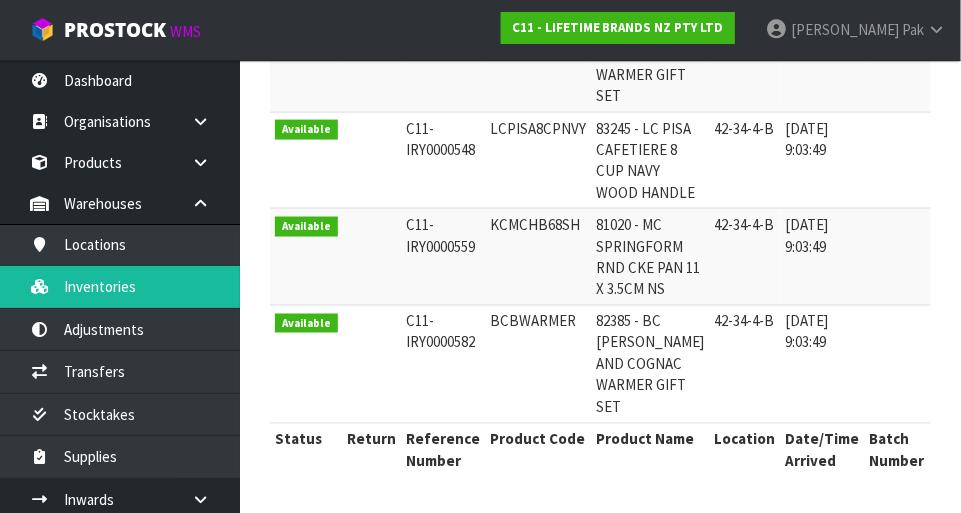 scroll, scrollTop: 787, scrollLeft: 0, axis: vertical 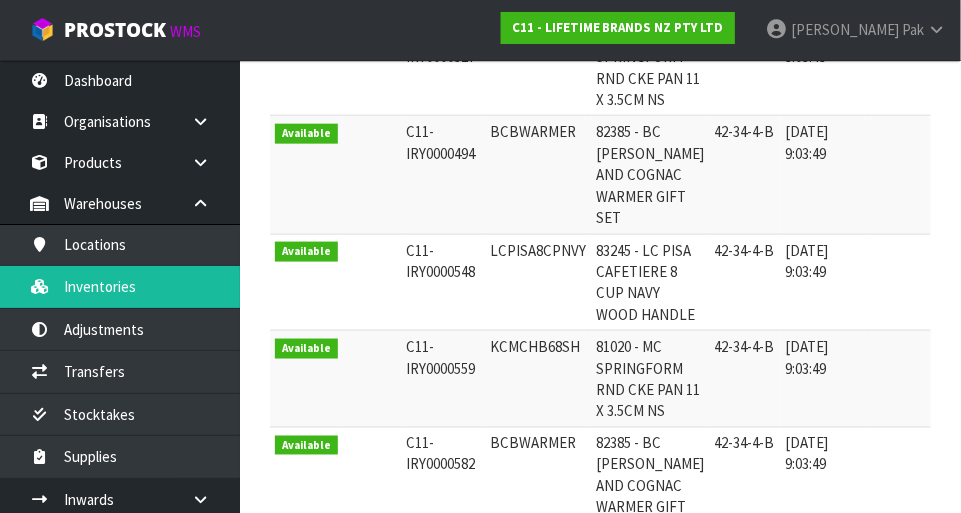 type on "42-34-4-B" 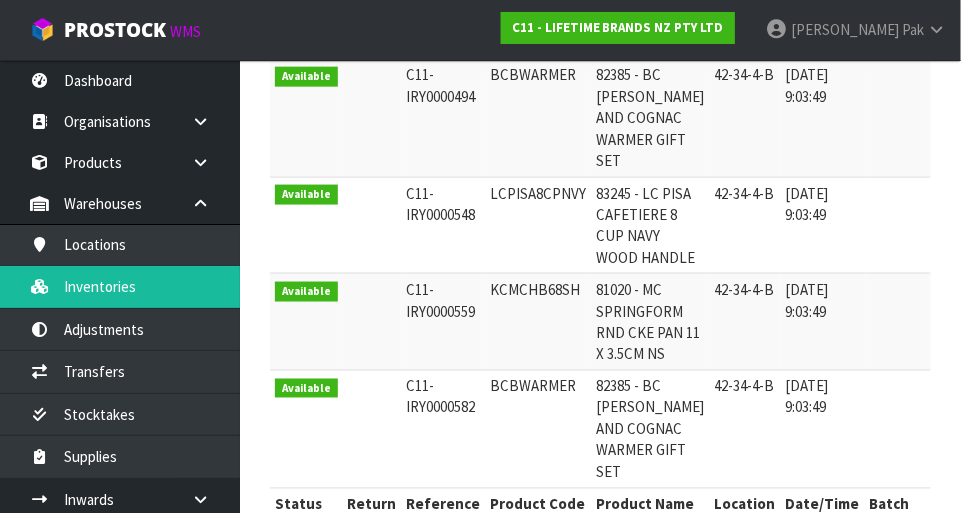 click on "[DATE] 9:03:49" at bounding box center [823, 118] 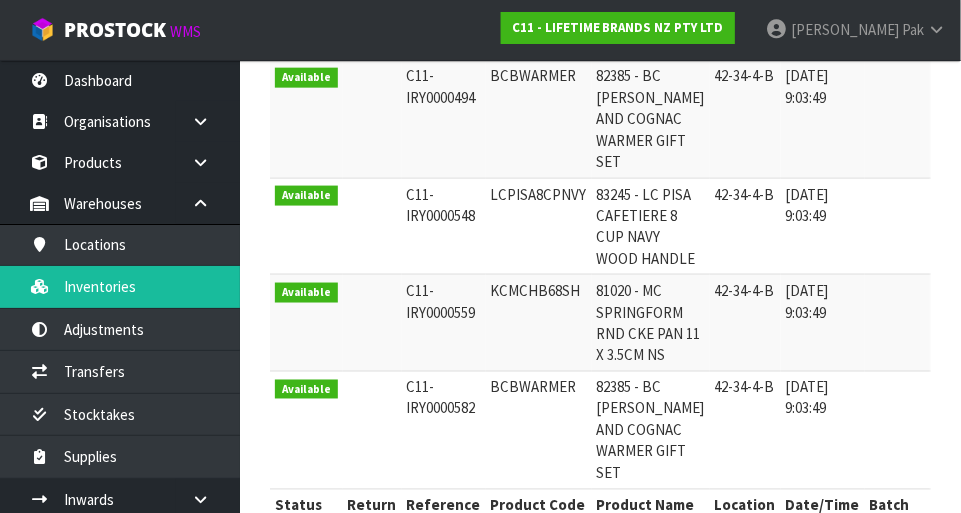click on "[DATE] 9:03:49" at bounding box center (823, 119) 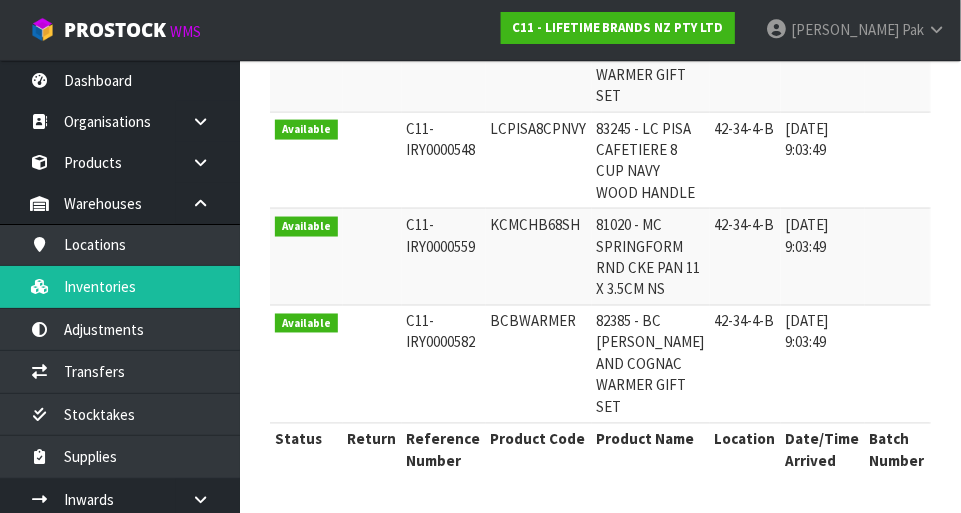 click at bounding box center [897, 53] 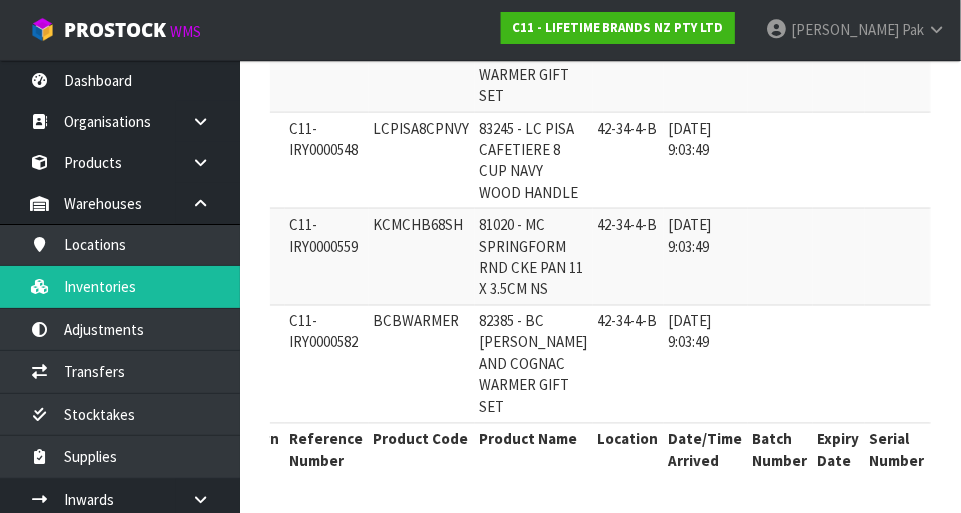 scroll, scrollTop: 0, scrollLeft: 111, axis: horizontal 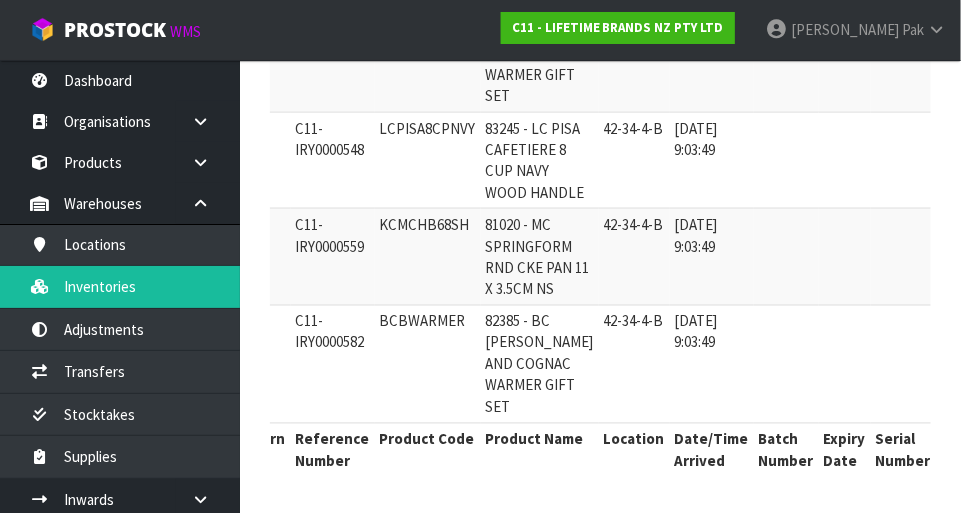 click on "42-34-4-B" at bounding box center [634, 364] 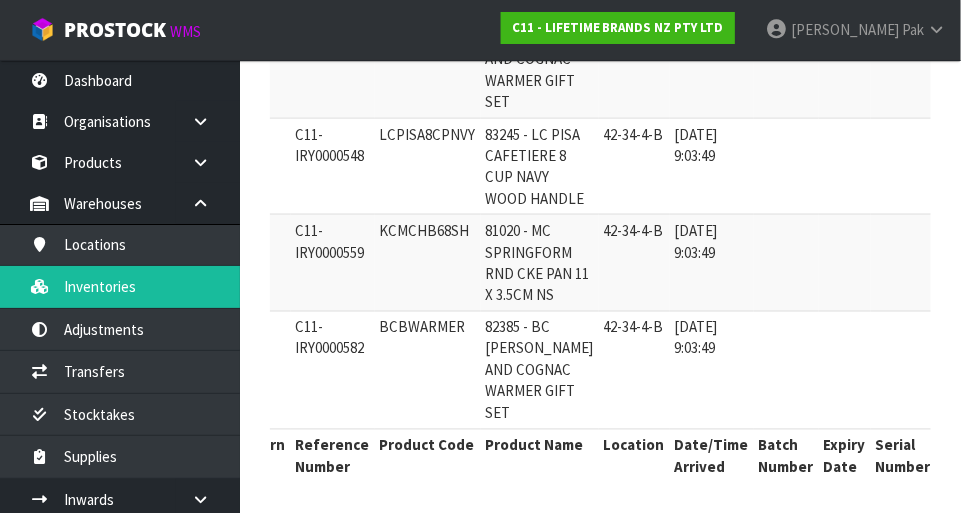 click on "[DATE] 9:03:49" at bounding box center [712, 370] 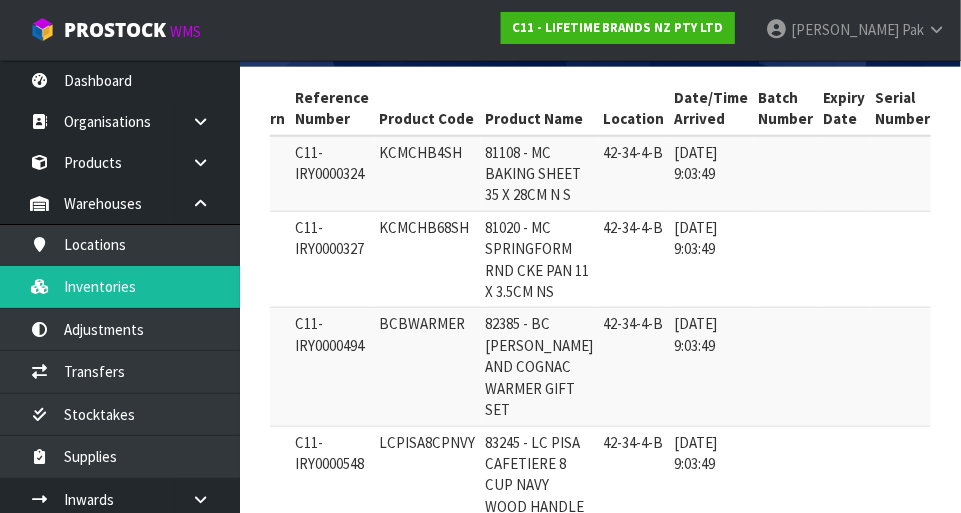 scroll, scrollTop: 373, scrollLeft: 0, axis: vertical 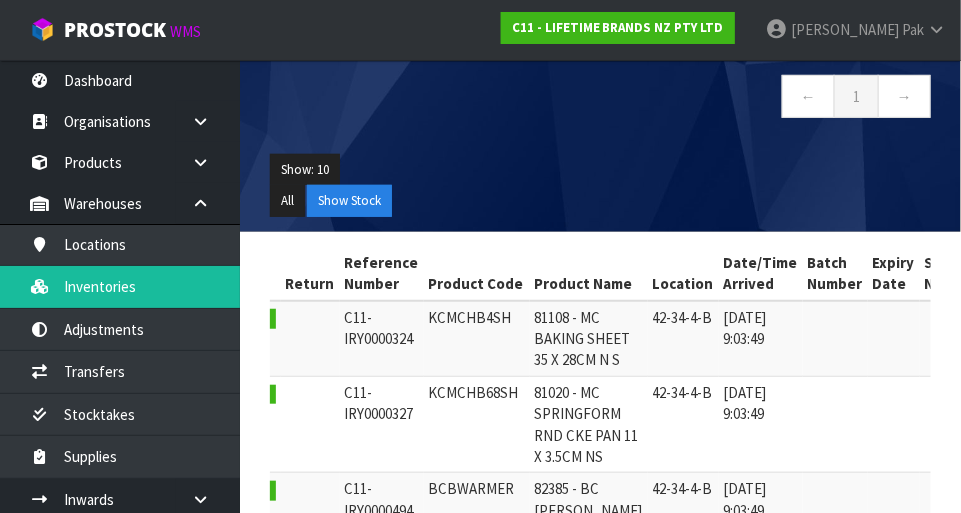 click on "[DATE] 9:03:49" at bounding box center (761, 339) 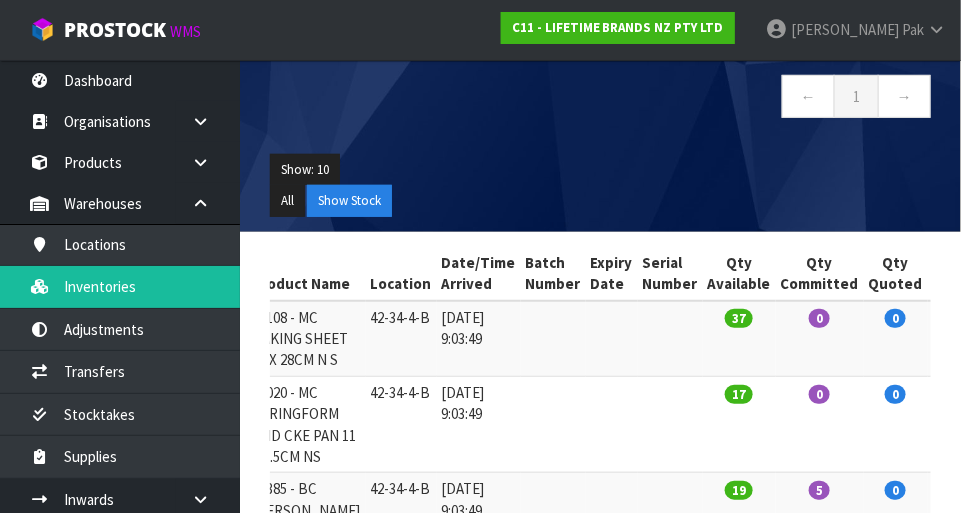 scroll, scrollTop: 0, scrollLeft: 420, axis: horizontal 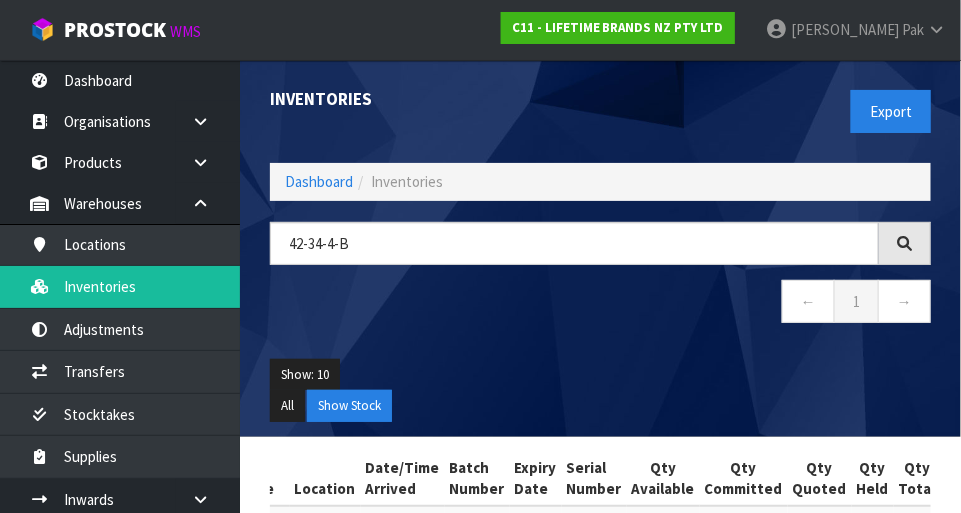 click on "Show: 10
5
10
25
50" at bounding box center (600, 375) 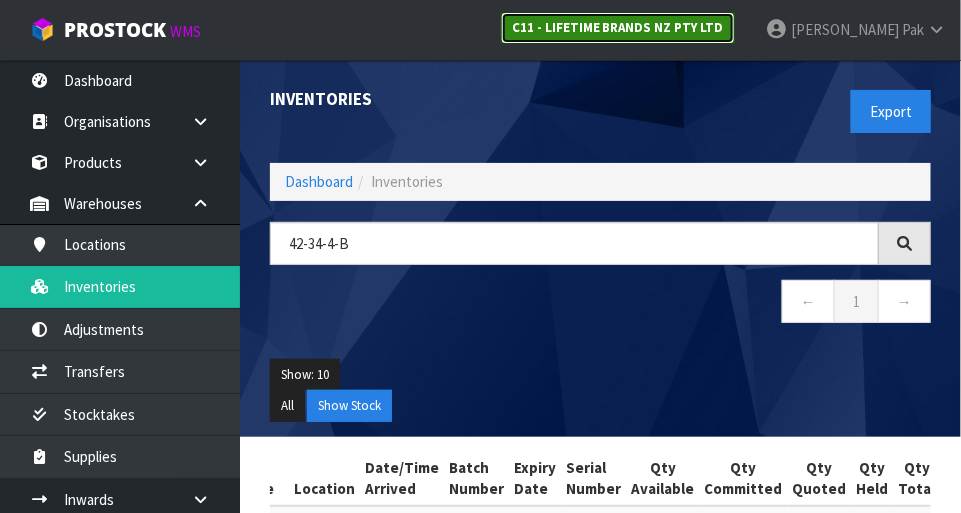 click on "C11 - LIFETIME BRANDS NZ PTY LTD" at bounding box center (618, 27) 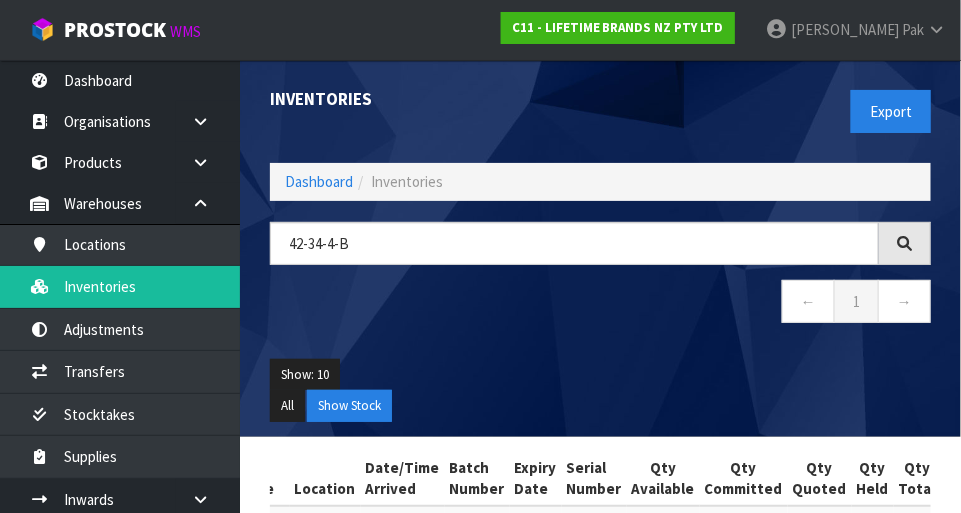 click on "All
Show Stock" at bounding box center [600, 406] 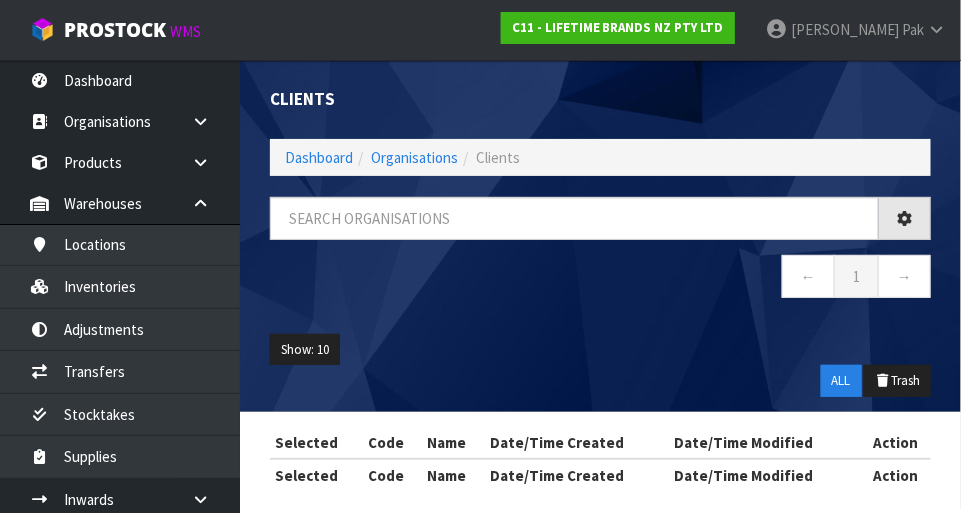 click on "Dashboard Organisations Clients" at bounding box center (600, 157) 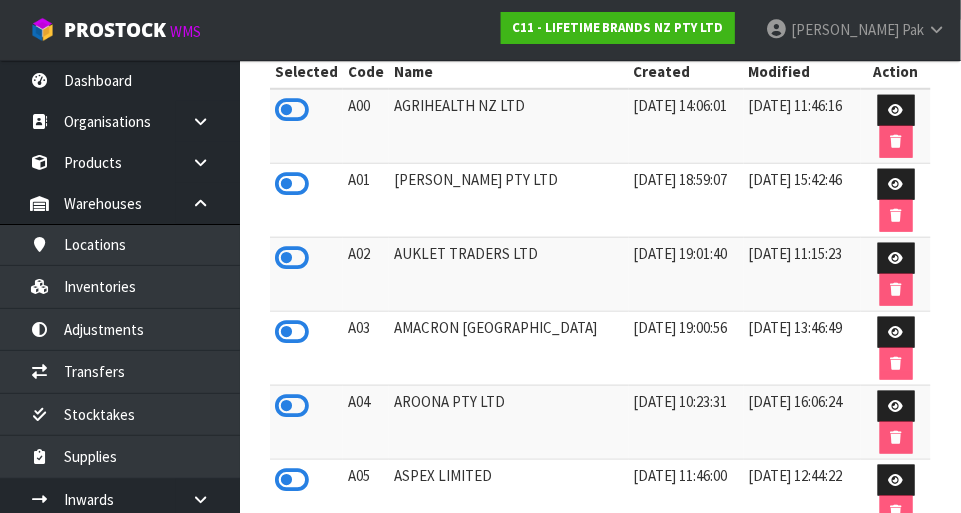 scroll, scrollTop: 394, scrollLeft: 0, axis: vertical 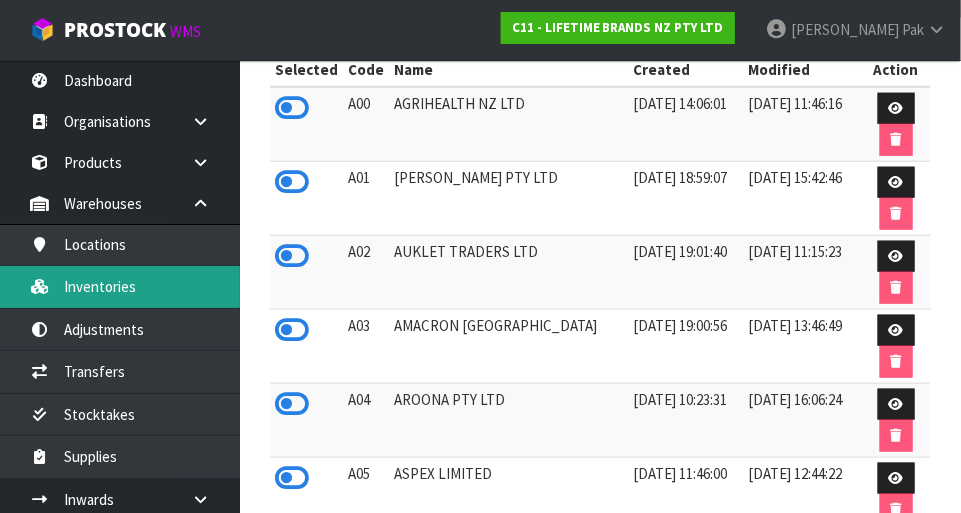 click on "Inventories" at bounding box center (120, 286) 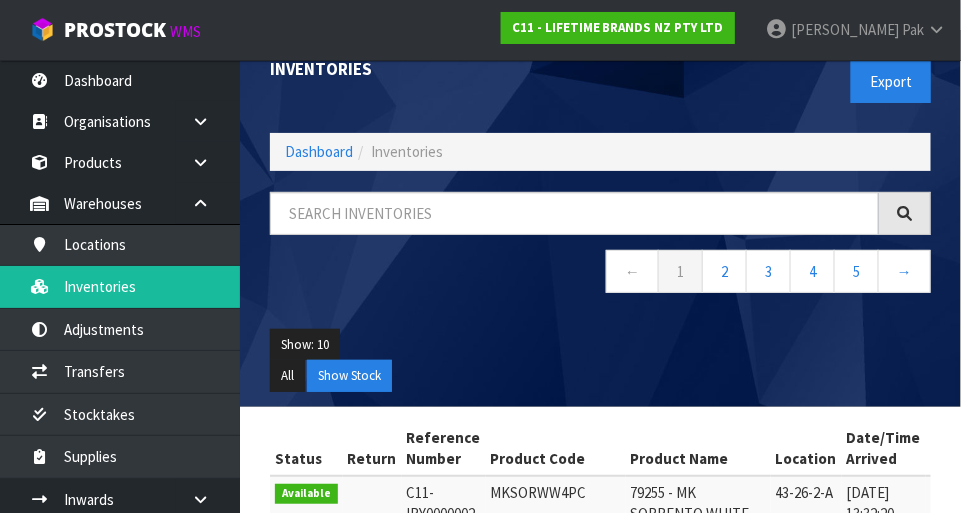 scroll, scrollTop: 27, scrollLeft: 0, axis: vertical 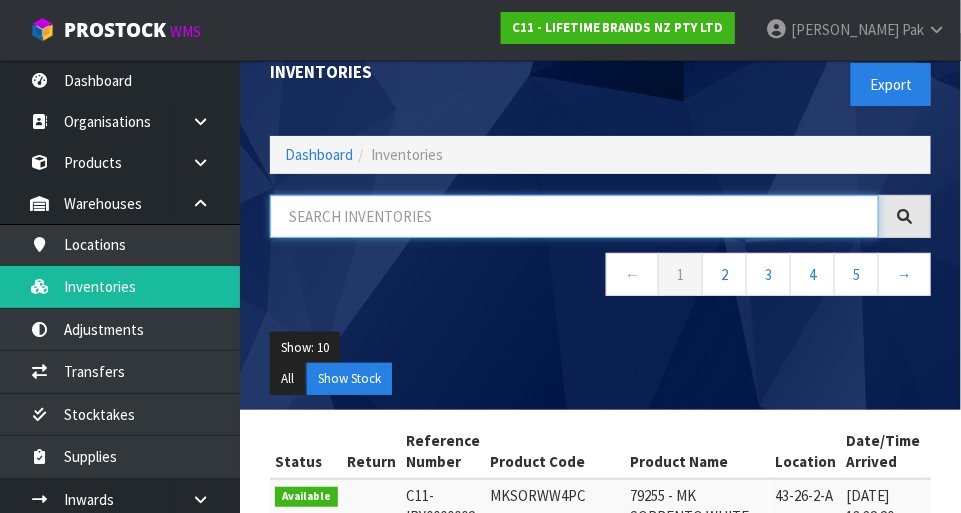 paste on "42-34-4-B" 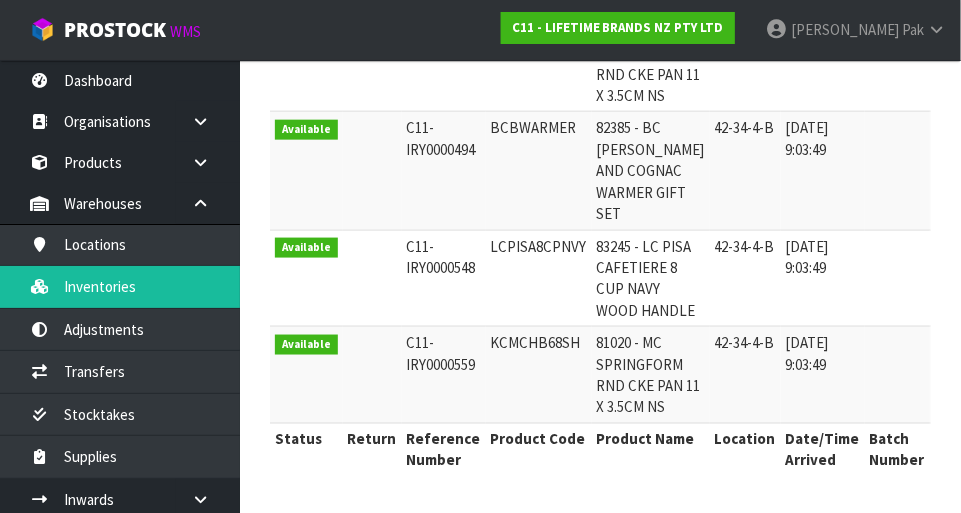 scroll, scrollTop: 670, scrollLeft: 0, axis: vertical 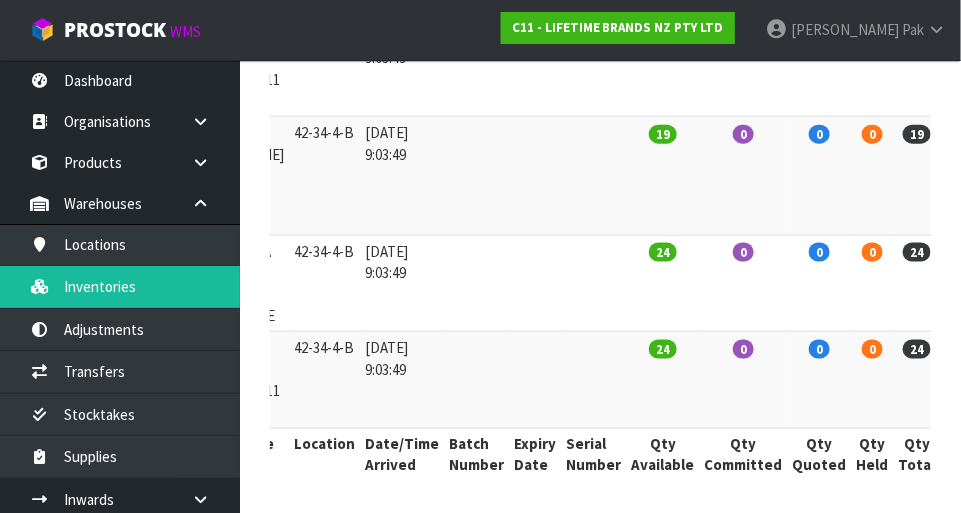 click at bounding box center (594, 283) 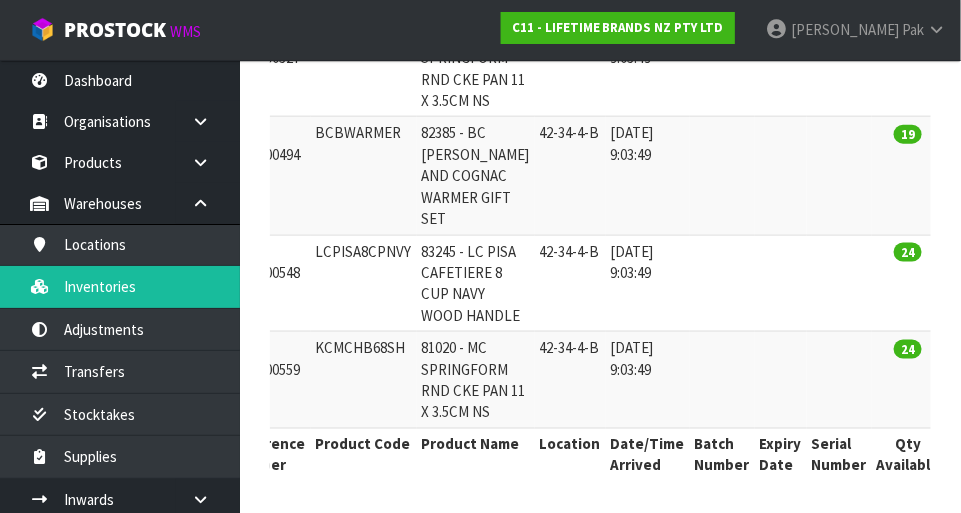 scroll, scrollTop: 0, scrollLeft: 178, axis: horizontal 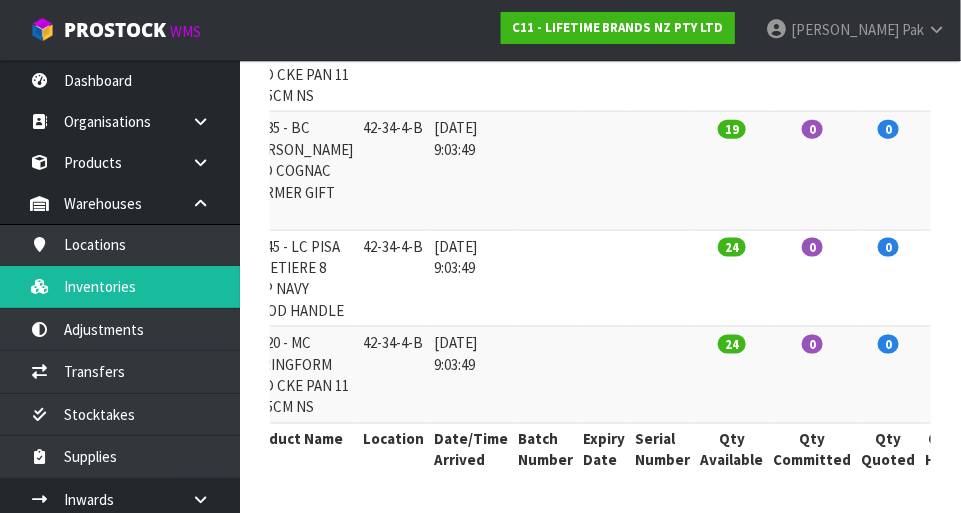 click at bounding box center [663, 375] 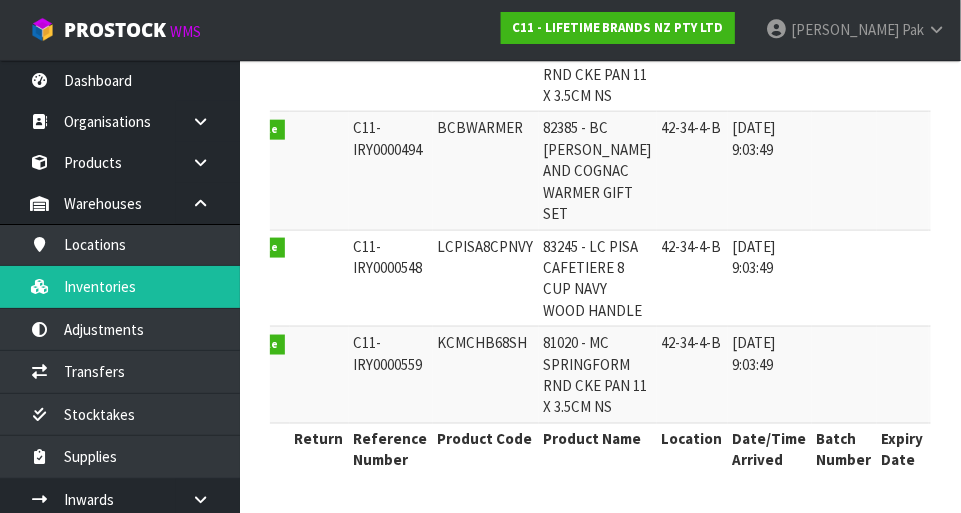 scroll, scrollTop: 0, scrollLeft: 57, axis: horizontal 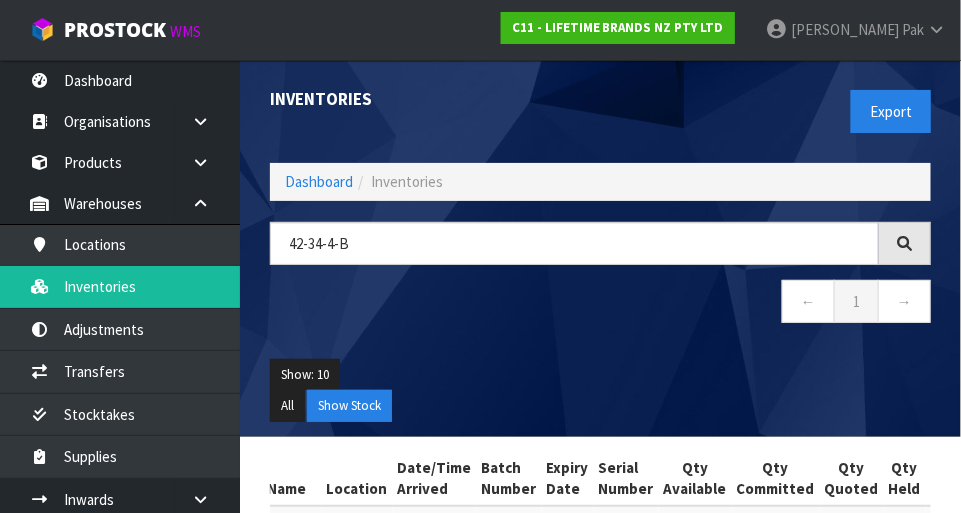click on "←
1
→" at bounding box center [600, 304] 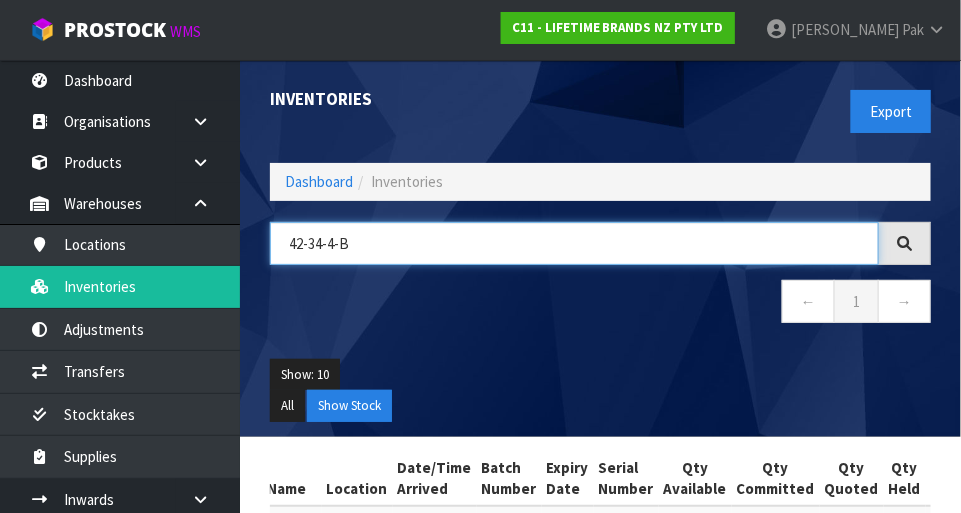 scroll, scrollTop: 135, scrollLeft: 0, axis: vertical 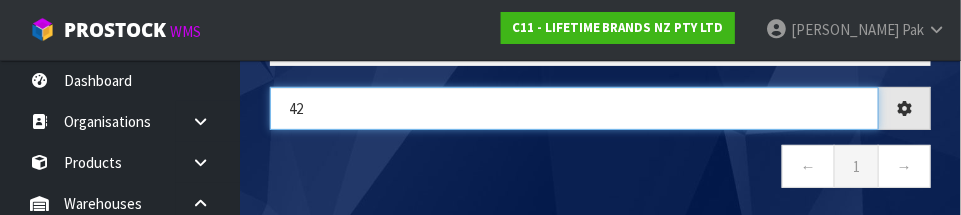 type on "4" 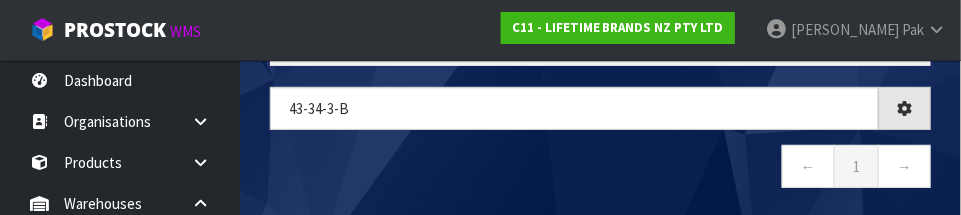 click on "←
1
→" at bounding box center [600, 169] 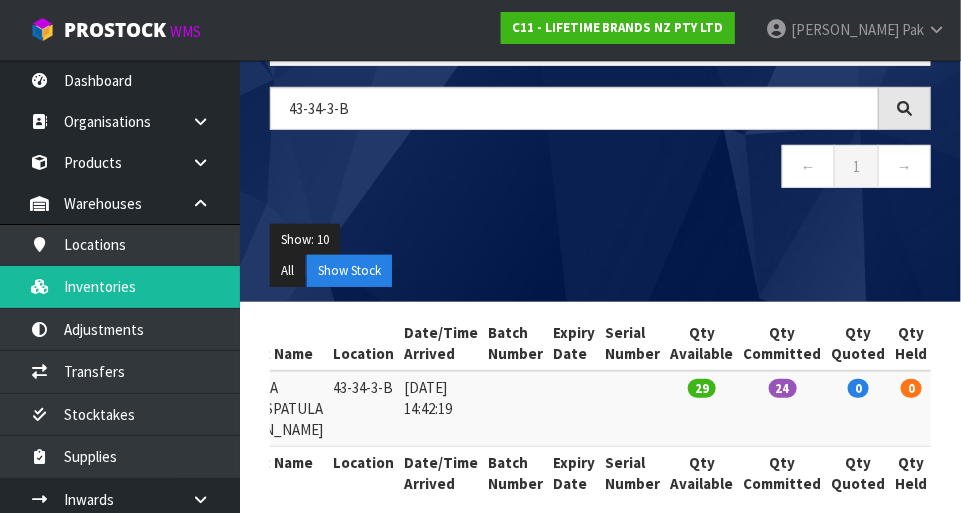 scroll, scrollTop: 0, scrollLeft: 384, axis: horizontal 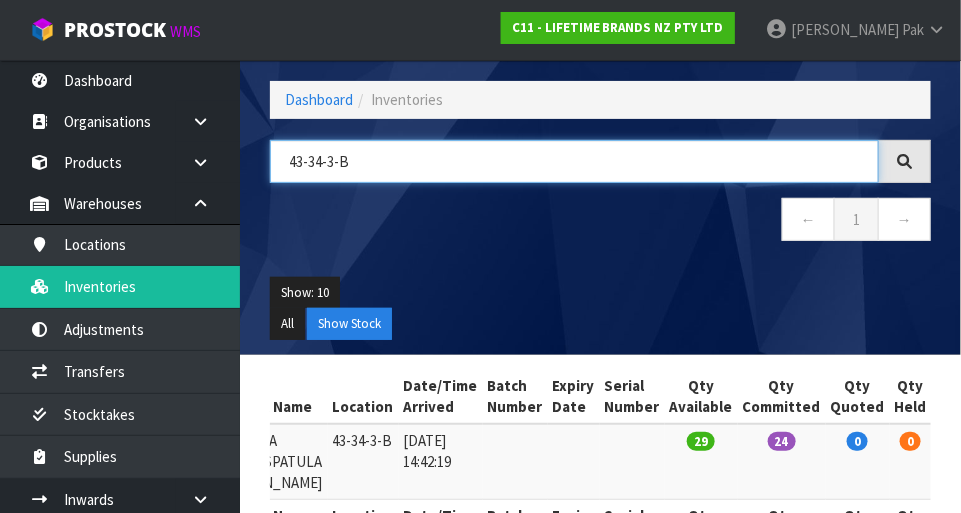 click on "43-34-3-B" at bounding box center (574, 161) 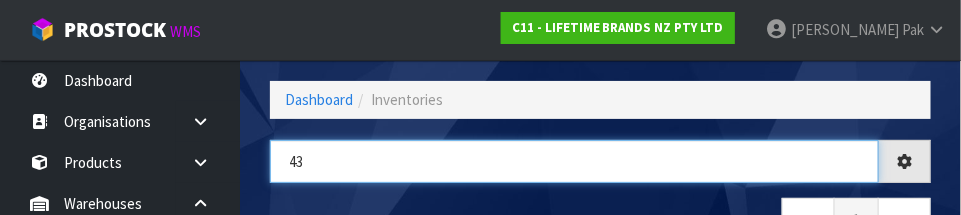 type on "4" 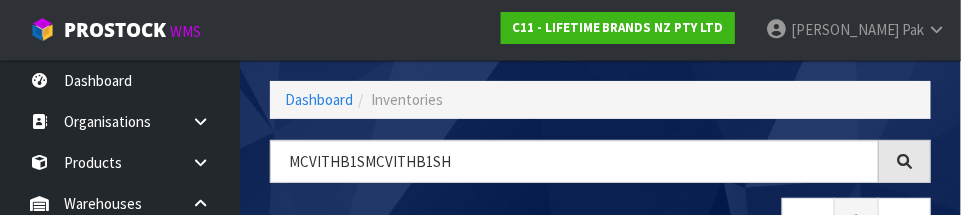 click on "Toggle navigation
ProStock   WMS
C11 - LIFETIME BRANDS NZ PTY LTD
[PERSON_NAME]
Logout" at bounding box center (480, 30) 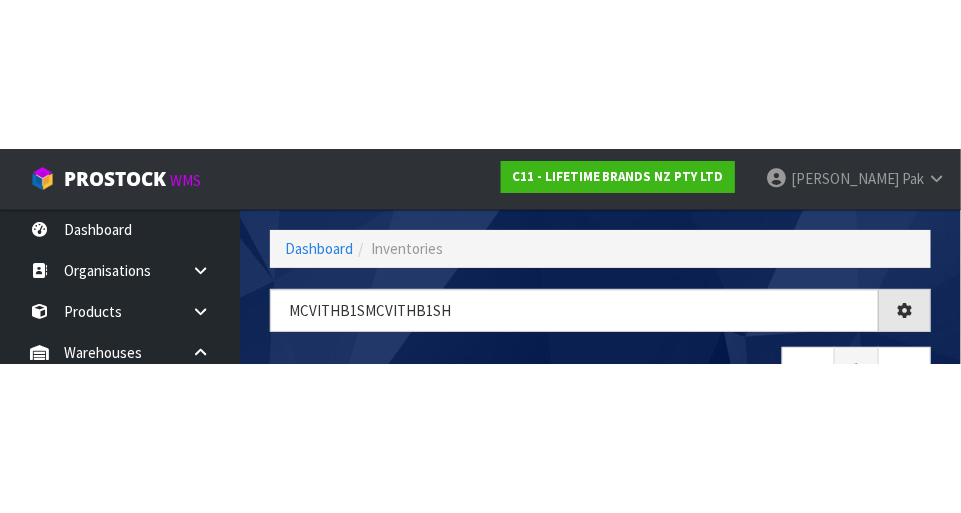 scroll, scrollTop: 0, scrollLeft: 320, axis: horizontal 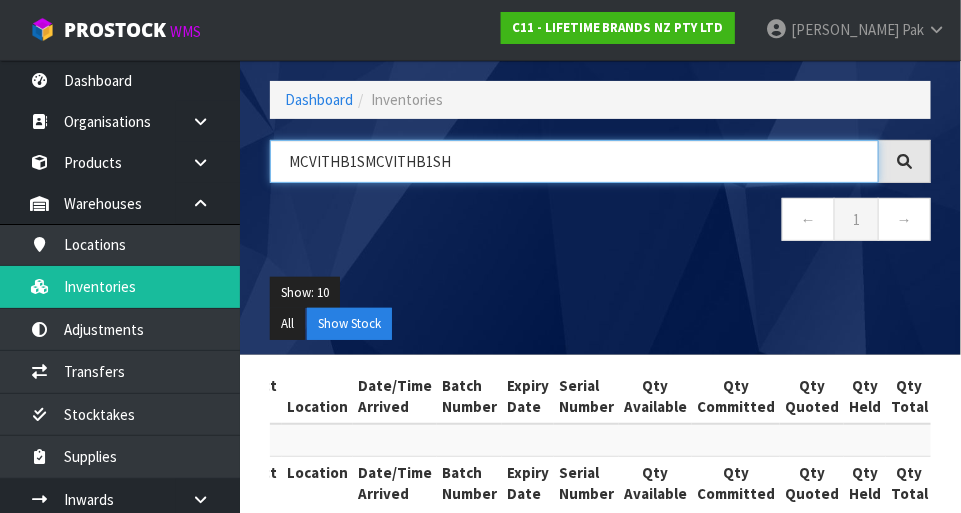 click on "MCVITHB1SMCVITHB1SH" at bounding box center [574, 161] 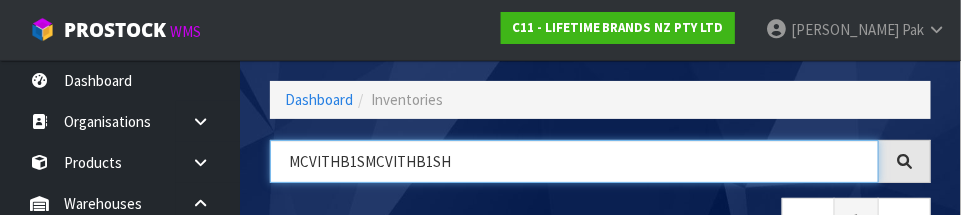 click on "MCVITHB1SMCVITHB1SH" at bounding box center (574, 161) 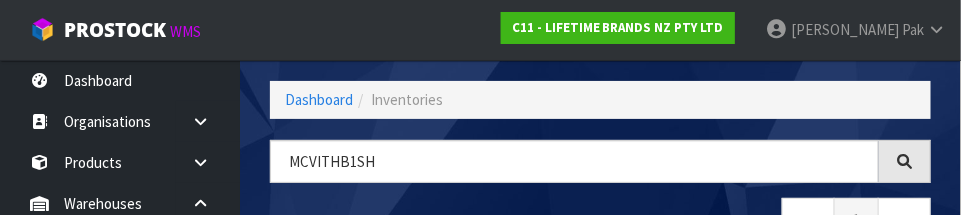 click on "Toggle navigation
ProStock   WMS
C11 - LIFETIME BRANDS NZ PTY LTD
[PERSON_NAME]
Logout" at bounding box center (480, 30) 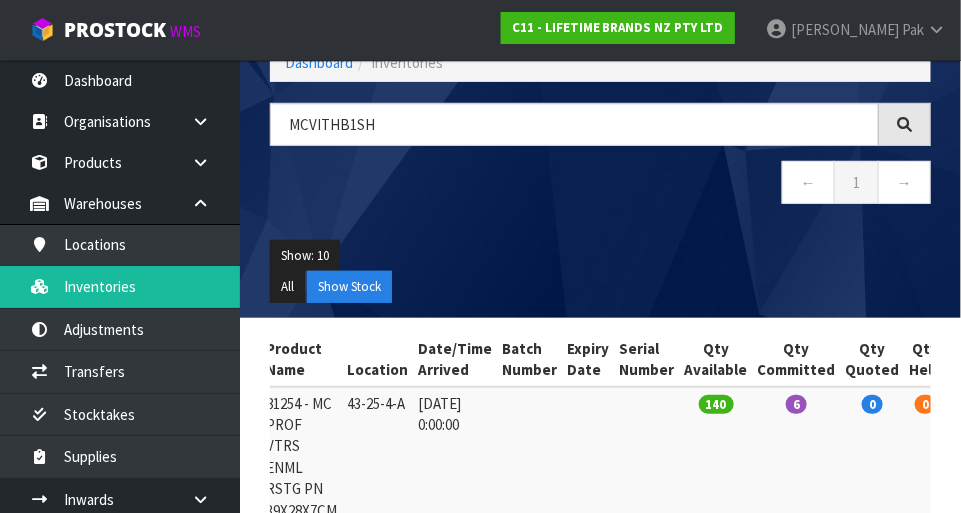 scroll, scrollTop: 220, scrollLeft: 0, axis: vertical 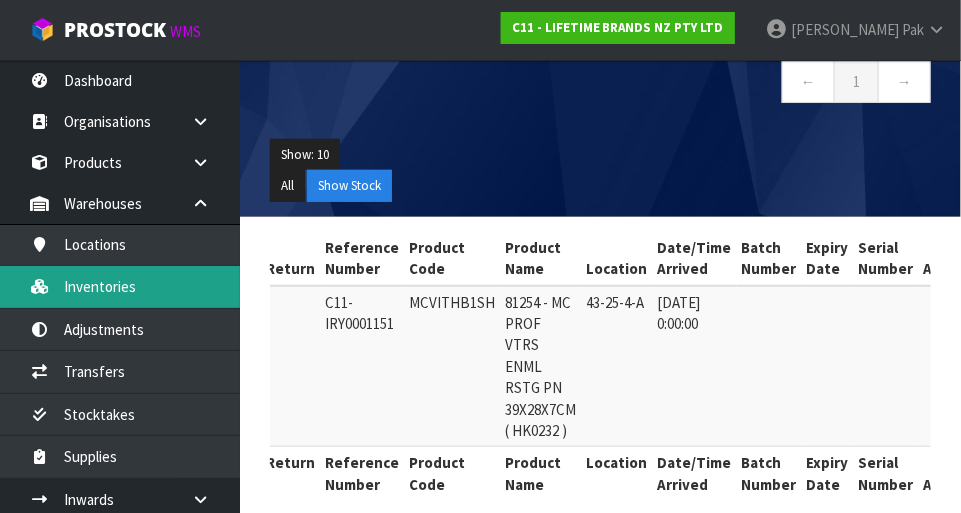 click on "Inventories" at bounding box center (120, 286) 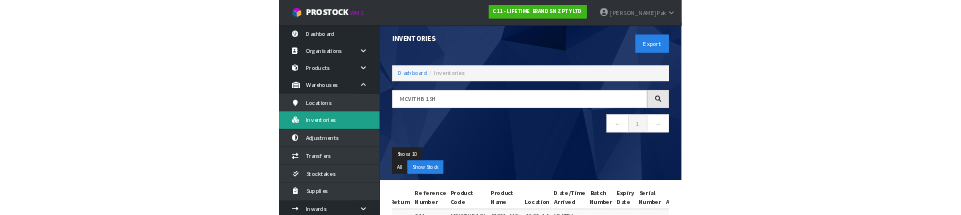 scroll, scrollTop: 8, scrollLeft: 0, axis: vertical 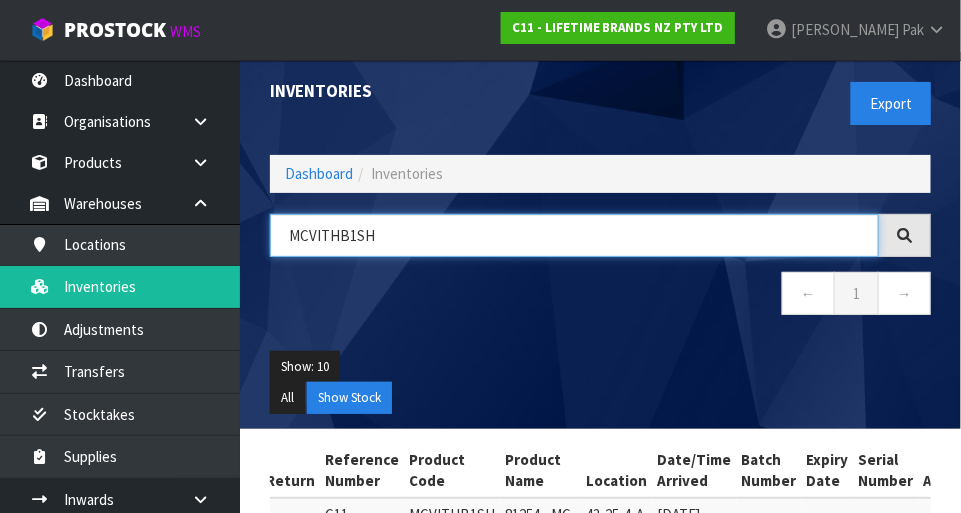 click on "MCVITHB1SH" at bounding box center [574, 235] 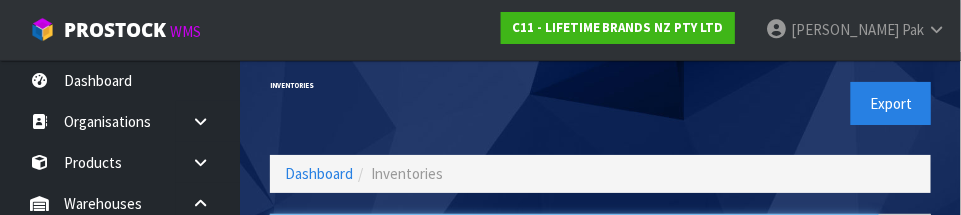 scroll, scrollTop: 135, scrollLeft: 0, axis: vertical 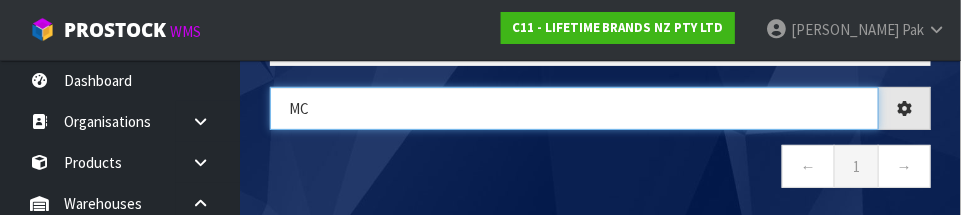 type on "M" 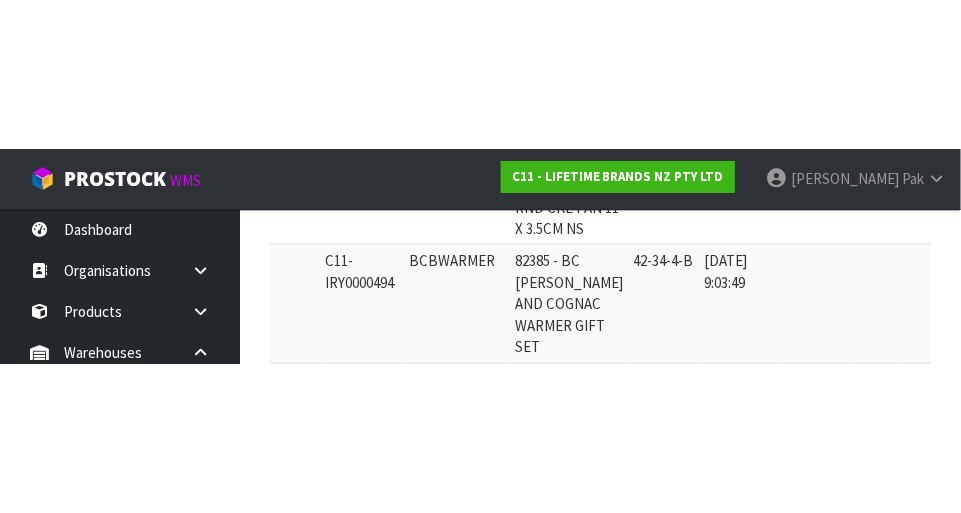 scroll, scrollTop: 582, scrollLeft: 0, axis: vertical 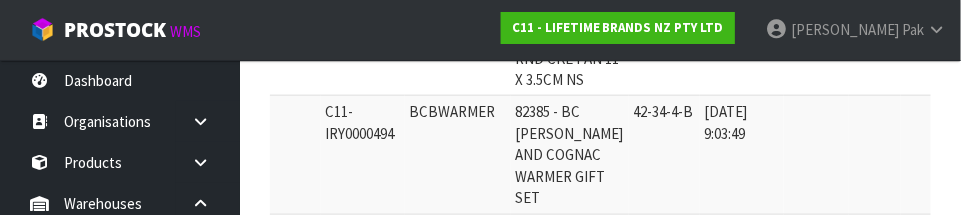 type on "42-34-4-B" 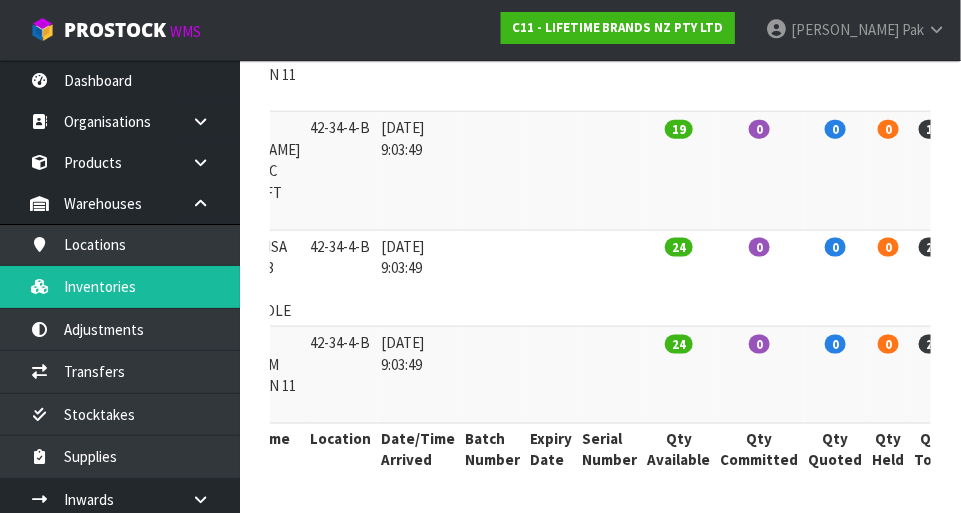 scroll, scrollTop: 0, scrollLeft: 420, axis: horizontal 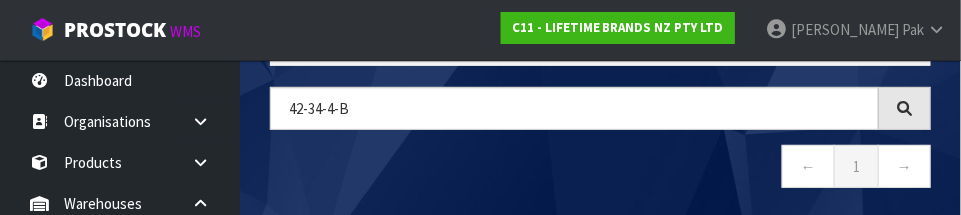 click on "42-34-4-B
←
1
→" at bounding box center [600, 148] 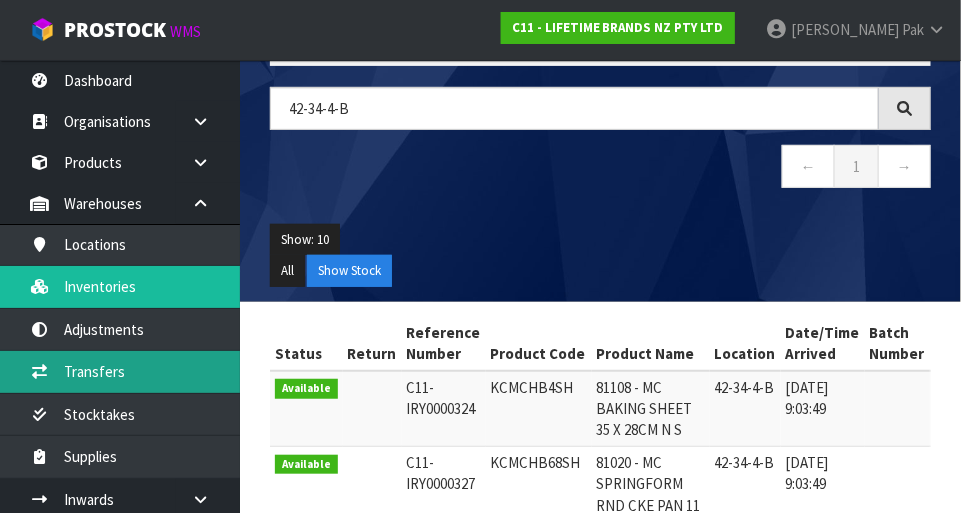 click on "Transfers" at bounding box center [120, 371] 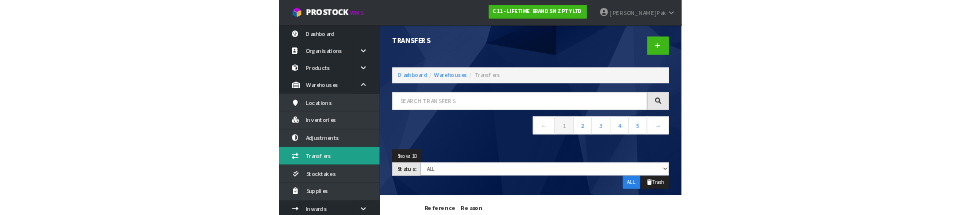 scroll, scrollTop: 0, scrollLeft: 0, axis: both 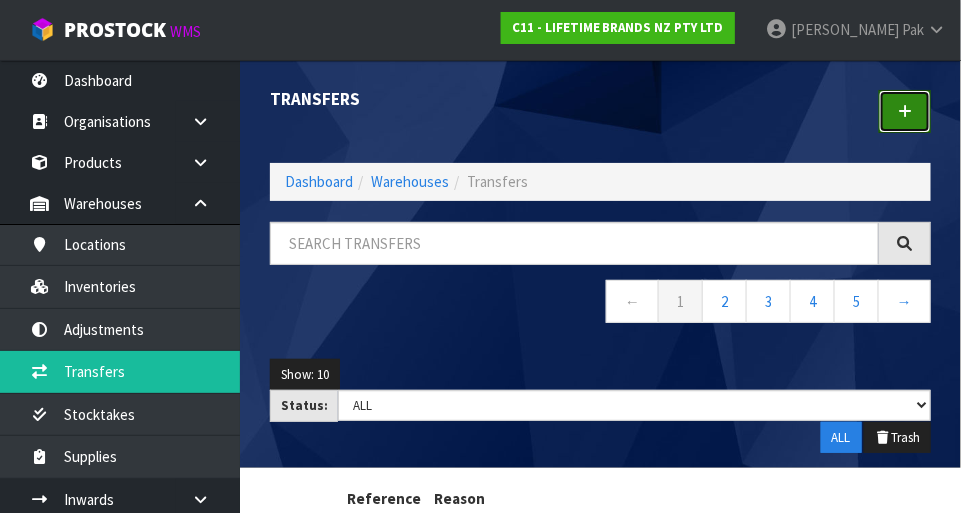 click at bounding box center (905, 111) 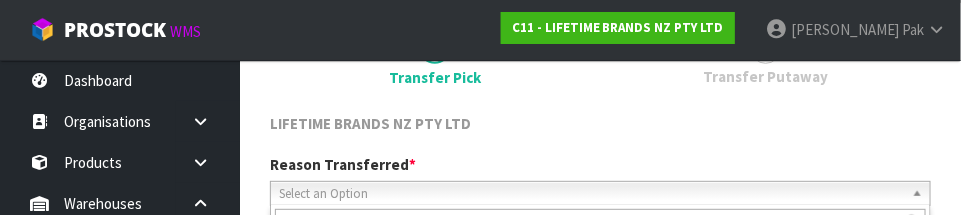 scroll, scrollTop: 296, scrollLeft: 0, axis: vertical 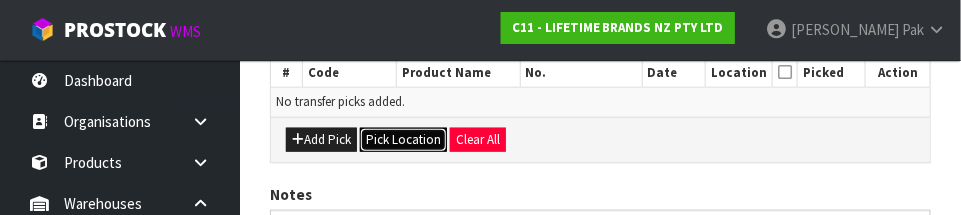 click on "Pick Location" at bounding box center (403, 140) 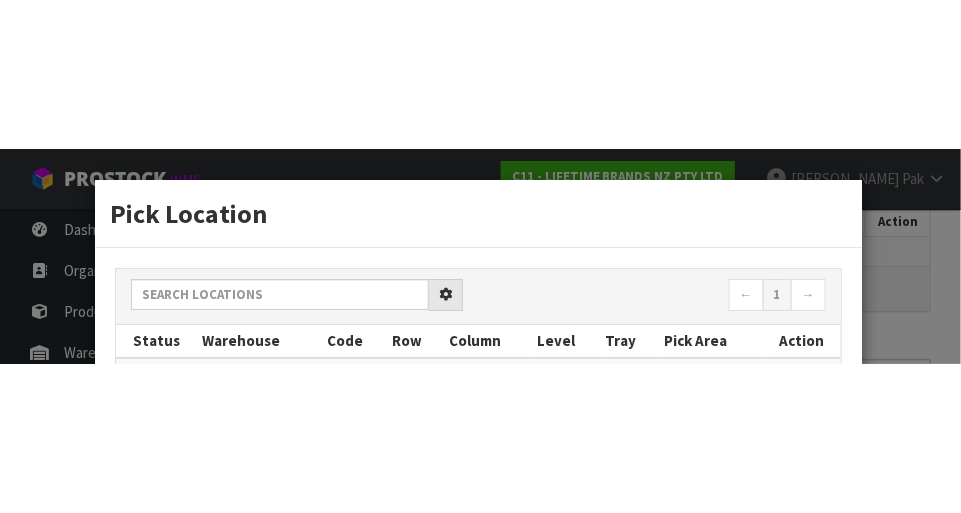 scroll, scrollTop: 444, scrollLeft: 0, axis: vertical 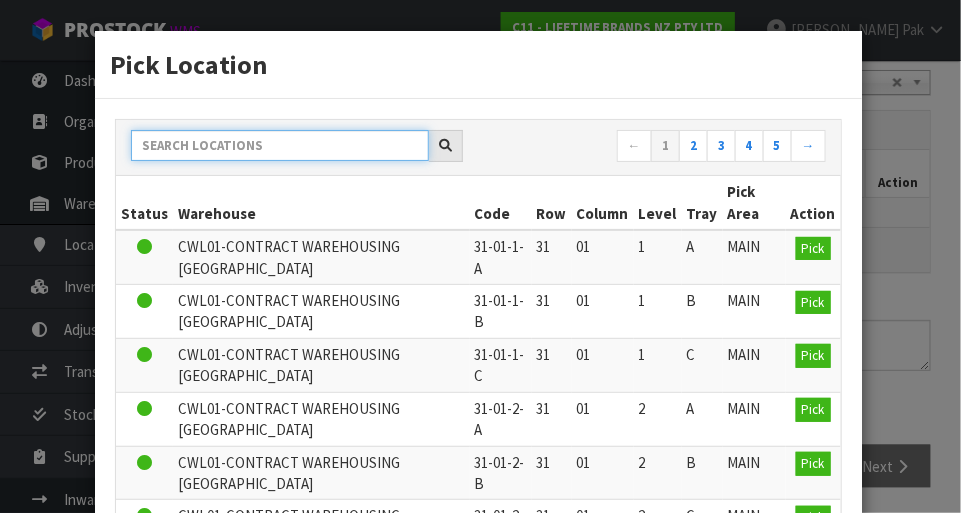 paste on "42-34-4-B" 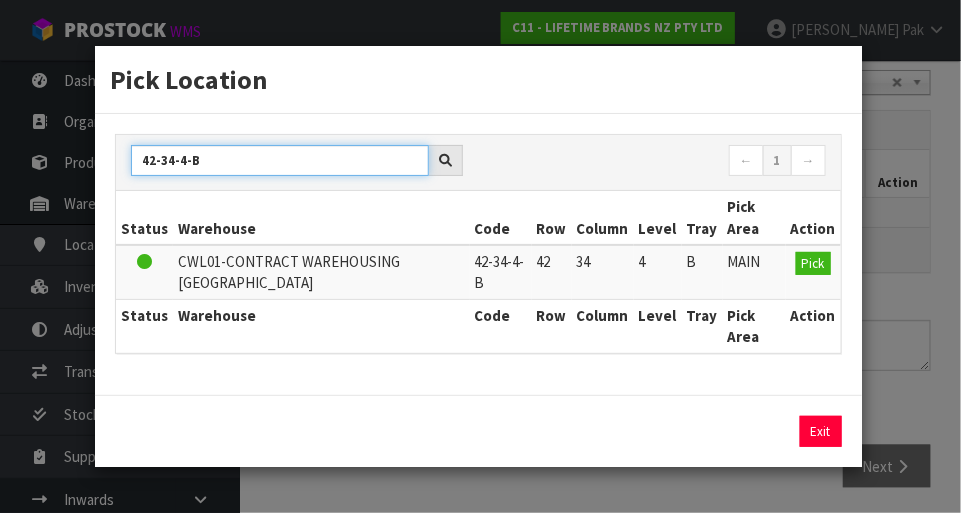 type on "42-34-4-B" 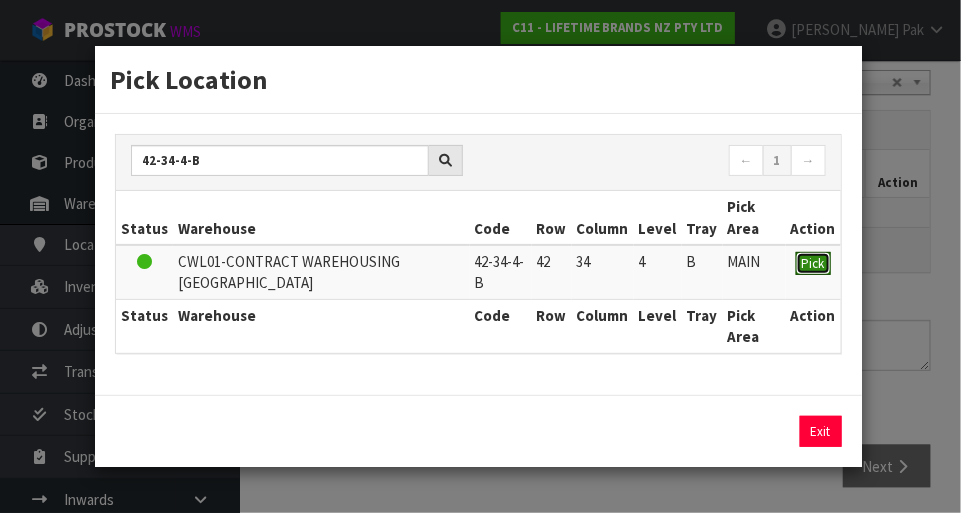 click on "Pick" at bounding box center [813, 263] 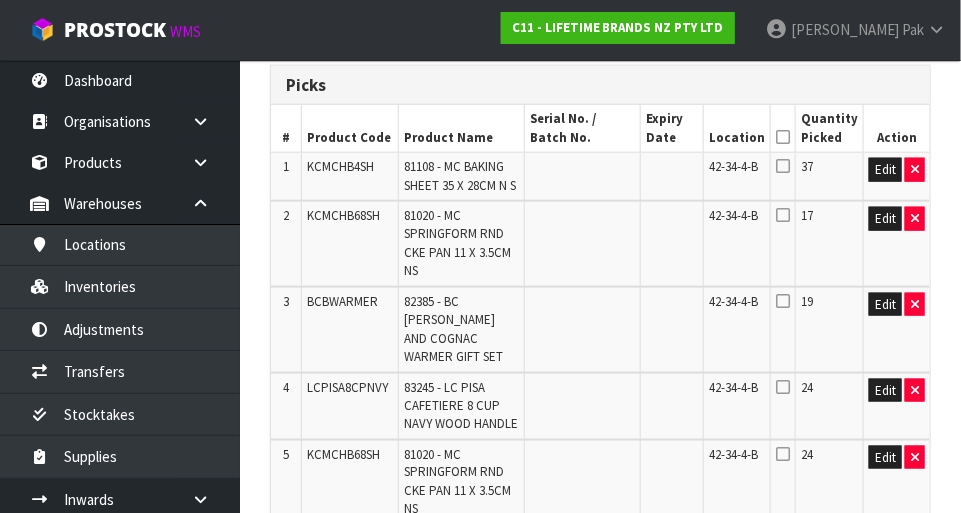 scroll, scrollTop: 492, scrollLeft: 0, axis: vertical 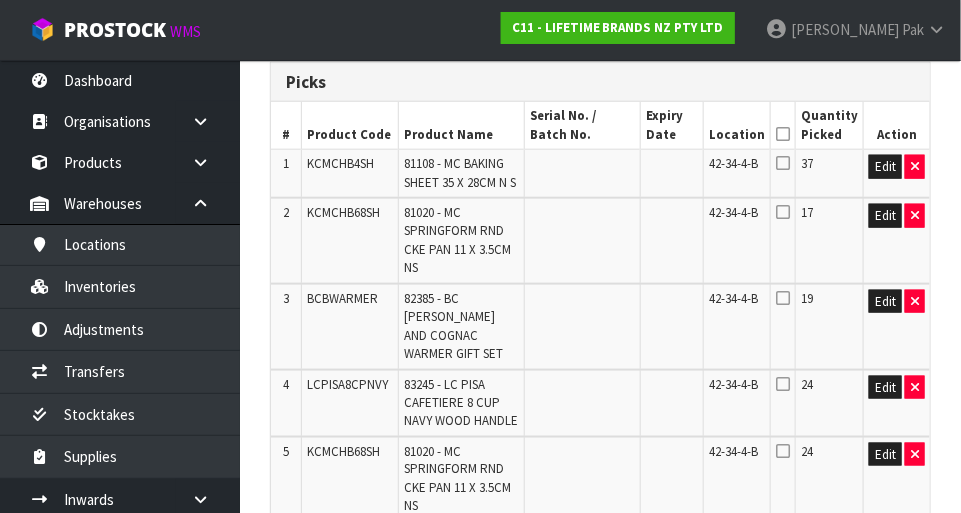 click at bounding box center [783, 134] 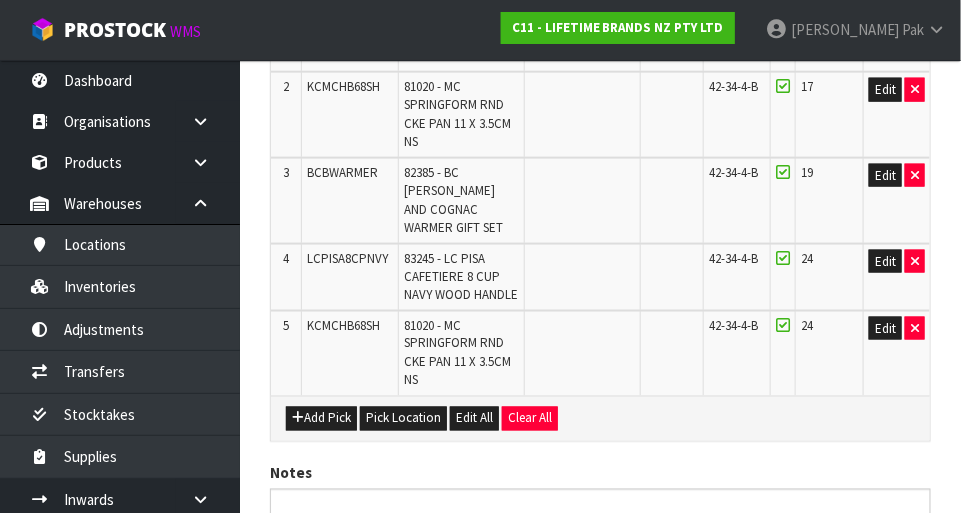scroll, scrollTop: 766, scrollLeft: 0, axis: vertical 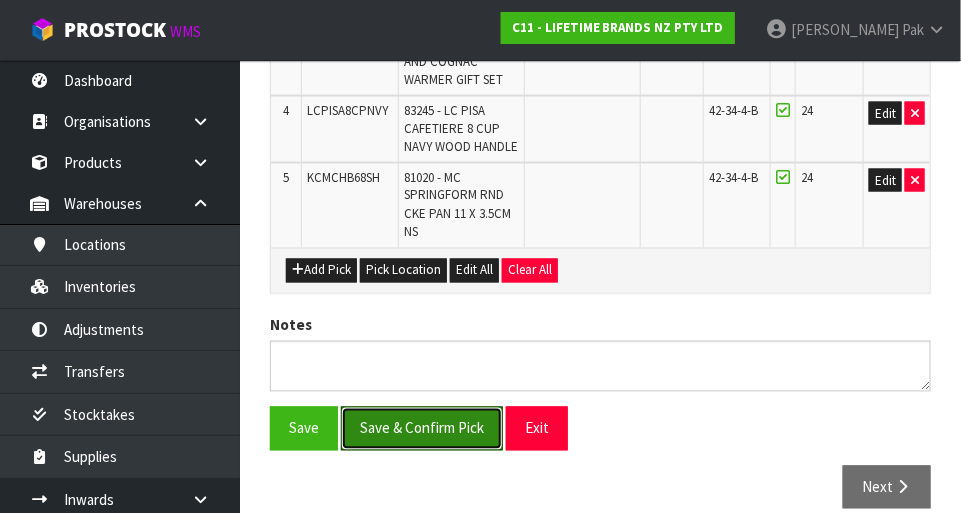 click on "Save & Confirm Pick" at bounding box center (422, 428) 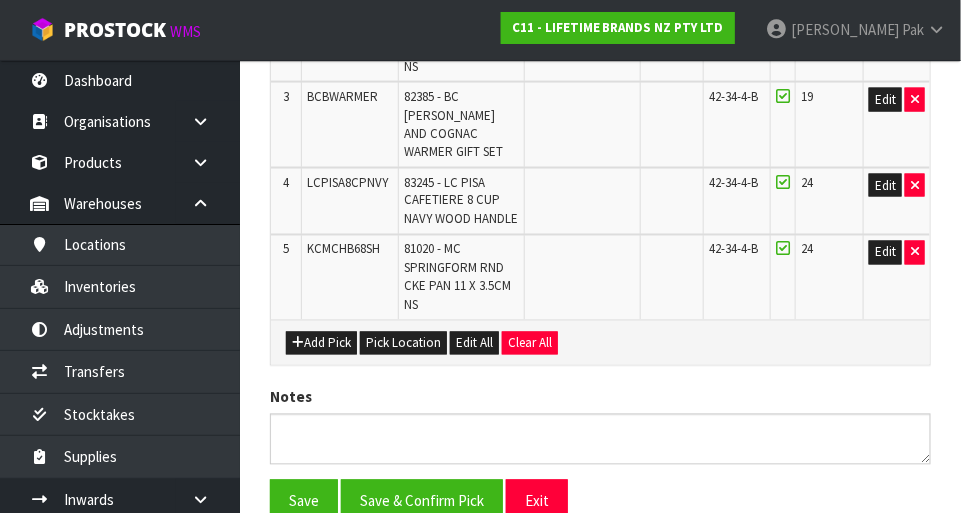 scroll, scrollTop: 0, scrollLeft: 0, axis: both 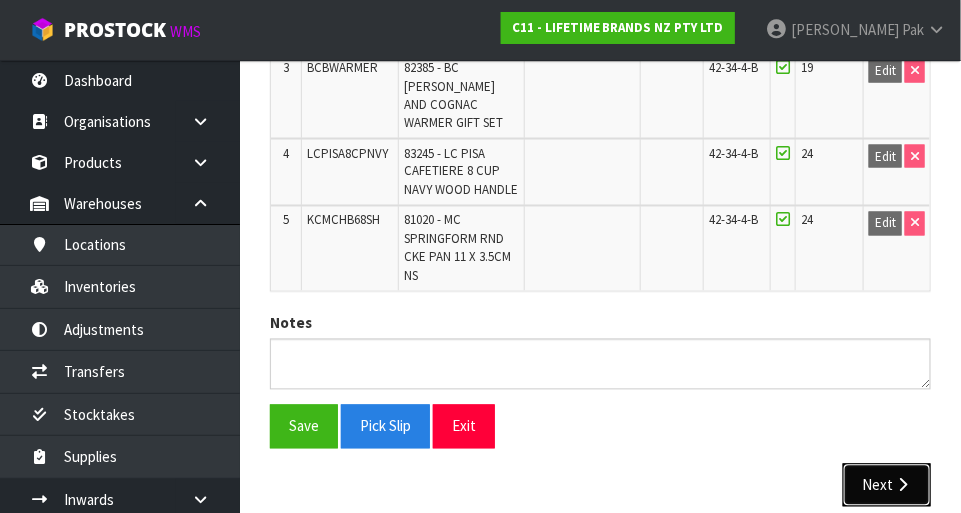 click on "Next" at bounding box center (887, 485) 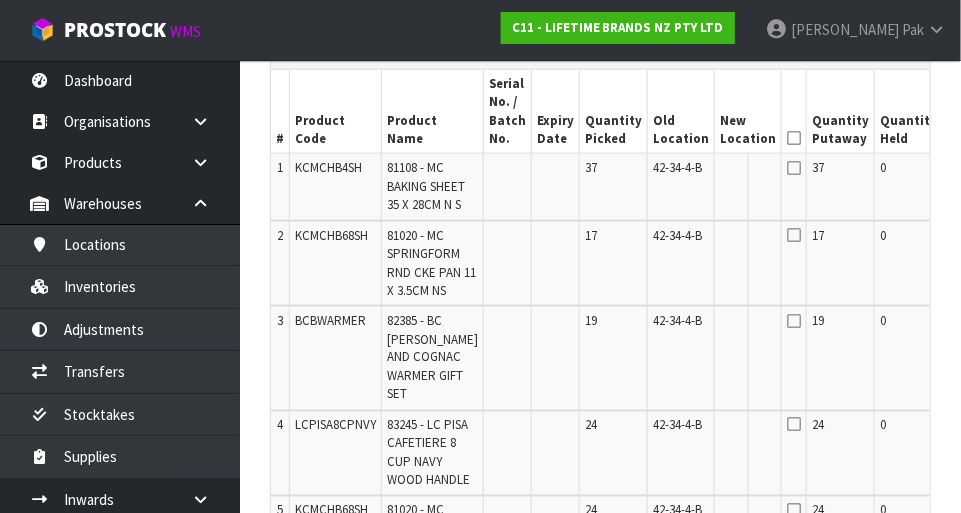 scroll, scrollTop: 599, scrollLeft: 0, axis: vertical 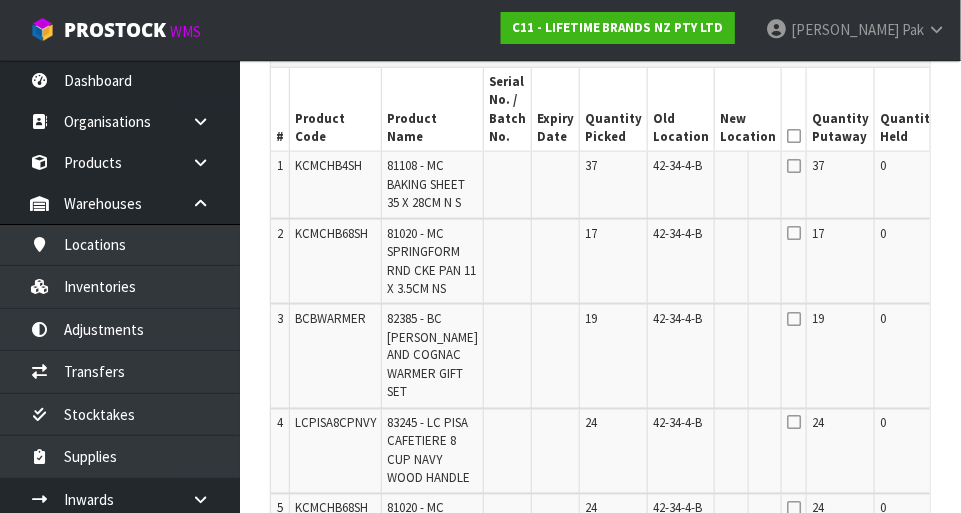 click at bounding box center (794, 166) 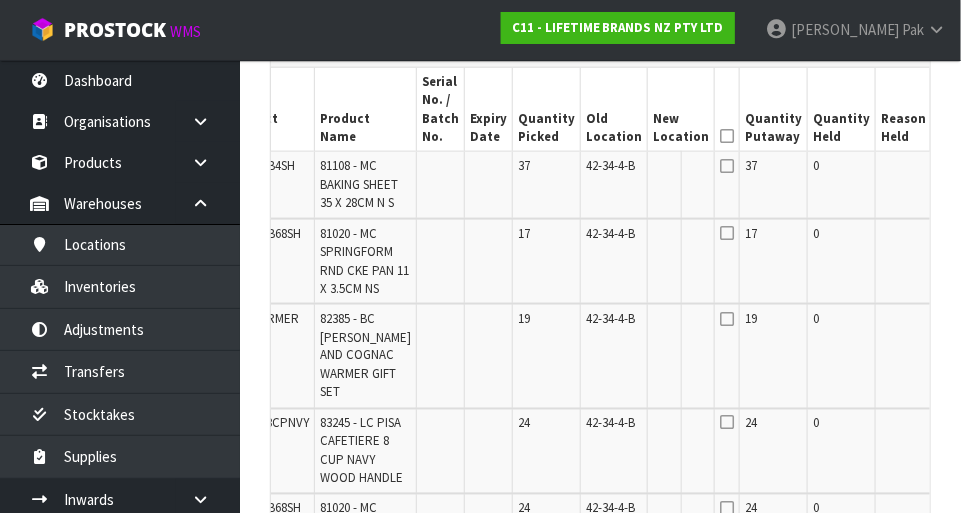 click on "Edit" at bounding box center (953, 169) 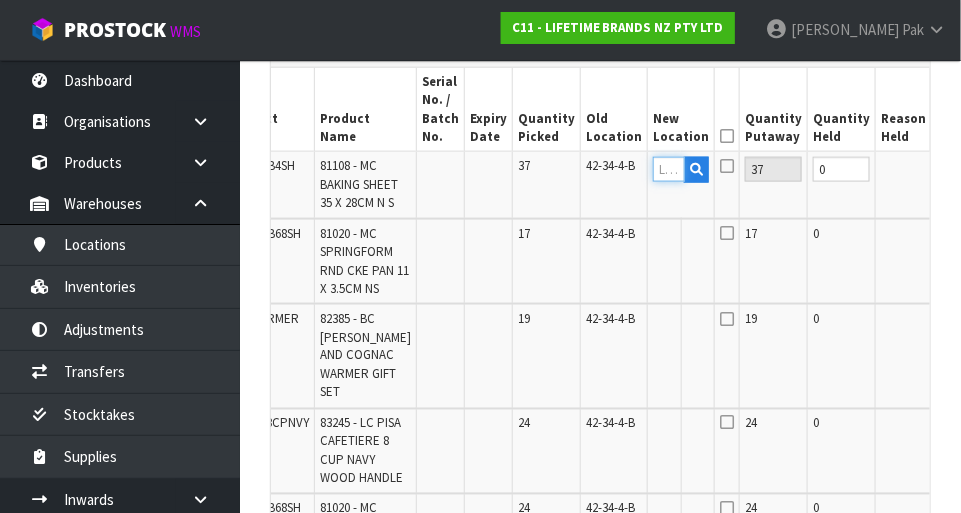 click at bounding box center (669, 169) 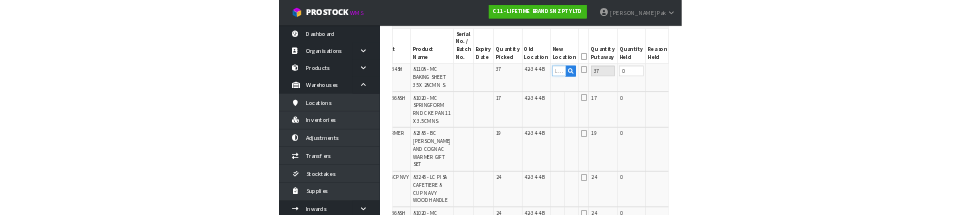 scroll, scrollTop: 589, scrollLeft: 0, axis: vertical 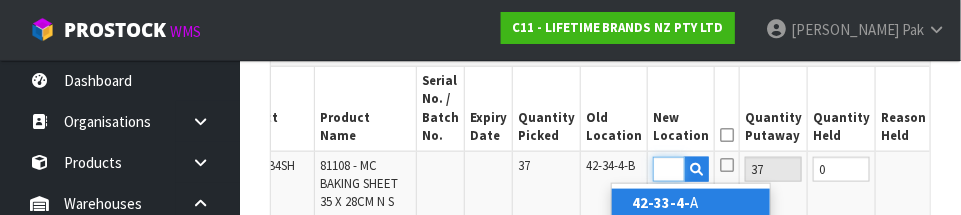 type on "42-33-4-B" 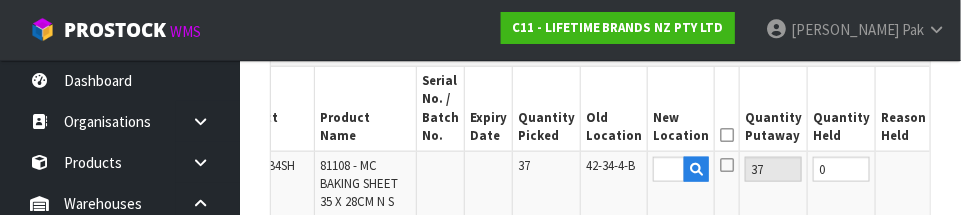 click on "OK" at bounding box center [954, 169] 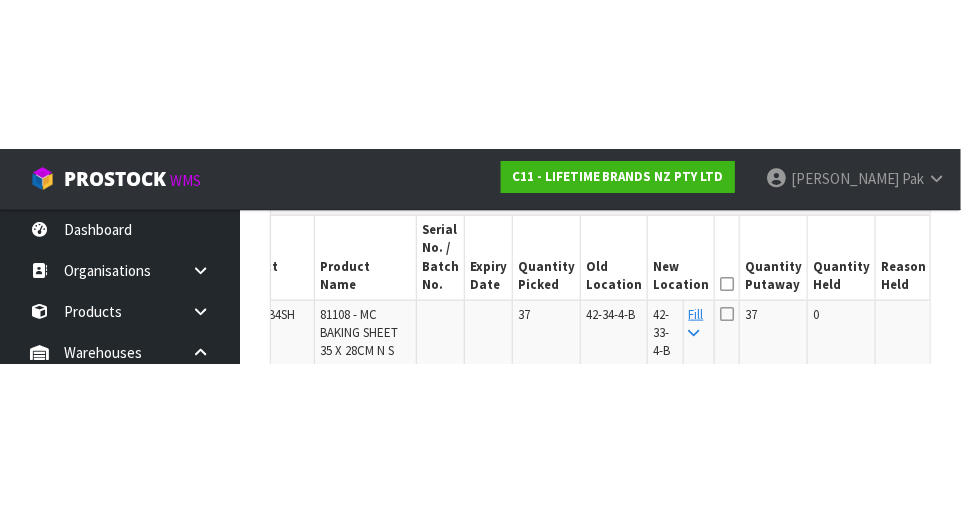 scroll, scrollTop: 599, scrollLeft: 0, axis: vertical 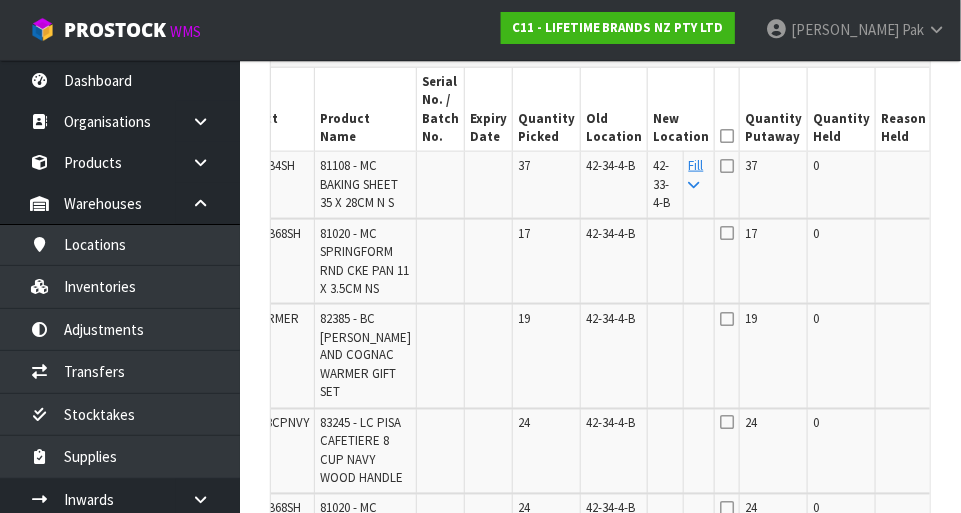 click on "Edit" at bounding box center [953, 237] 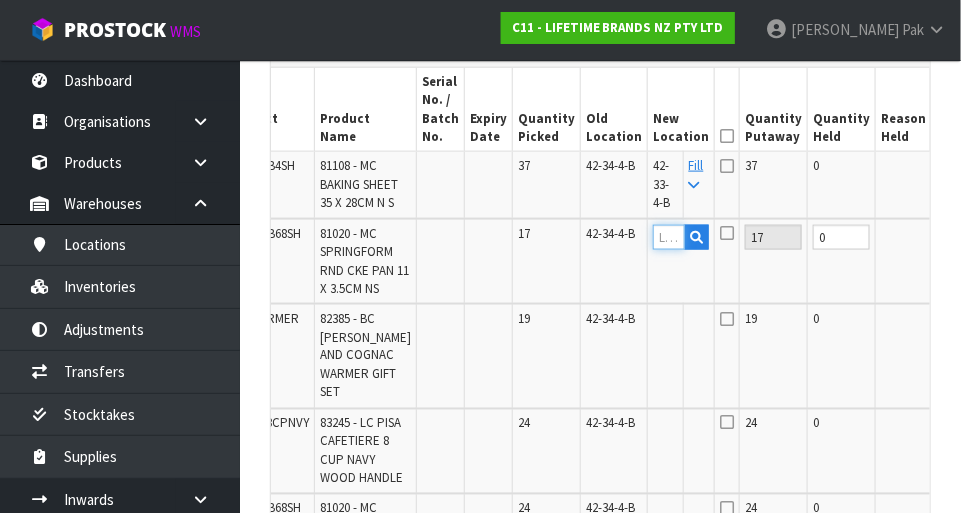 click at bounding box center (669, 237) 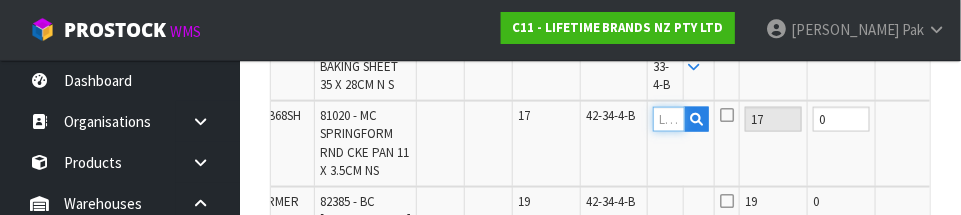 scroll, scrollTop: 735, scrollLeft: 0, axis: vertical 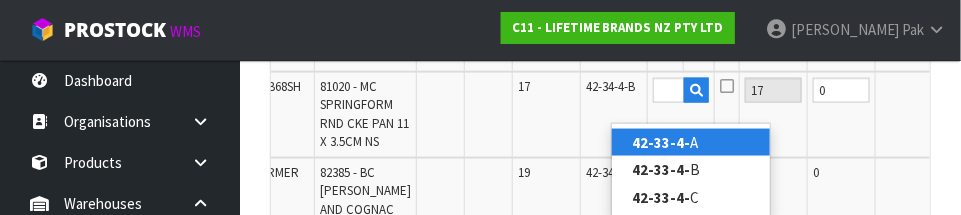 click on "42-33-4- A" at bounding box center (691, 142) 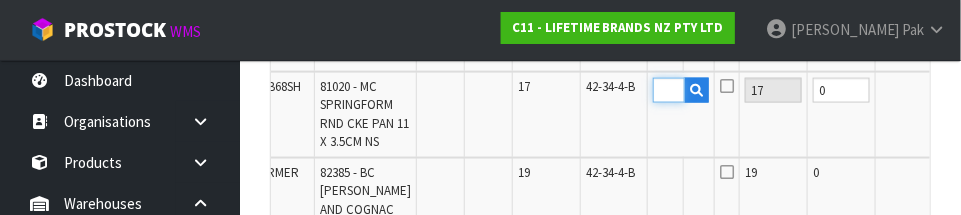 scroll, scrollTop: 0, scrollLeft: 0, axis: both 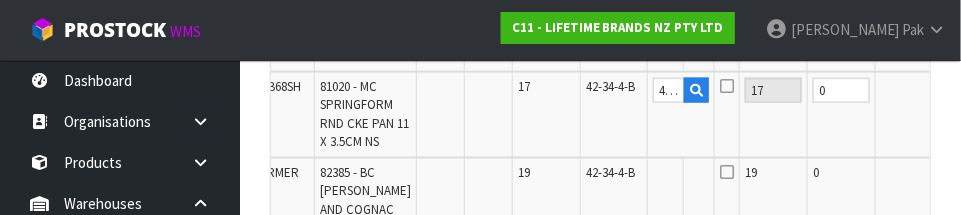 click on "OK" at bounding box center (954, 90) 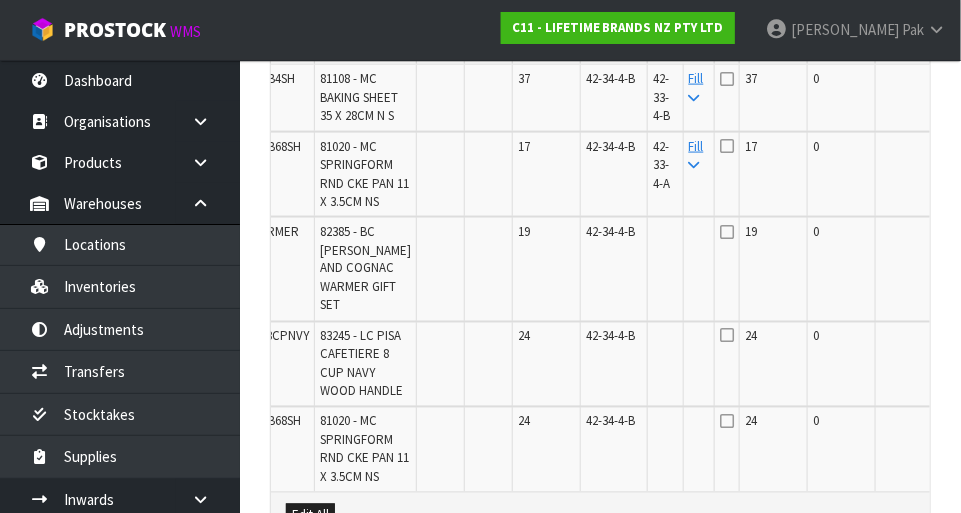 scroll, scrollTop: 691, scrollLeft: 0, axis: vertical 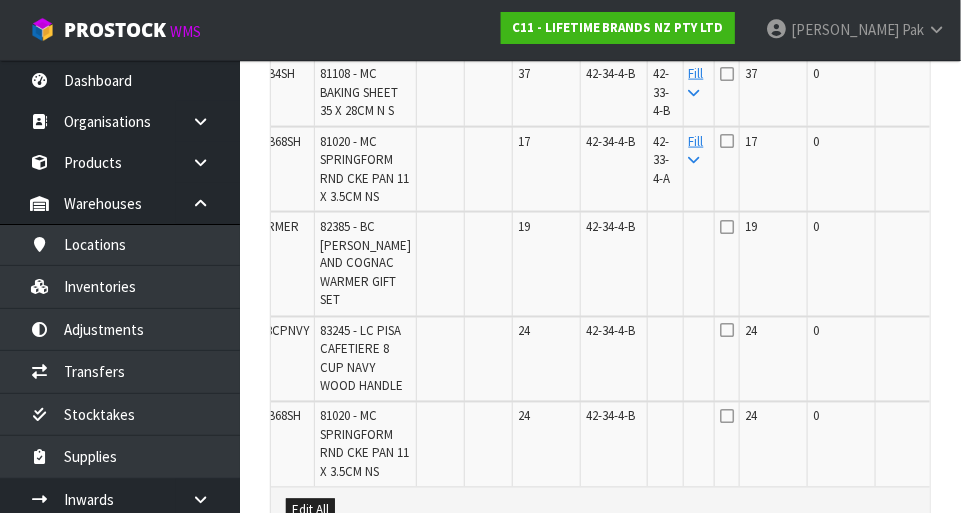 click at bounding box center (694, 160) 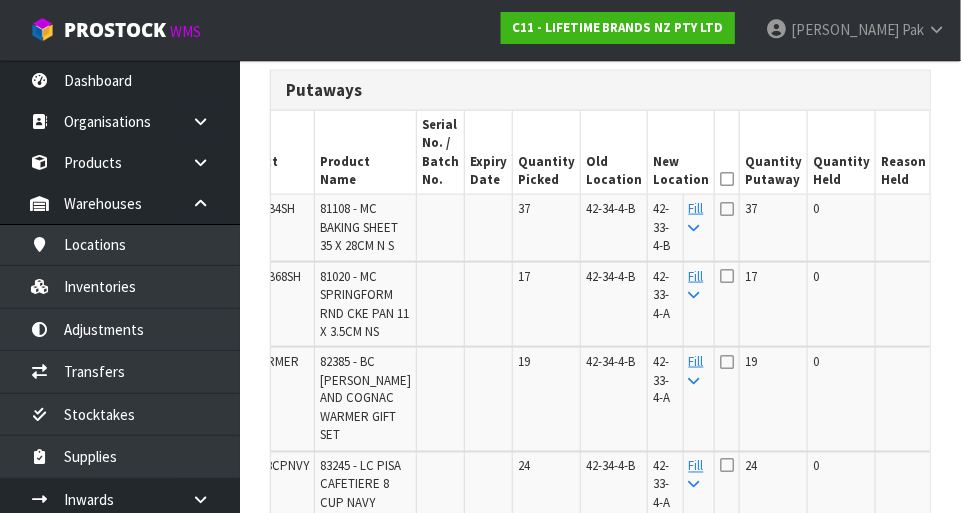 scroll, scrollTop: 558, scrollLeft: 0, axis: vertical 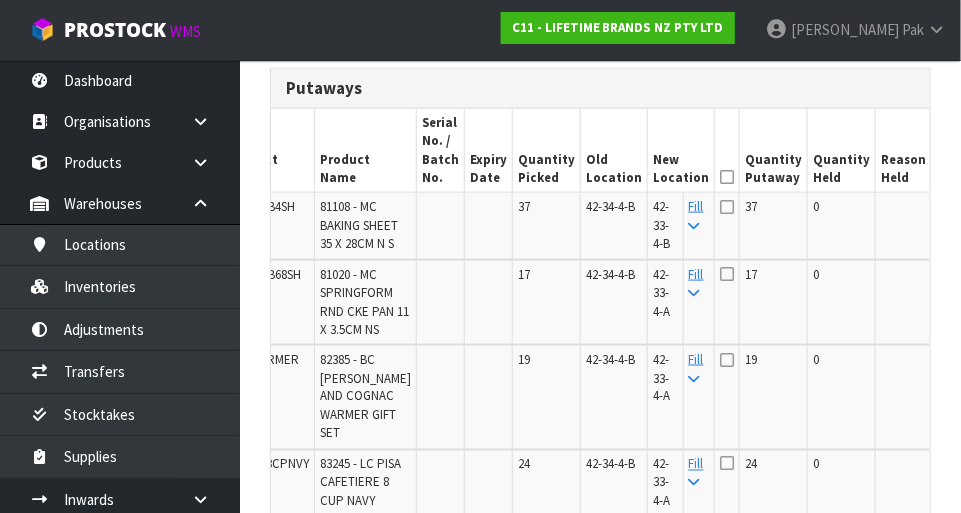 click at bounding box center [727, 177] 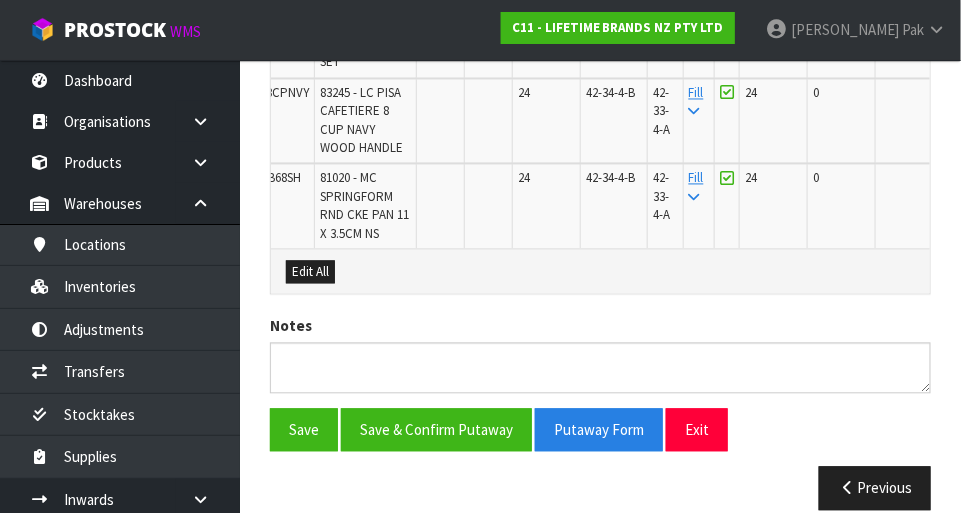 scroll, scrollTop: 1041, scrollLeft: 0, axis: vertical 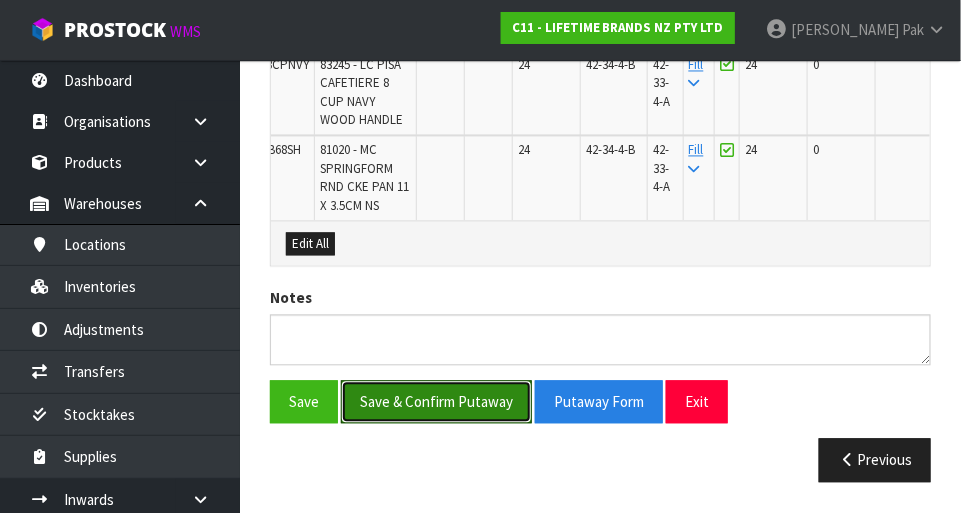 click on "Save & Confirm Putaway" at bounding box center [436, 402] 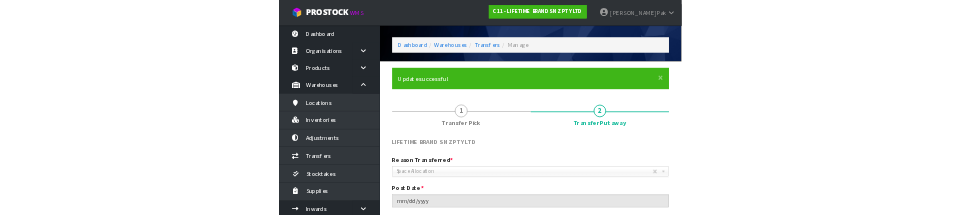 scroll, scrollTop: 50, scrollLeft: 0, axis: vertical 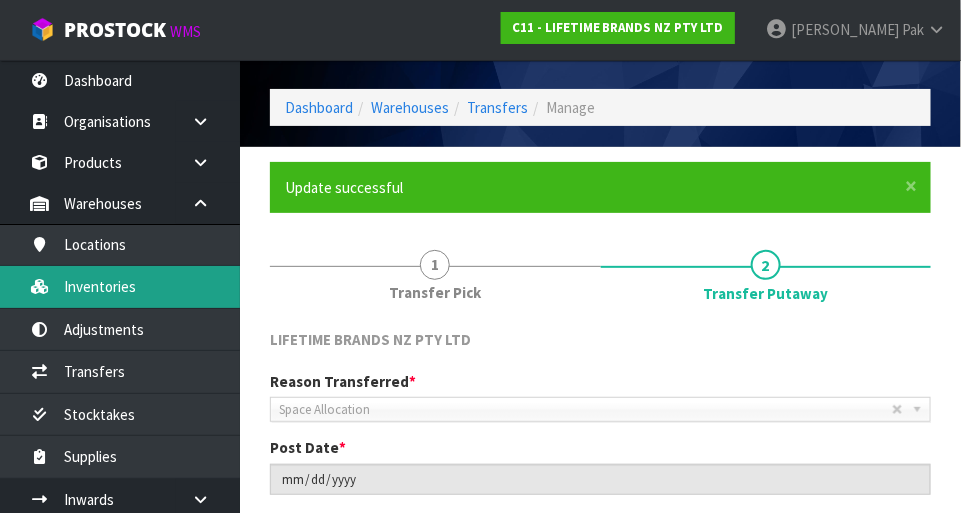click on "Inventories" at bounding box center (120, 286) 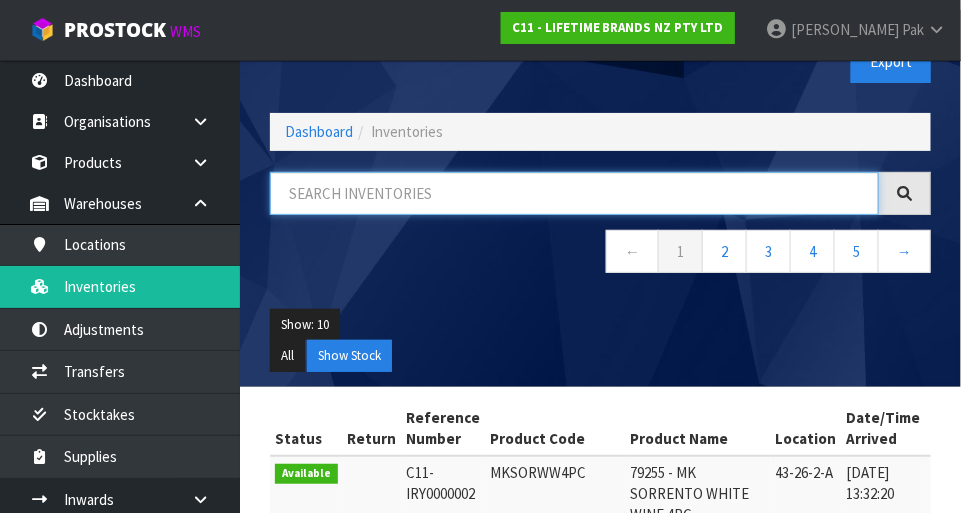 click at bounding box center [574, 193] 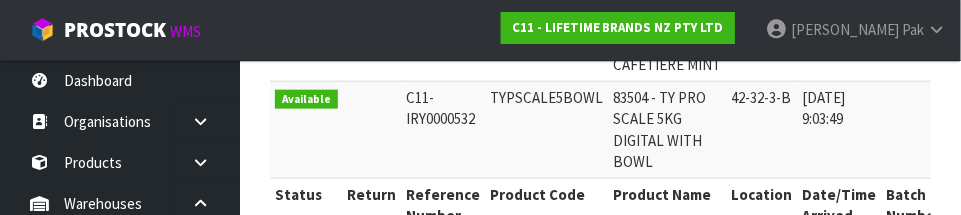 type on "42-32-3-B" 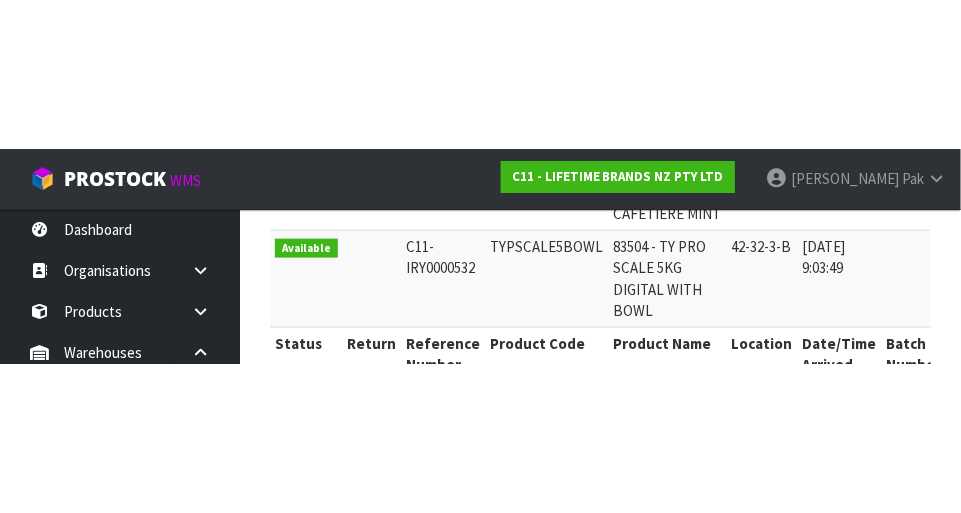 scroll, scrollTop: 413, scrollLeft: 0, axis: vertical 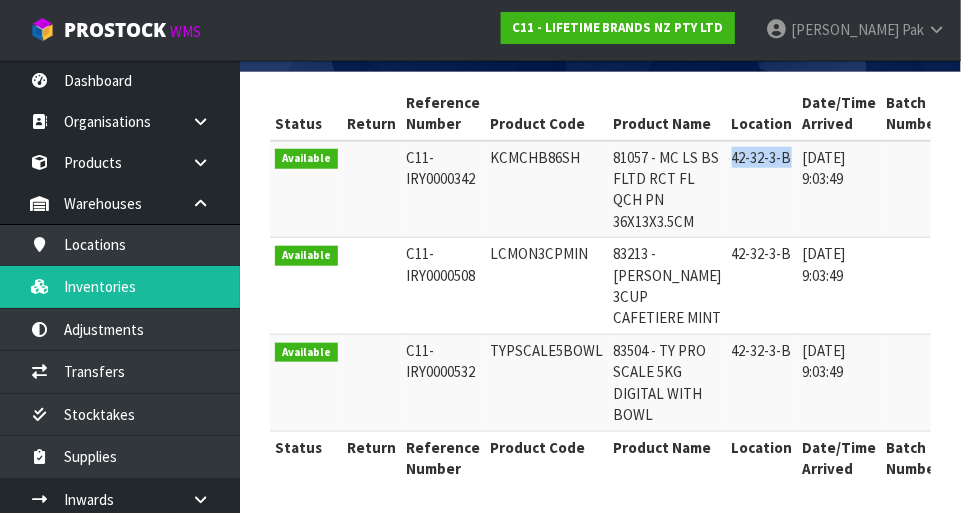 copy on "42-32-3-B" 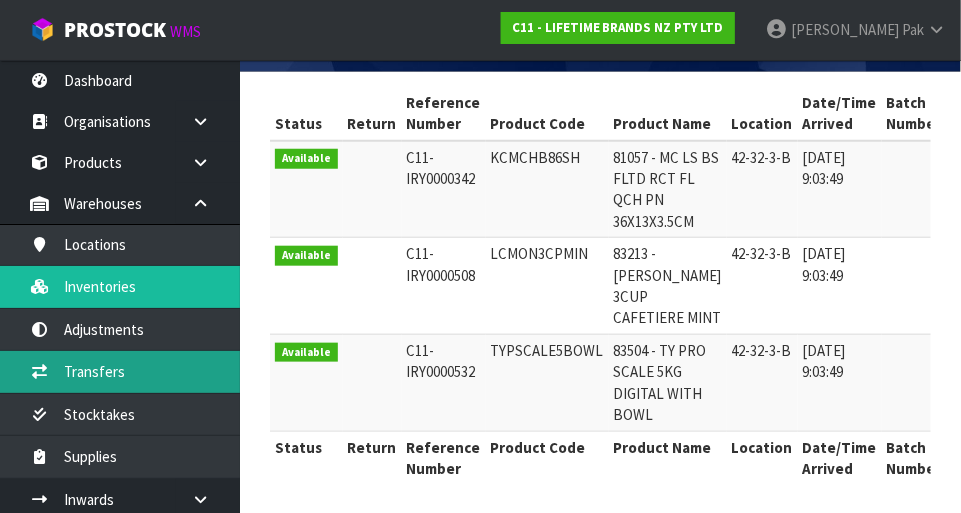 click on "Transfers" at bounding box center [120, 371] 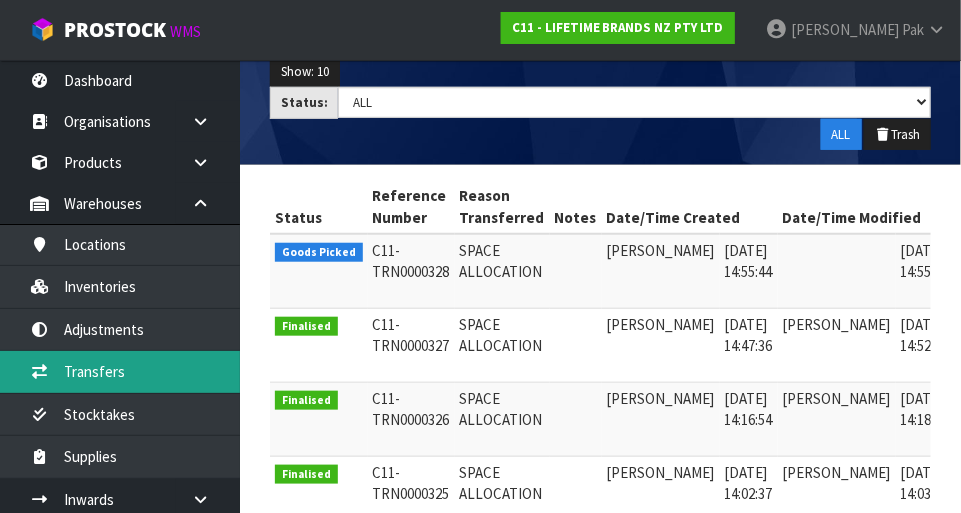 scroll, scrollTop: 304, scrollLeft: 0, axis: vertical 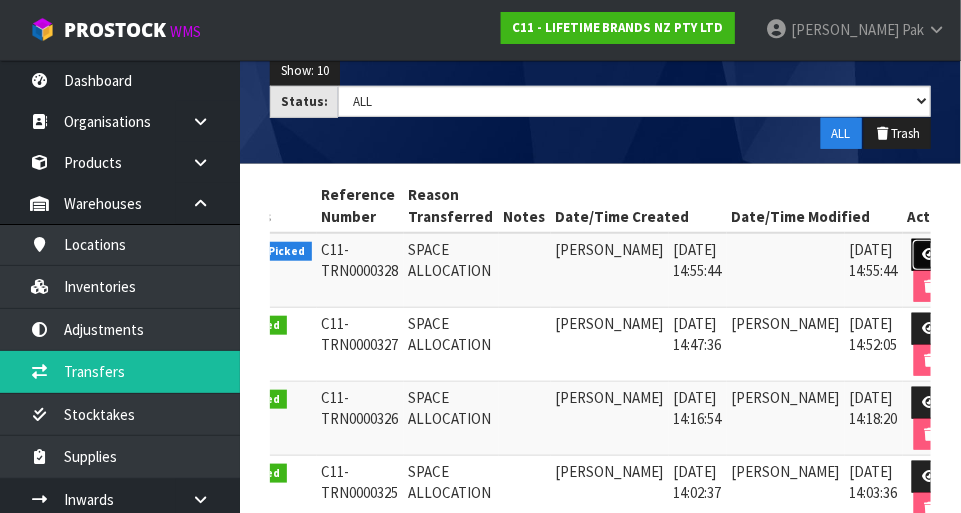 click at bounding box center (930, 255) 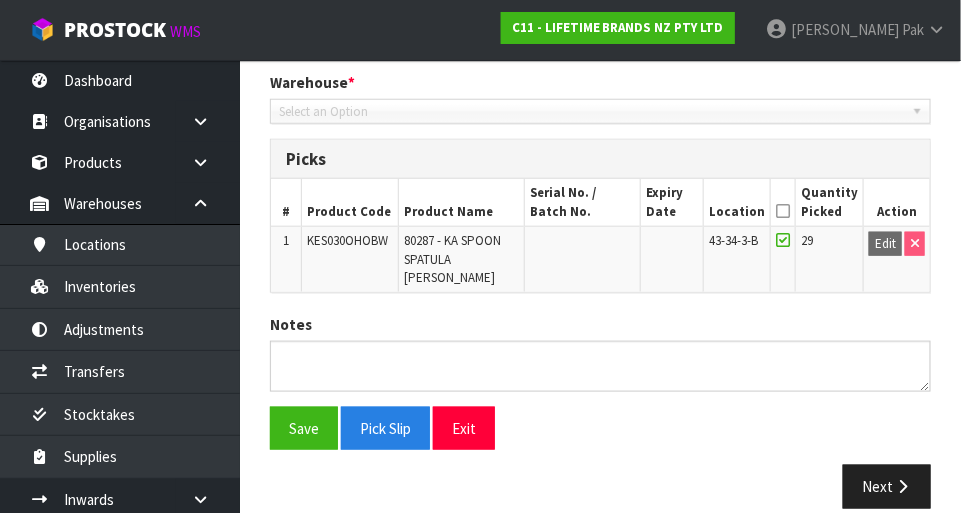 type on "[DATE]" 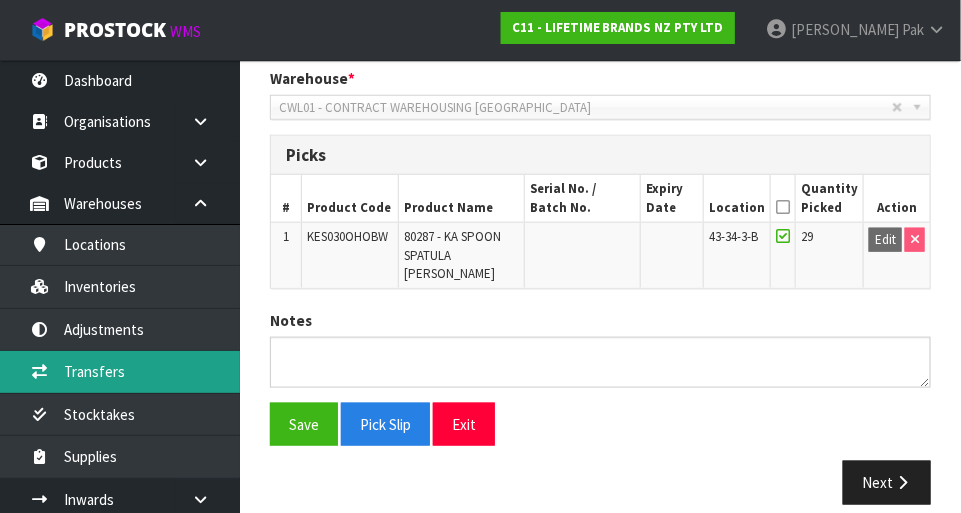 click on "Transfers" at bounding box center (120, 371) 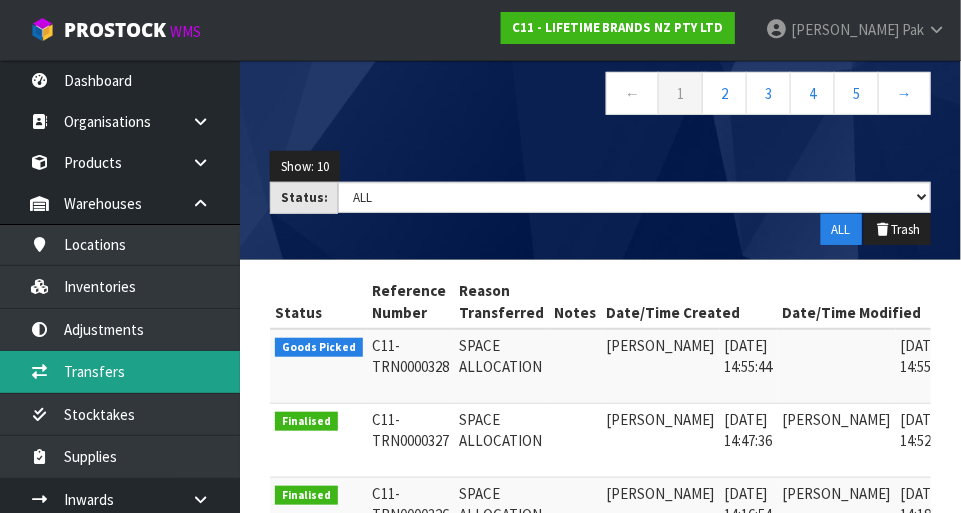 scroll, scrollTop: 0, scrollLeft: 0, axis: both 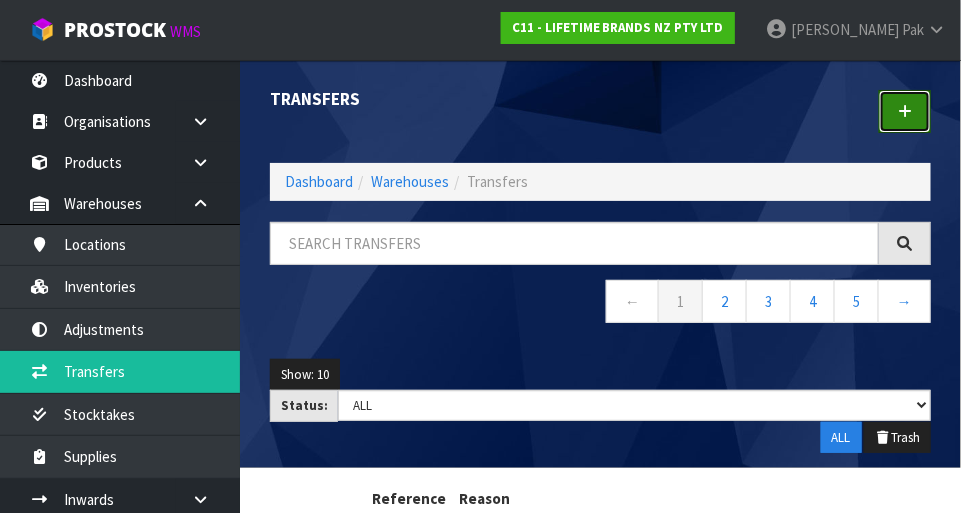 click at bounding box center [905, 111] 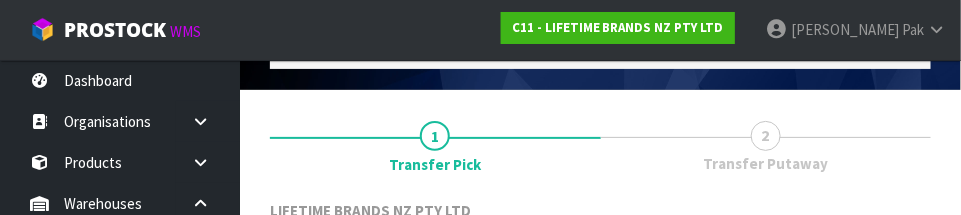 scroll, scrollTop: 296, scrollLeft: 0, axis: vertical 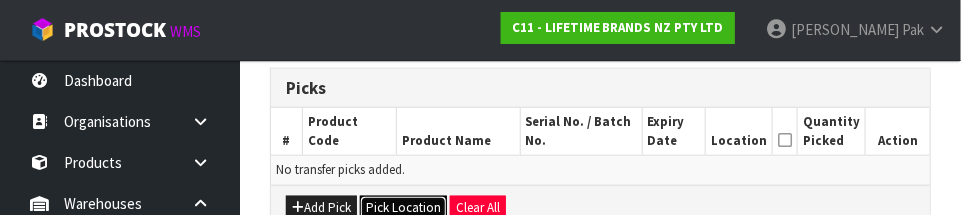click on "Pick Location" at bounding box center (403, 208) 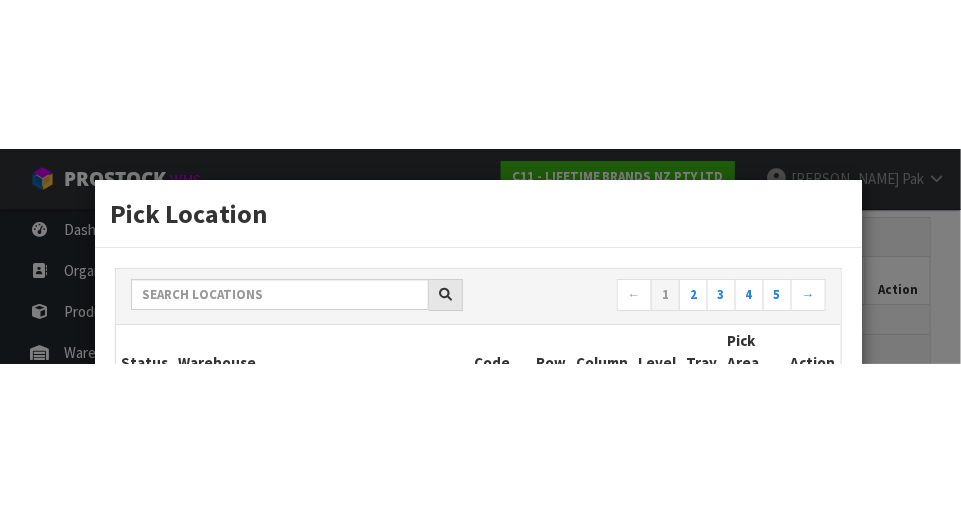 scroll, scrollTop: 444, scrollLeft: 0, axis: vertical 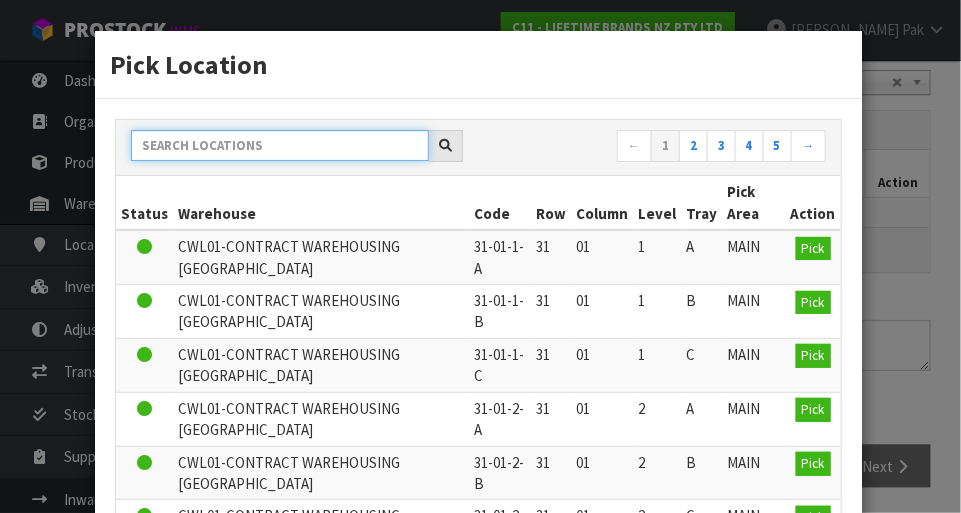 paste on "42-32-3-B" 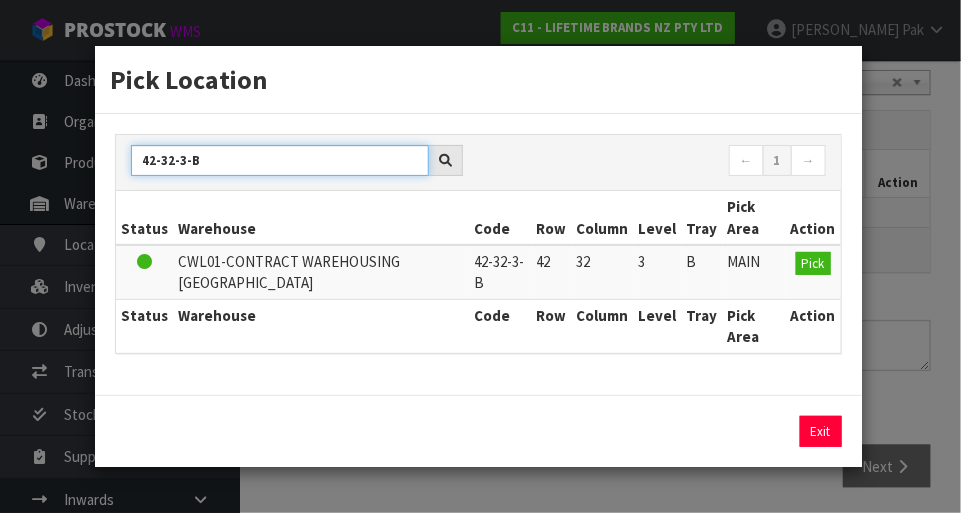 type on "42-32-3-B" 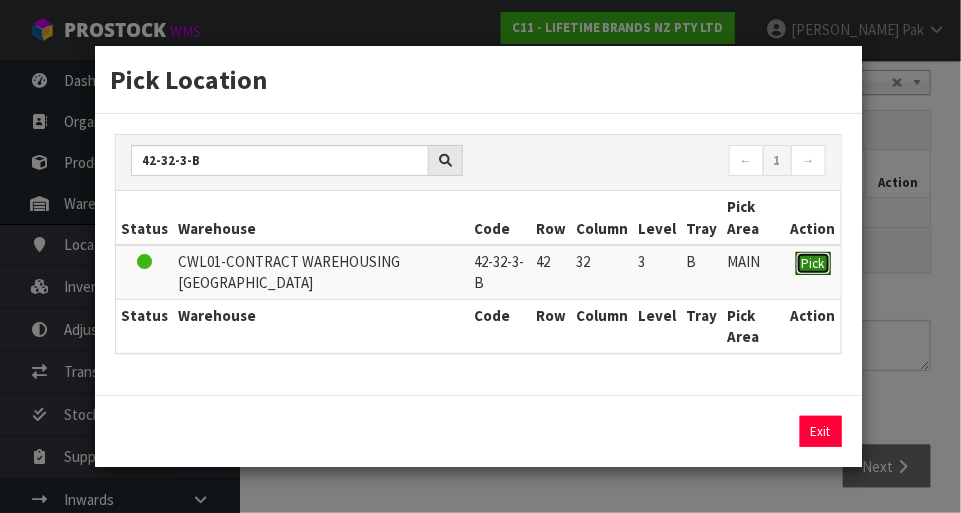 click on "Pick" at bounding box center [813, 263] 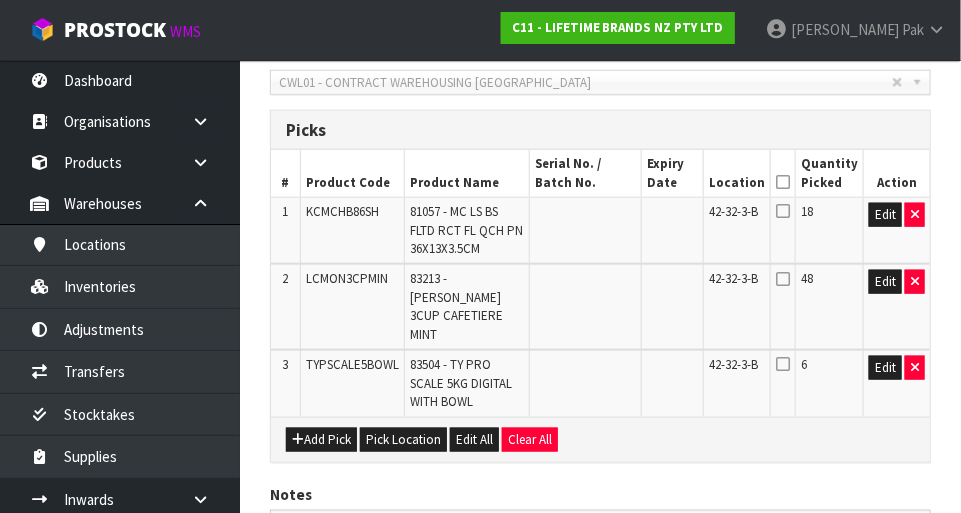 click at bounding box center (783, 182) 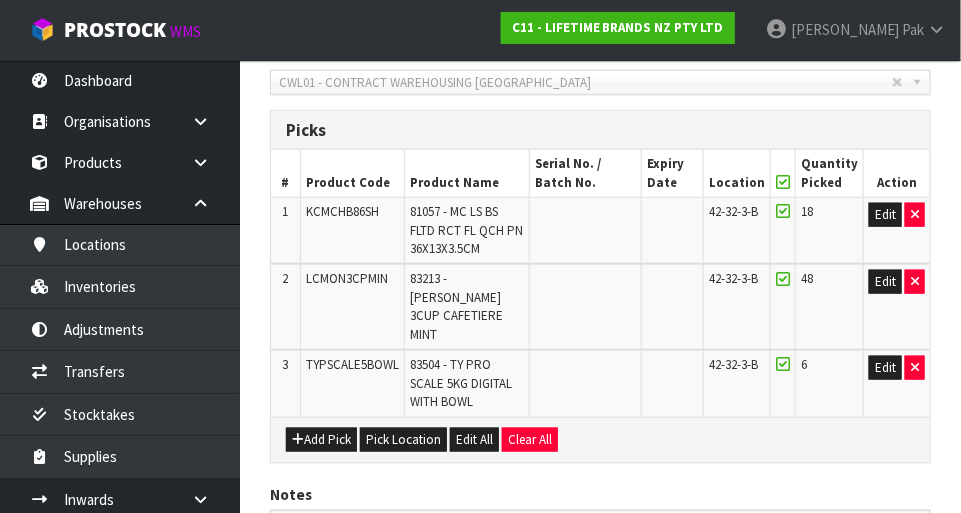 scroll, scrollTop: 615, scrollLeft: 0, axis: vertical 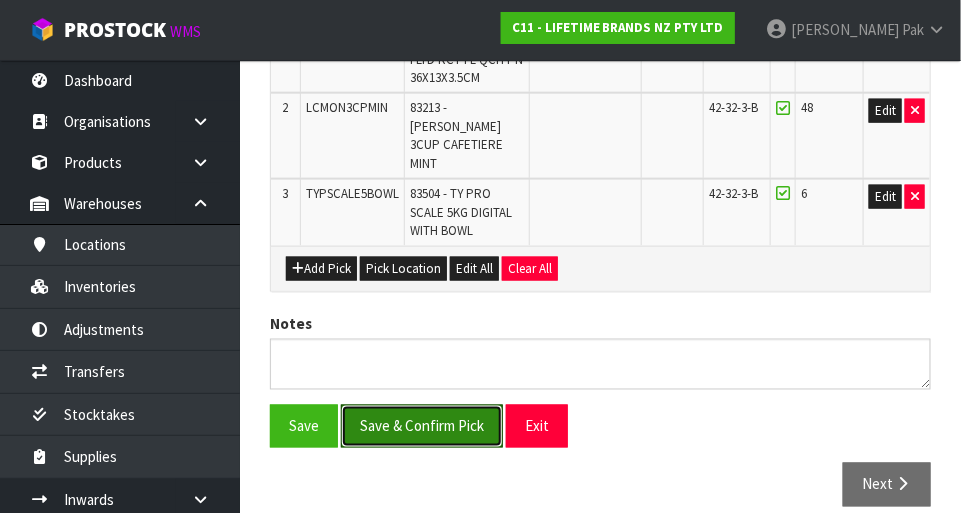 click on "Save & Confirm Pick" at bounding box center (422, 426) 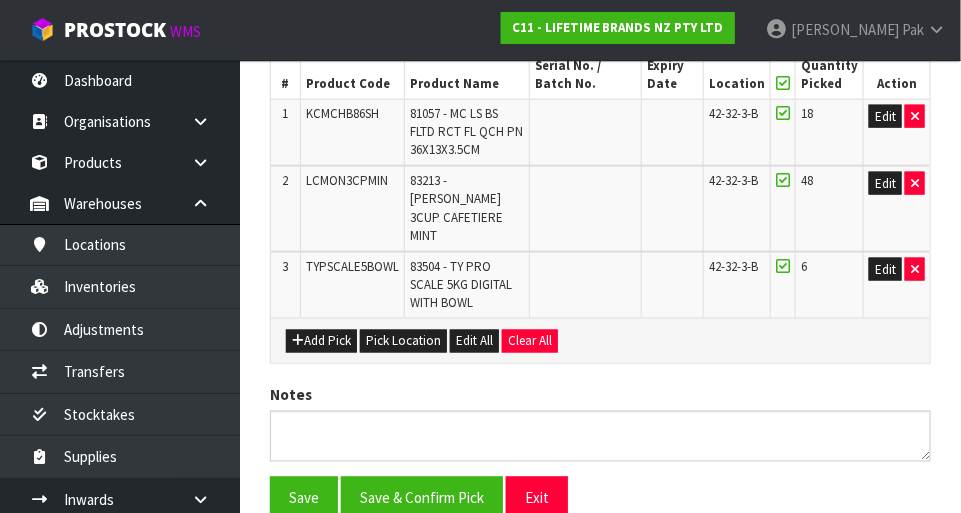scroll, scrollTop: 0, scrollLeft: 0, axis: both 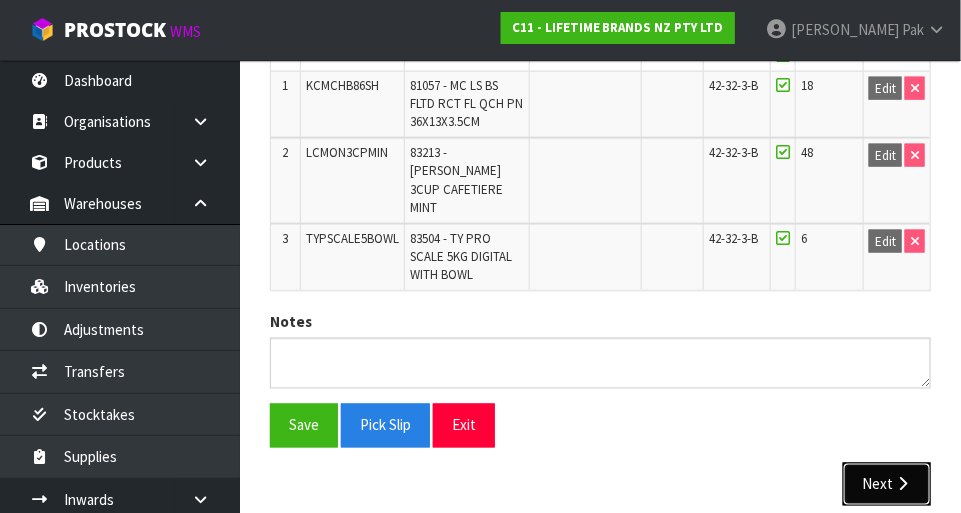 click on "Next" at bounding box center (887, 484) 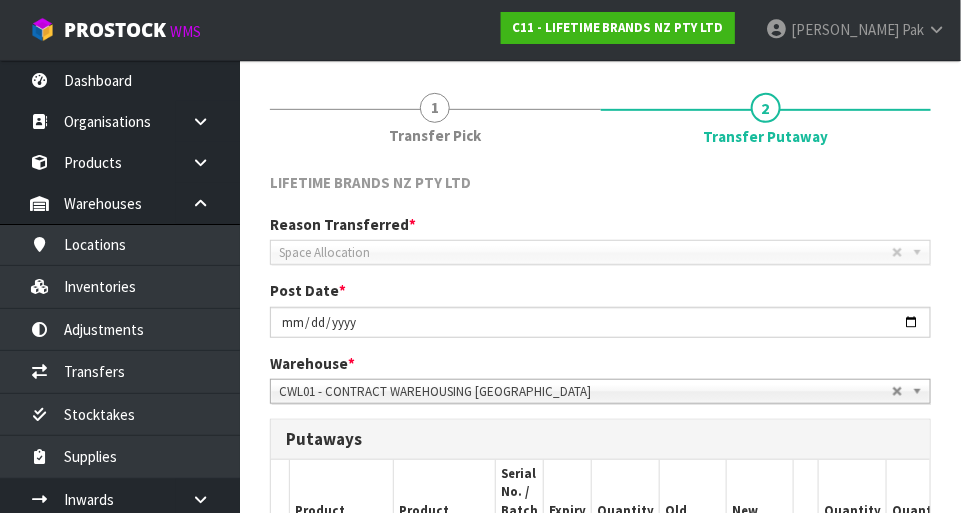 scroll, scrollTop: 219, scrollLeft: 0, axis: vertical 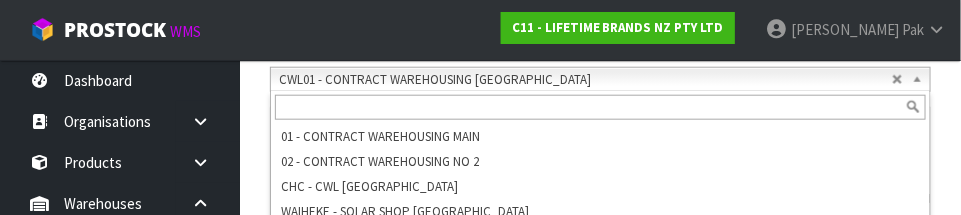 click on "Reason Transferred  *
Space Allocation Damage Expired Stock Repair QA
Space Allocation
Post Date  *
[DATE]
Warehouse  *
01 - CONTRACT WAREHOUSING MAIN 02 - CONTRACT WAREHOUSING NO 2 CHC - CWL [GEOGRAPHIC_DATA] WAIHEKE - SOLAR SHOP [GEOGRAPHIC_DATA] - CONTRACT WAREHOUSING [GEOGRAPHIC_DATA] - CONTRACT WAREHOUSING [DEMOGRAPHIC_DATA] RUBY CWL03 - CONTRACT WAREHOUSING NEILPARK
CWL01 - CONTRACT WAREHOUSING [GEOGRAPHIC_DATA]
01 - CONTRACT WAREHOUSING MAIN 02 - CONTRACT WAREHOUSING NO 2 CHC - CWL [GEOGRAPHIC_DATA] WAIHEKE - SOLAR SHOP [GEOGRAPHIC_DATA] CWL01 - CONTRACT WAREHOUSING [GEOGRAPHIC_DATA] CWL02 - CONTRACT WAREHOUSING [DEMOGRAPHIC_DATA] RUBY CWL03 - CONTRACT WAREHOUSING NEILPARK" at bounding box center [600, 4] 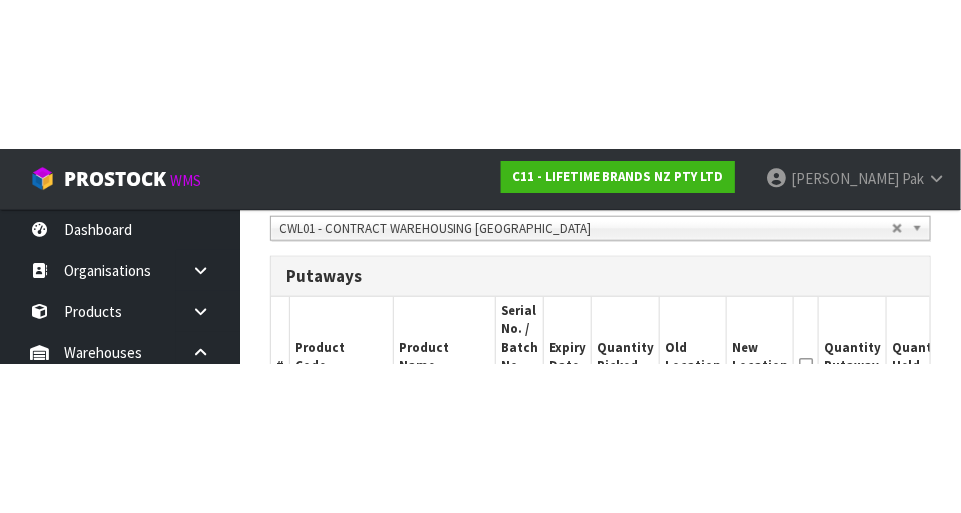 scroll, scrollTop: 518, scrollLeft: 0, axis: vertical 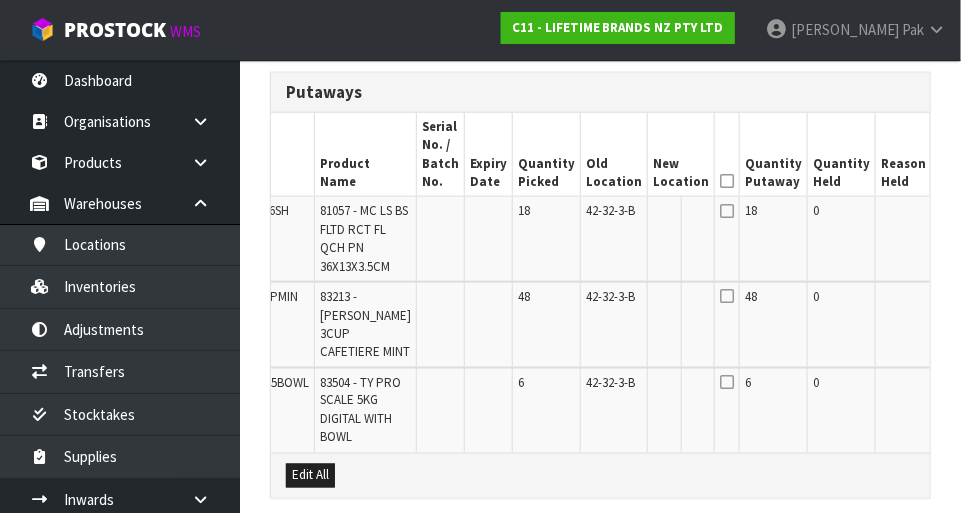click on "Edit" at bounding box center (953, 214) 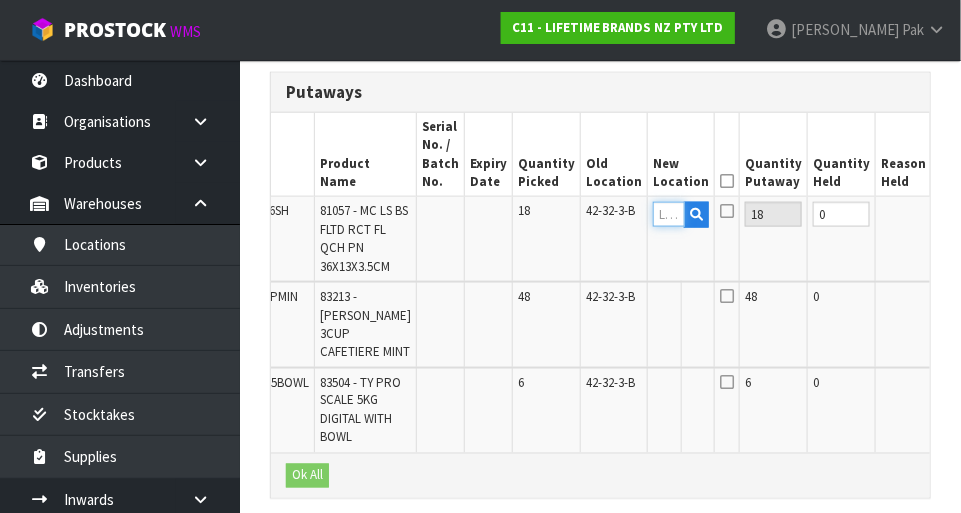 click at bounding box center (669, 214) 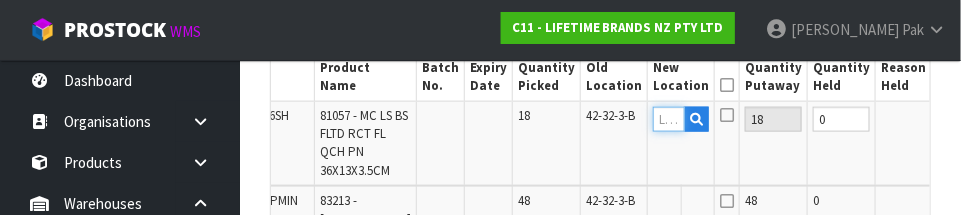 scroll, scrollTop: 650, scrollLeft: 0, axis: vertical 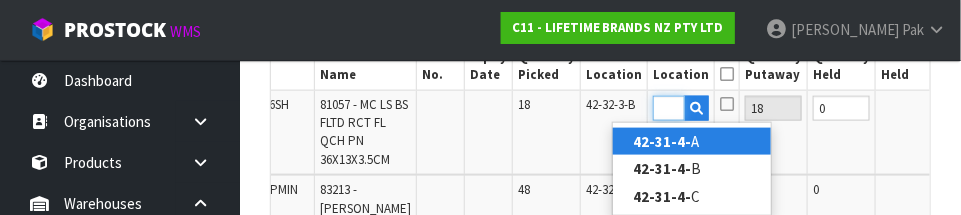 type on "42-31-4-B" 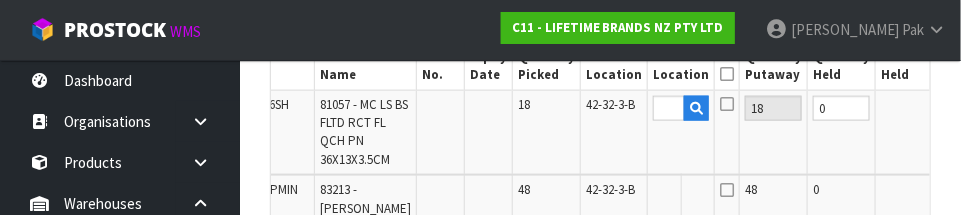 click on "OK" at bounding box center [954, 108] 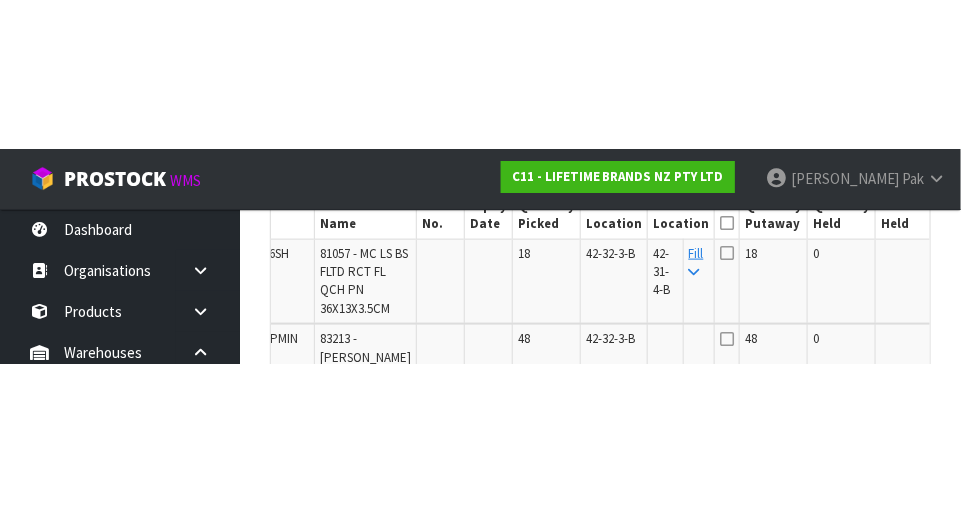 scroll, scrollTop: 660, scrollLeft: 0, axis: vertical 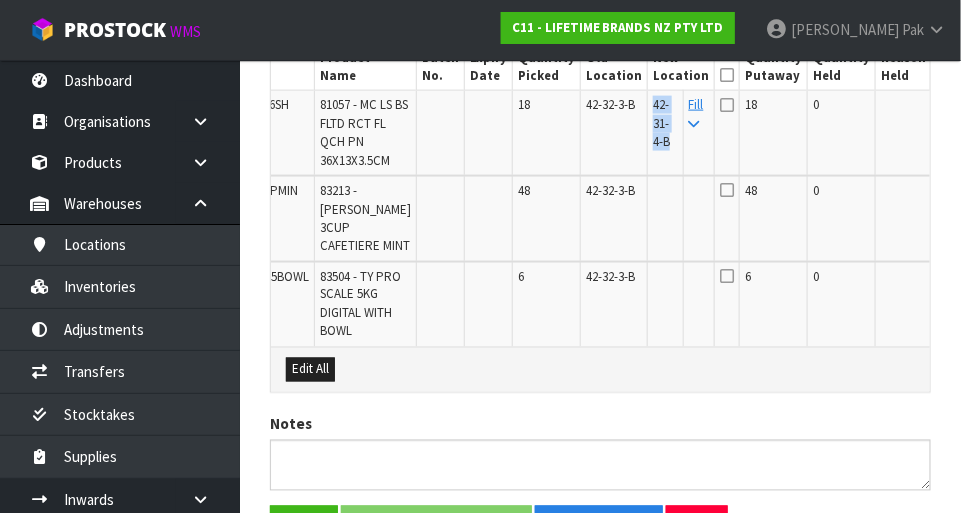 copy on "42-31-4-B" 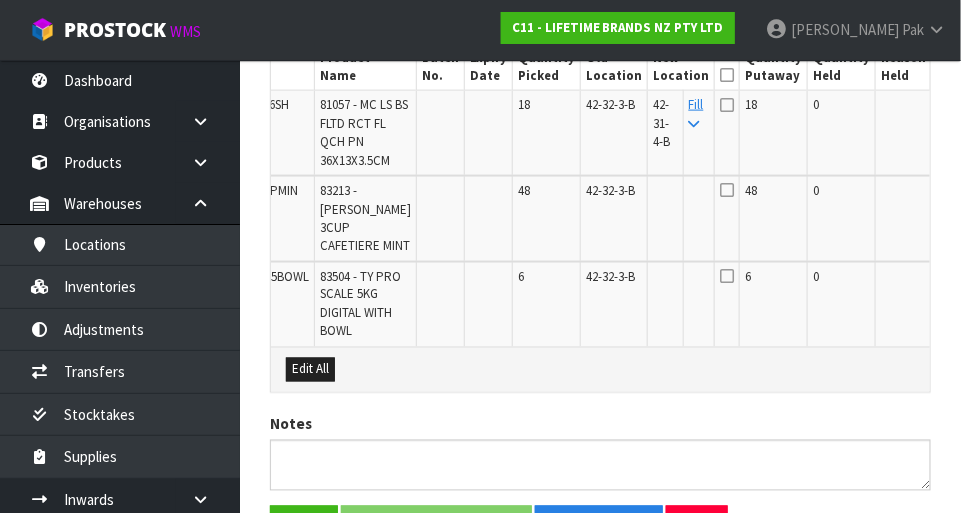 click on "Edit" at bounding box center (953, 194) 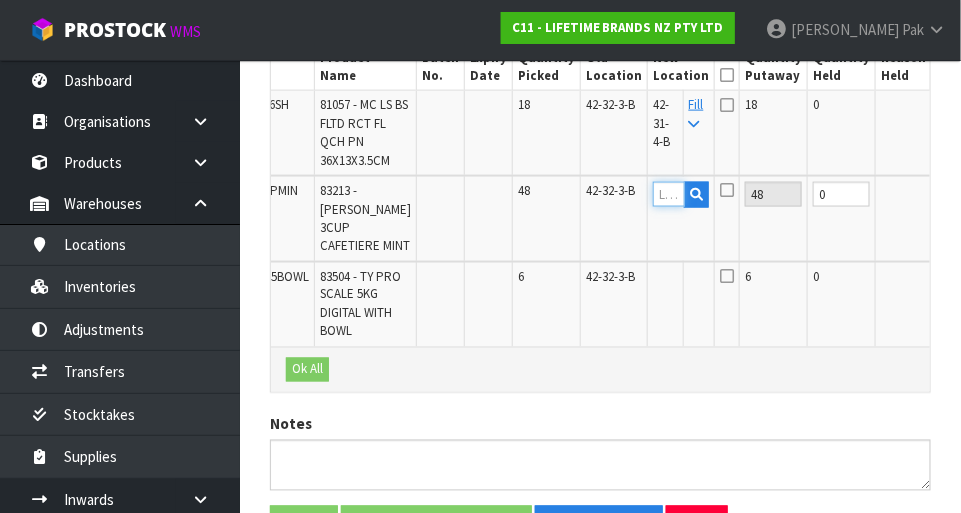 click at bounding box center (669, 194) 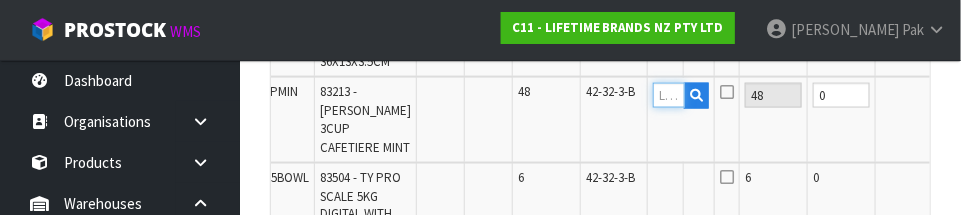 scroll, scrollTop: 754, scrollLeft: 0, axis: vertical 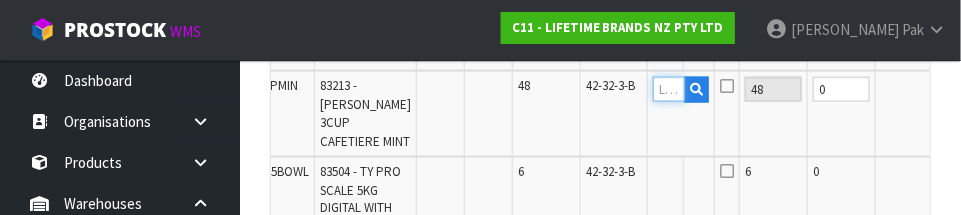 paste on "42-31-4-B" 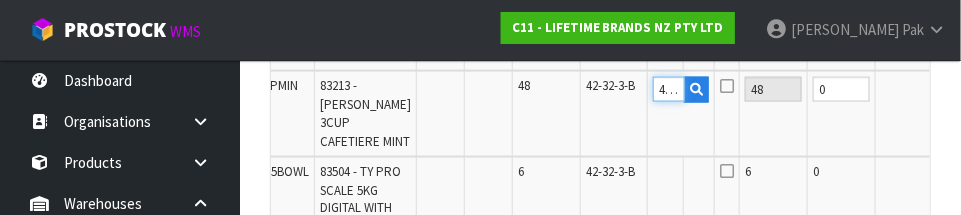 scroll, scrollTop: 0, scrollLeft: 37, axis: horizontal 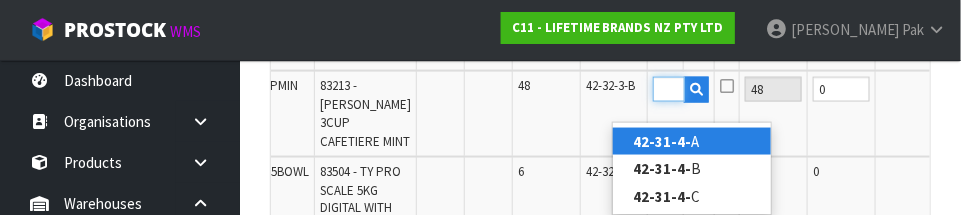 type on "42-31-4-A" 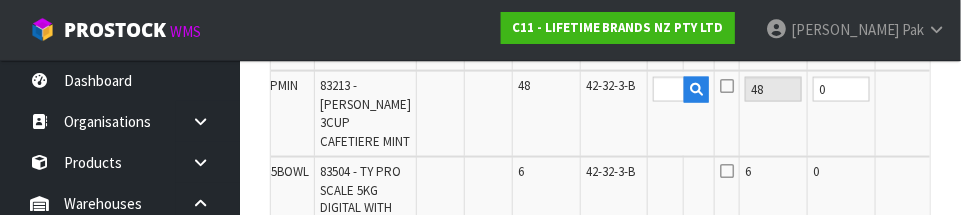 click on "OK" at bounding box center [954, 89] 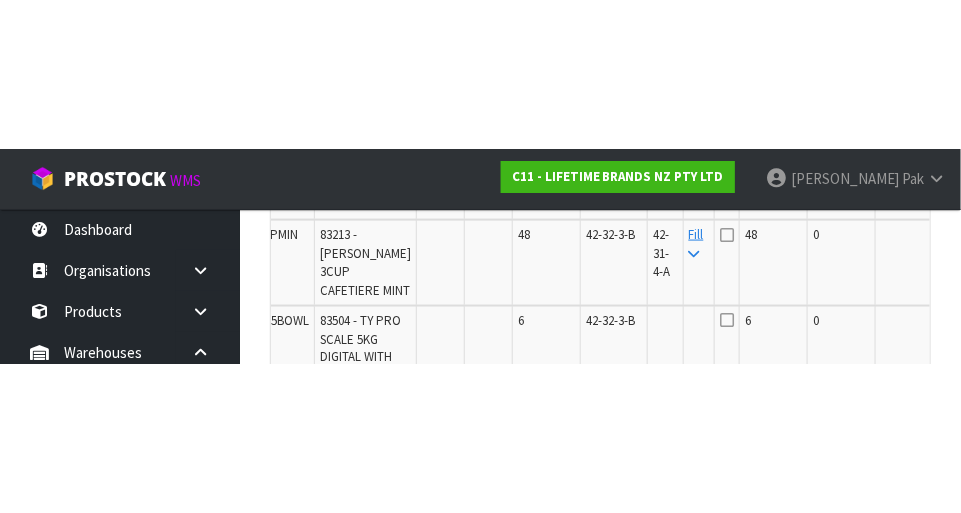 scroll, scrollTop: 763, scrollLeft: 0, axis: vertical 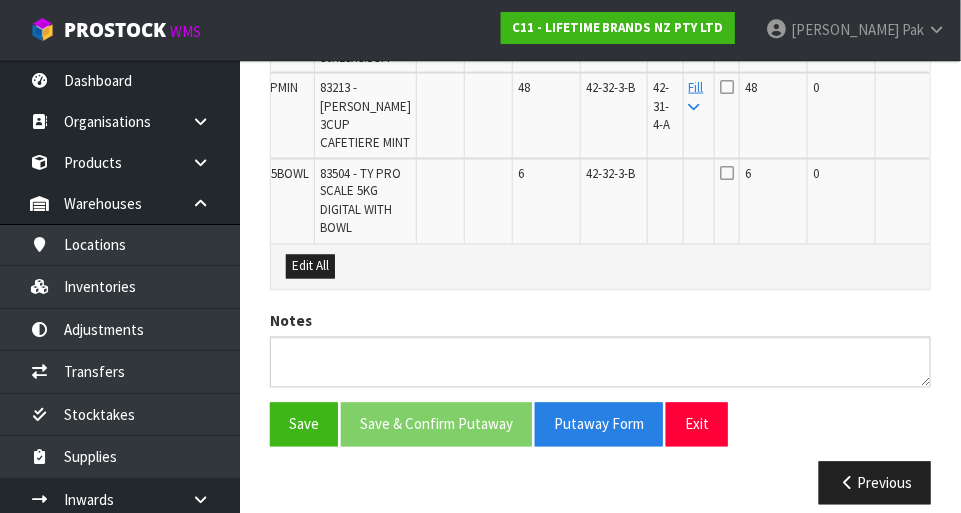 click at bounding box center [694, 107] 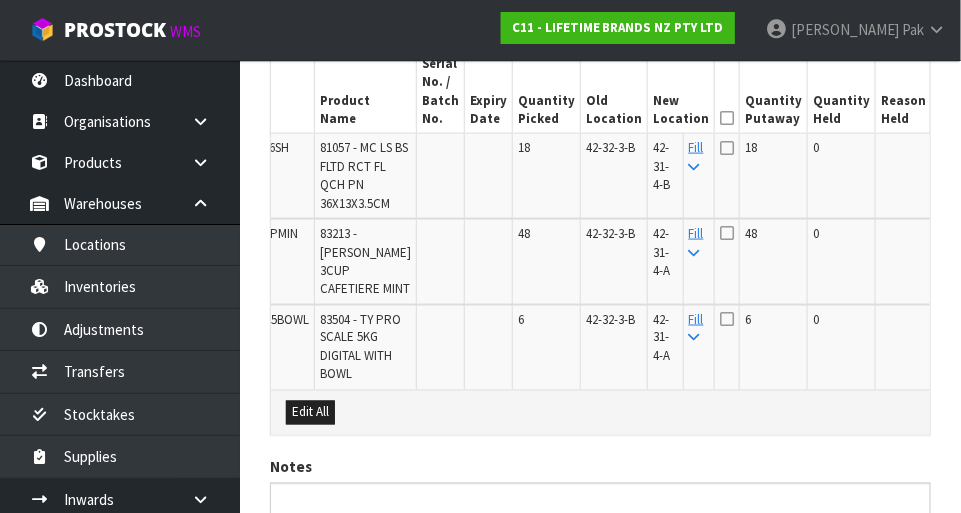 scroll, scrollTop: 618, scrollLeft: 0, axis: vertical 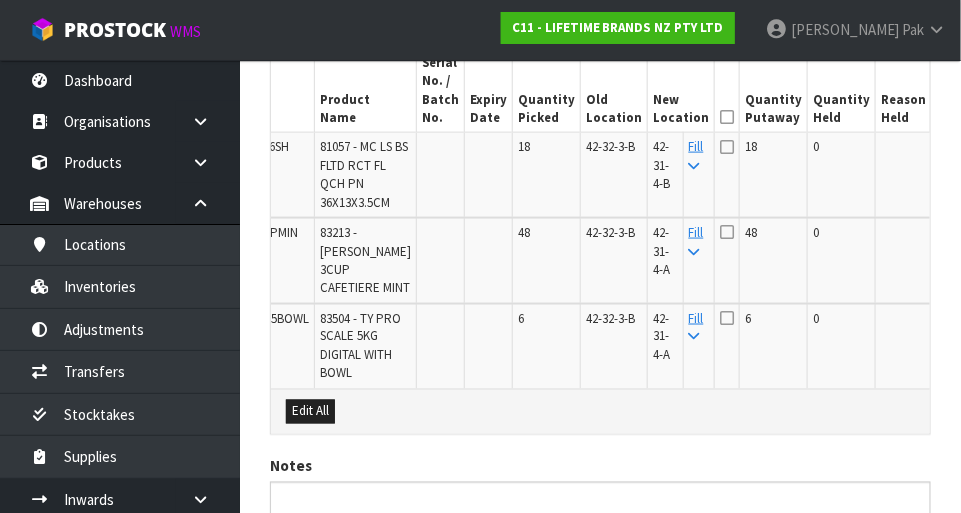 click at bounding box center (727, 147) 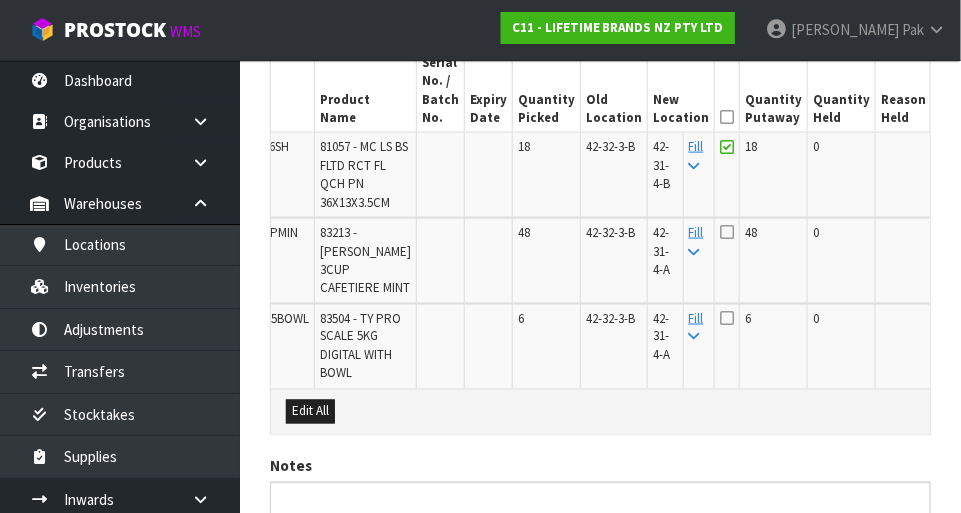 click at bounding box center (727, 117) 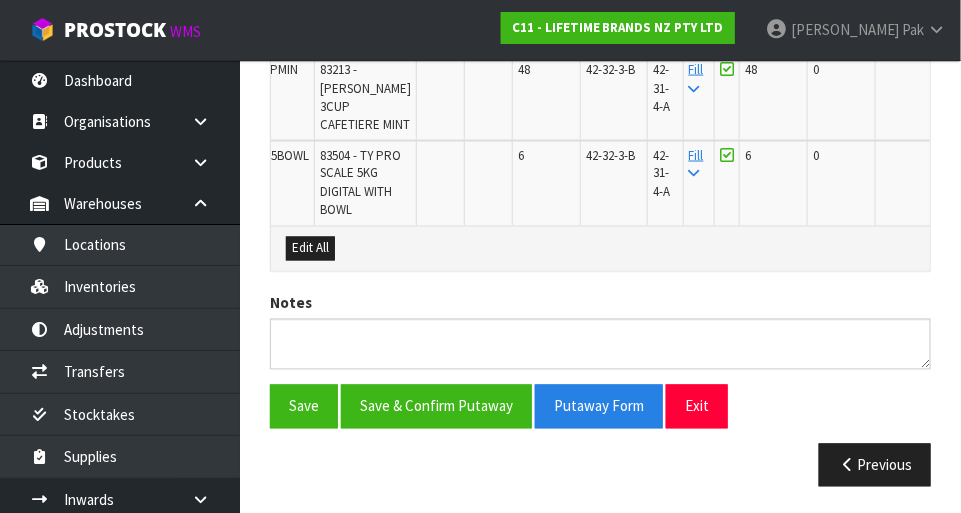 scroll, scrollTop: 802, scrollLeft: 0, axis: vertical 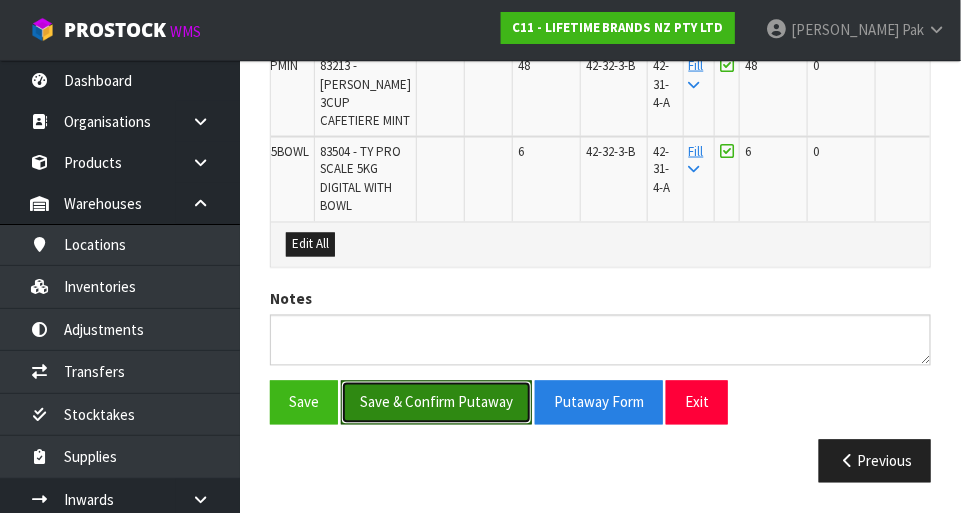 click on "Save & Confirm Putaway" at bounding box center (436, 402) 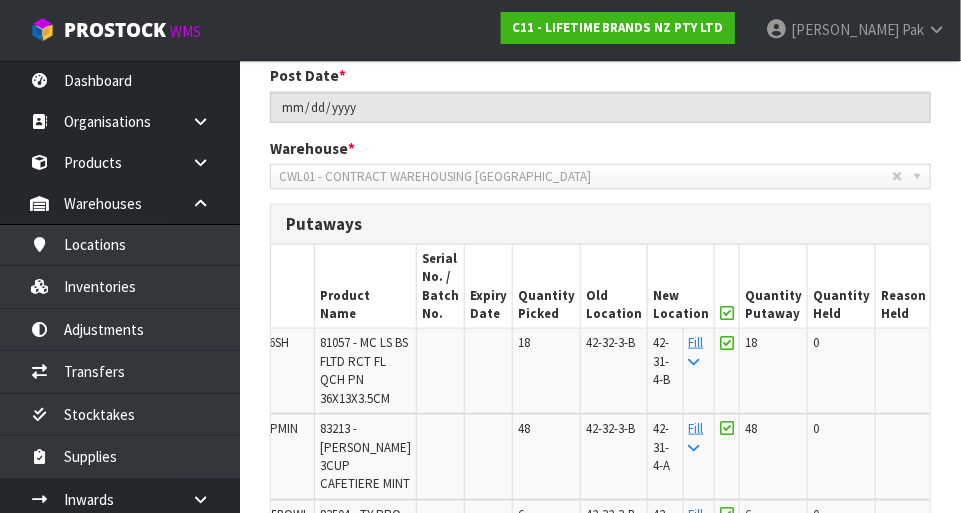 scroll, scrollTop: 408, scrollLeft: 0, axis: vertical 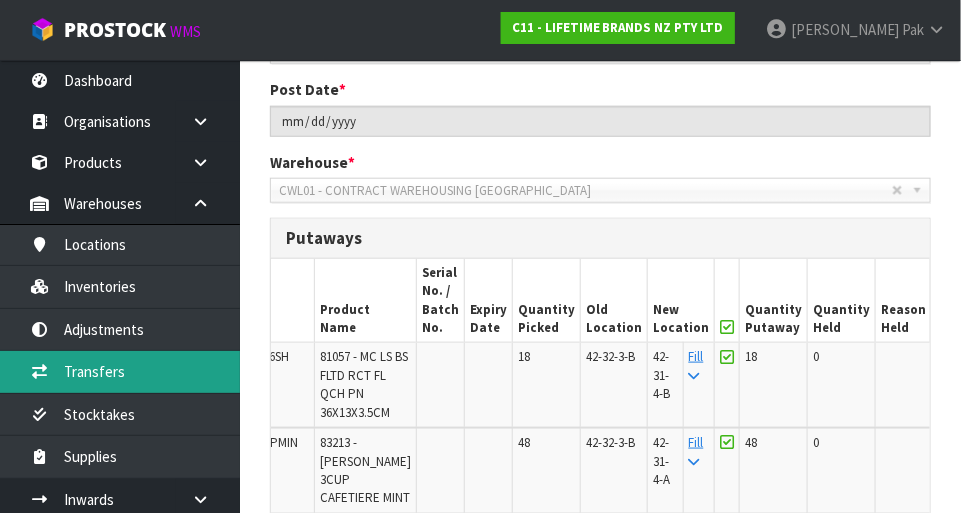 click on "Transfers" at bounding box center [120, 371] 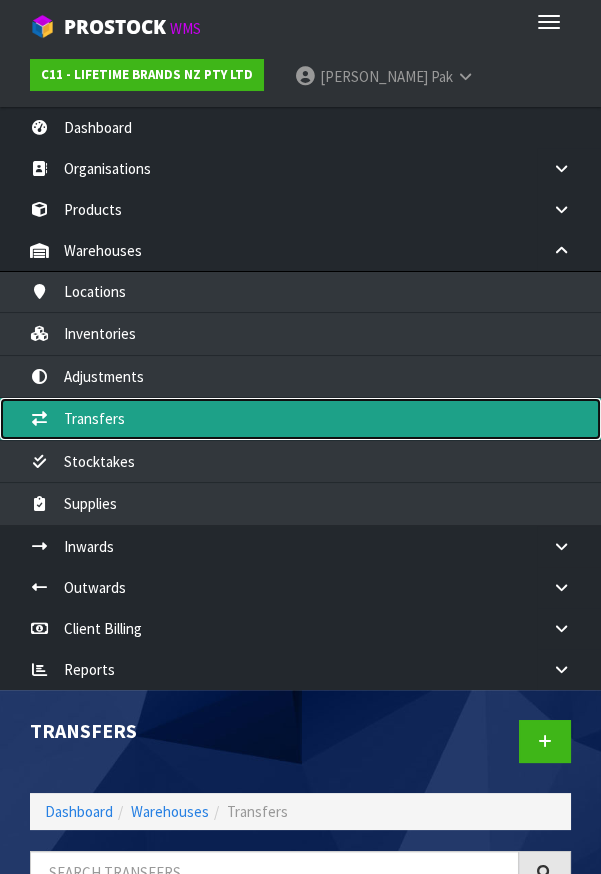 scroll, scrollTop: 10, scrollLeft: 0, axis: vertical 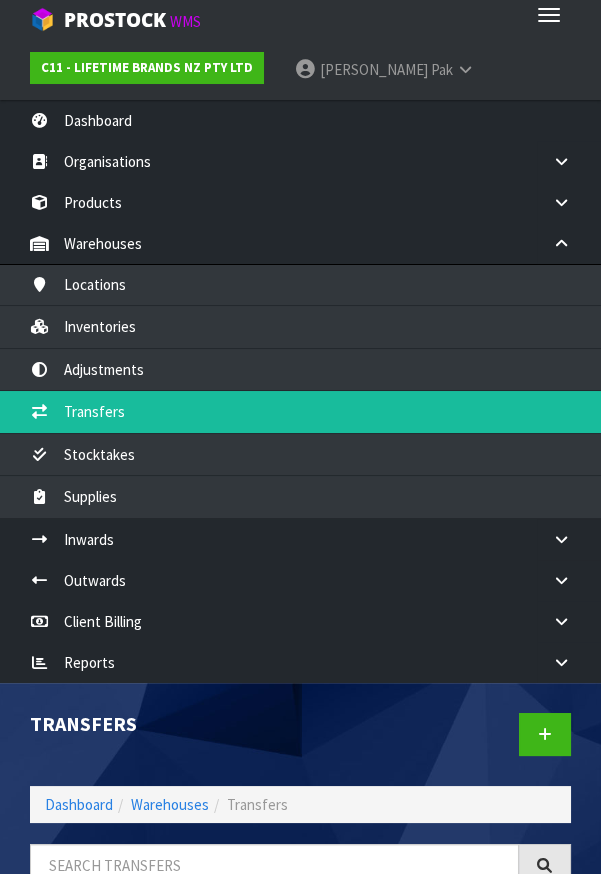 click on "[PERSON_NAME]" at bounding box center [374, 69] 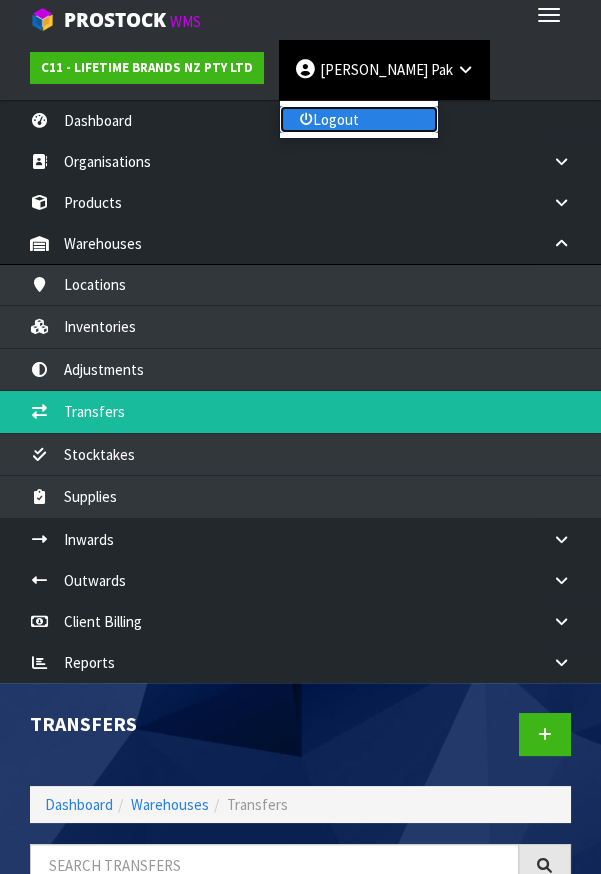 click at bounding box center (306, 120) 